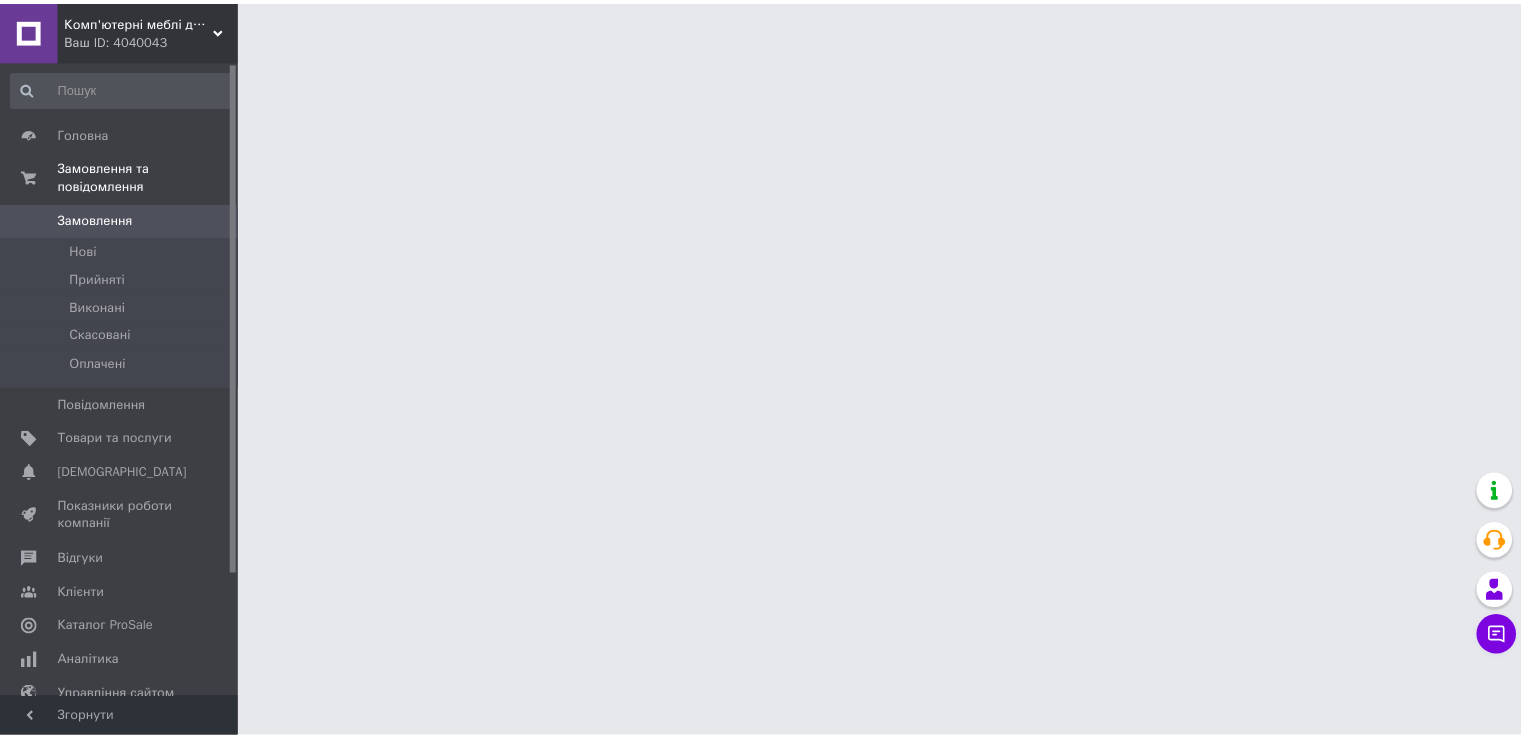 scroll, scrollTop: 0, scrollLeft: 0, axis: both 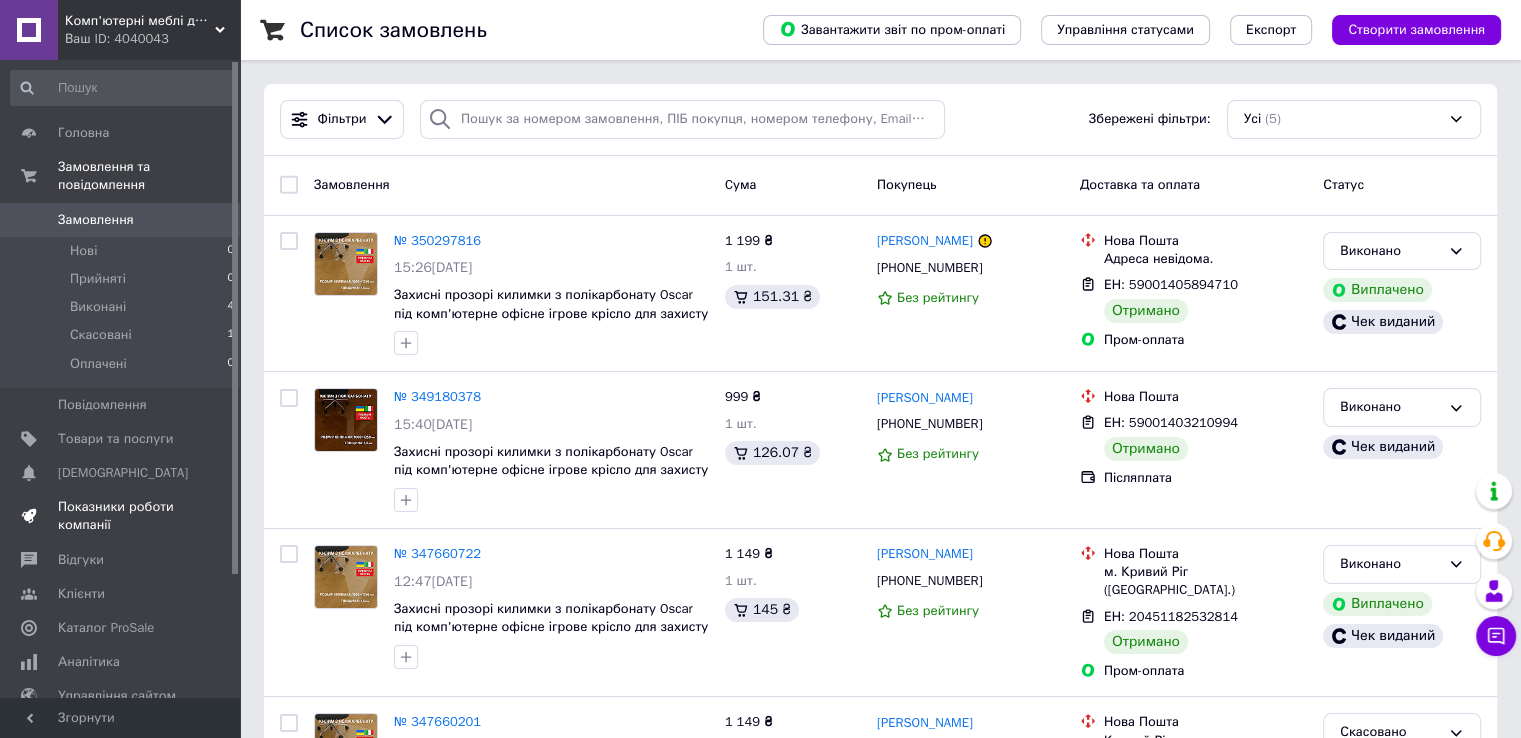 click on "Показники роботи компанії" at bounding box center [121, 516] 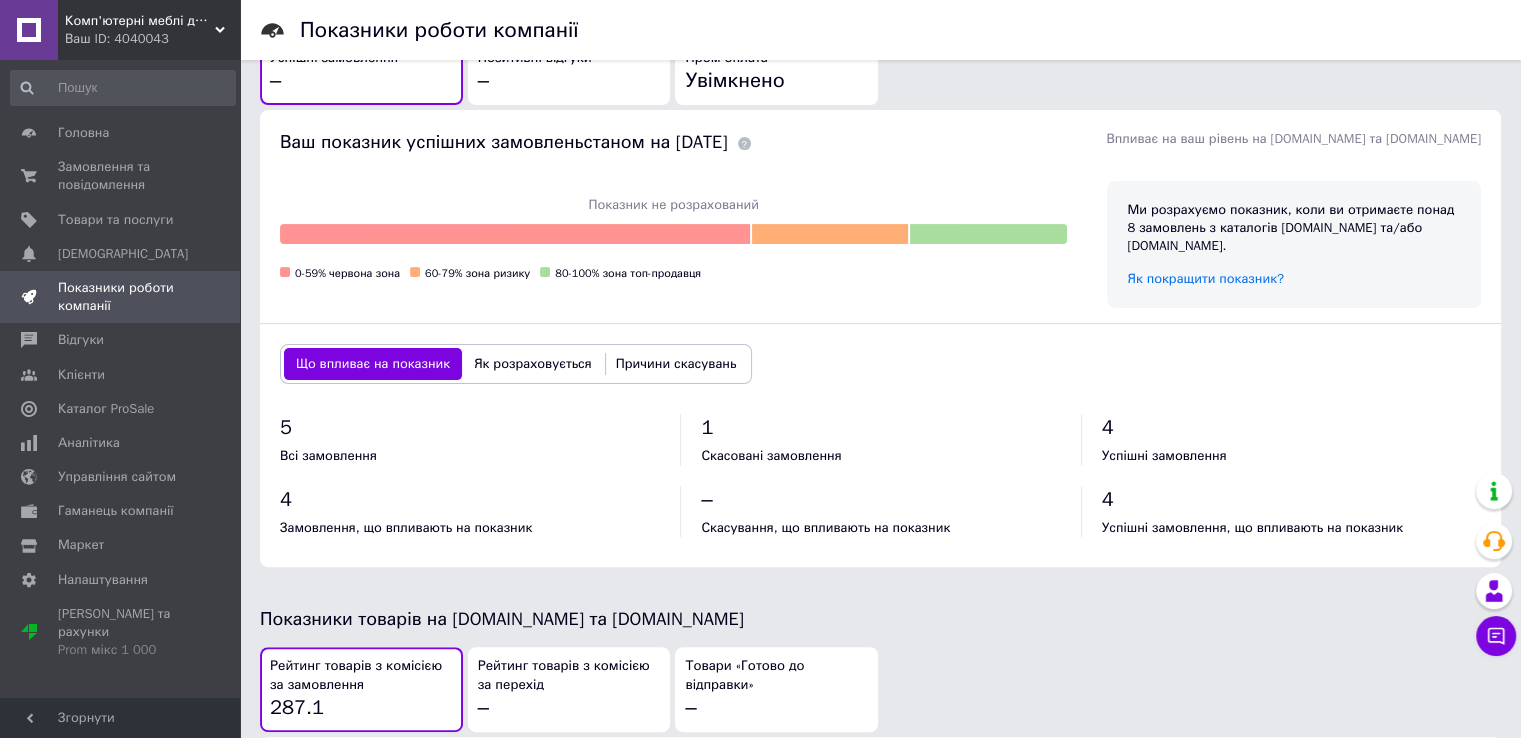 scroll, scrollTop: 732, scrollLeft: 0, axis: vertical 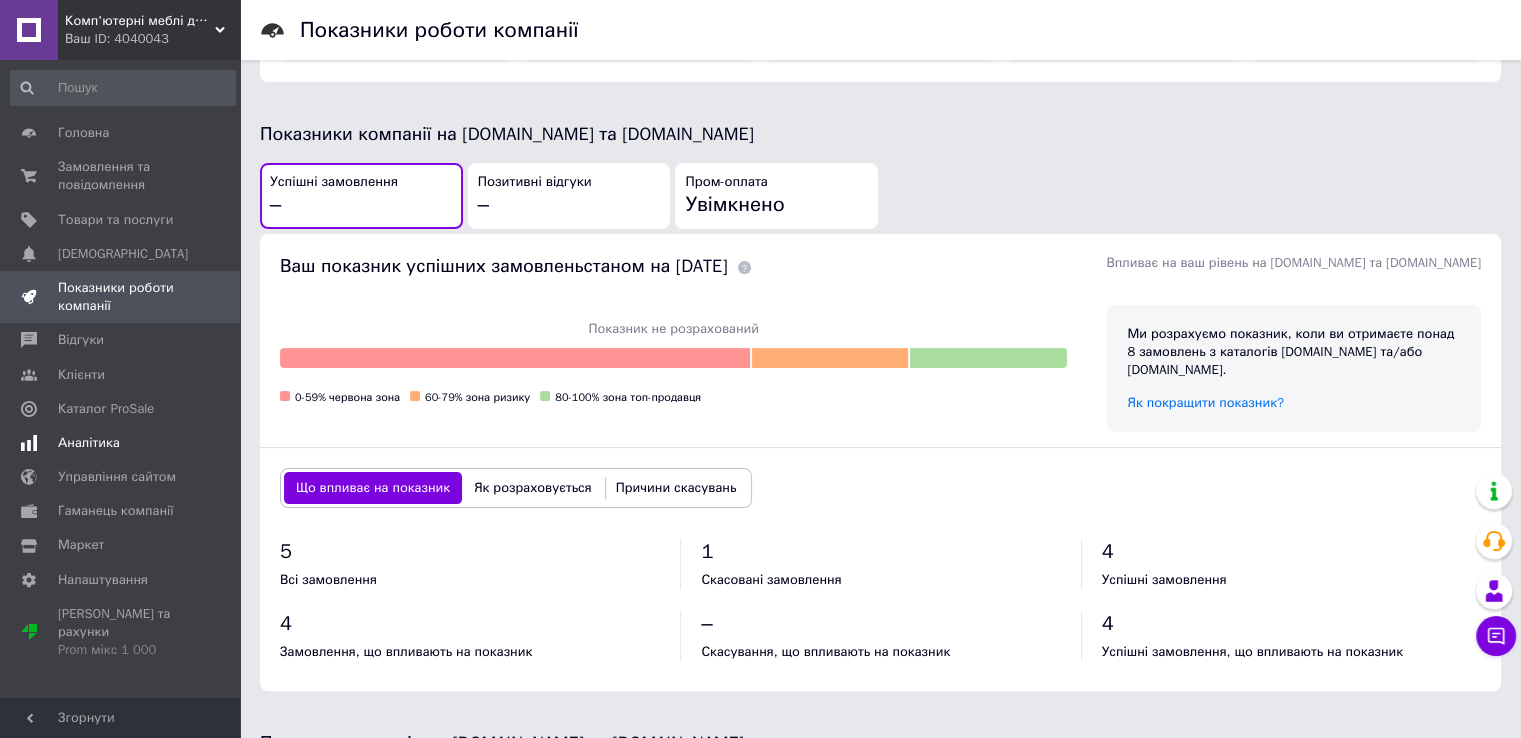 click on "Аналітика" at bounding box center [89, 443] 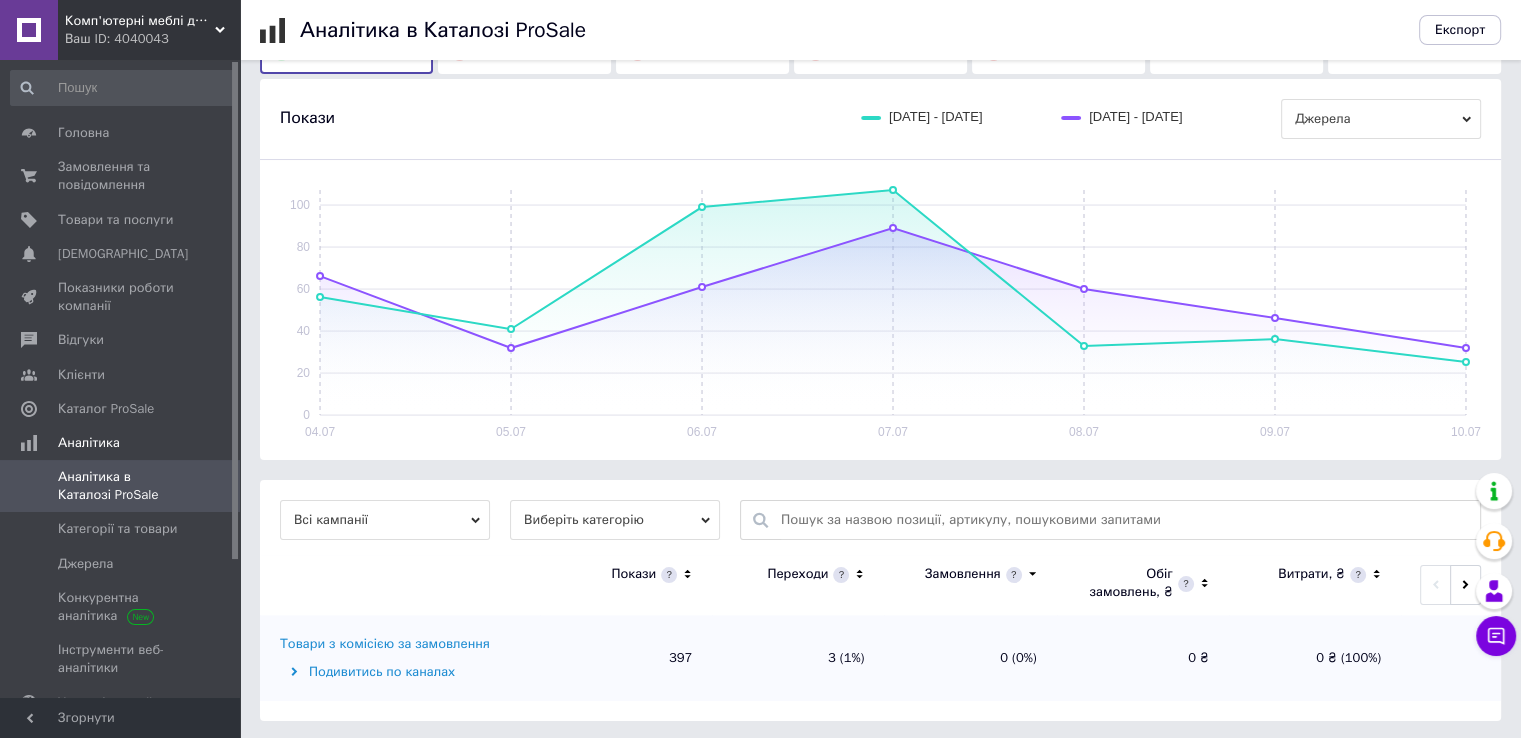 scroll, scrollTop: 199, scrollLeft: 0, axis: vertical 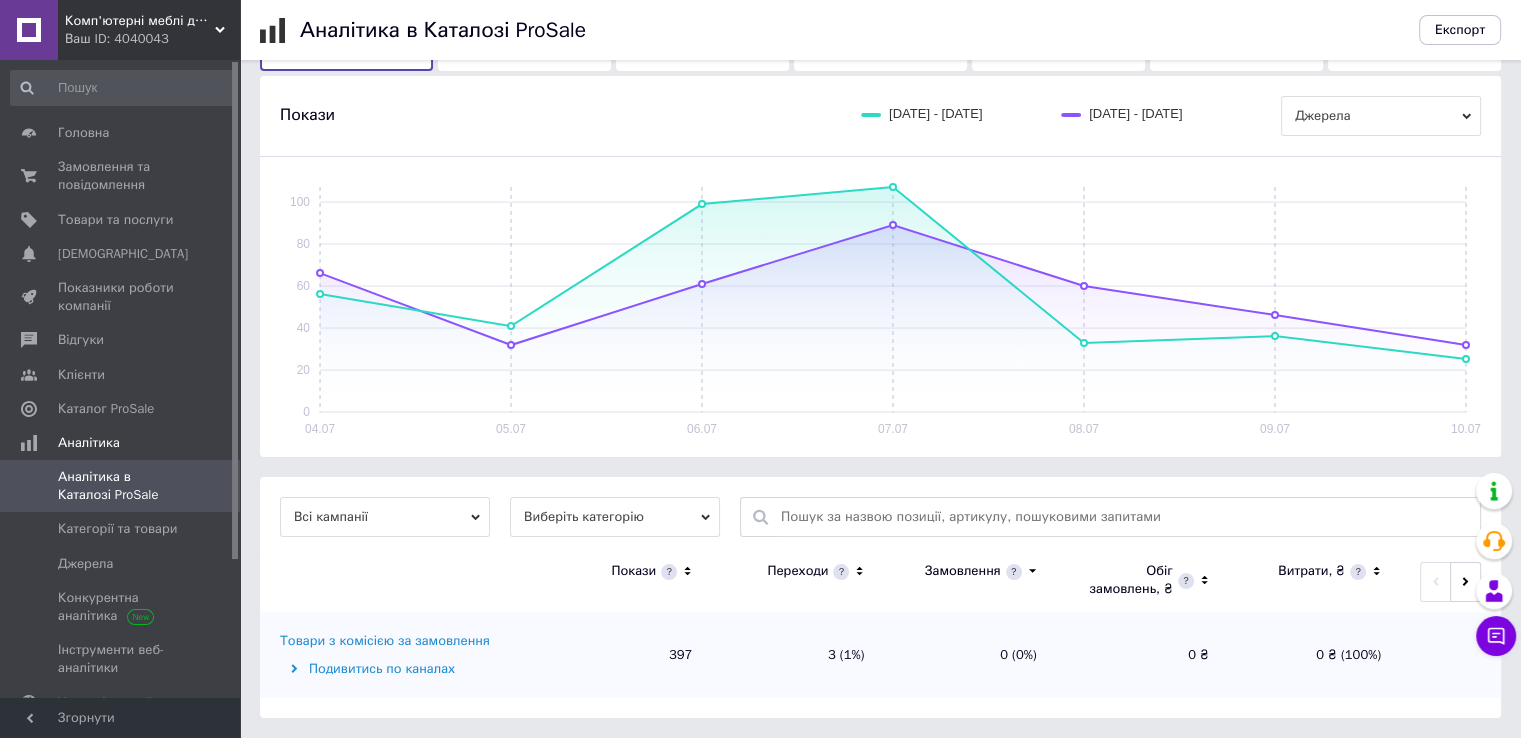 click on "Товари з комісією за замовлення" at bounding box center (385, 641) 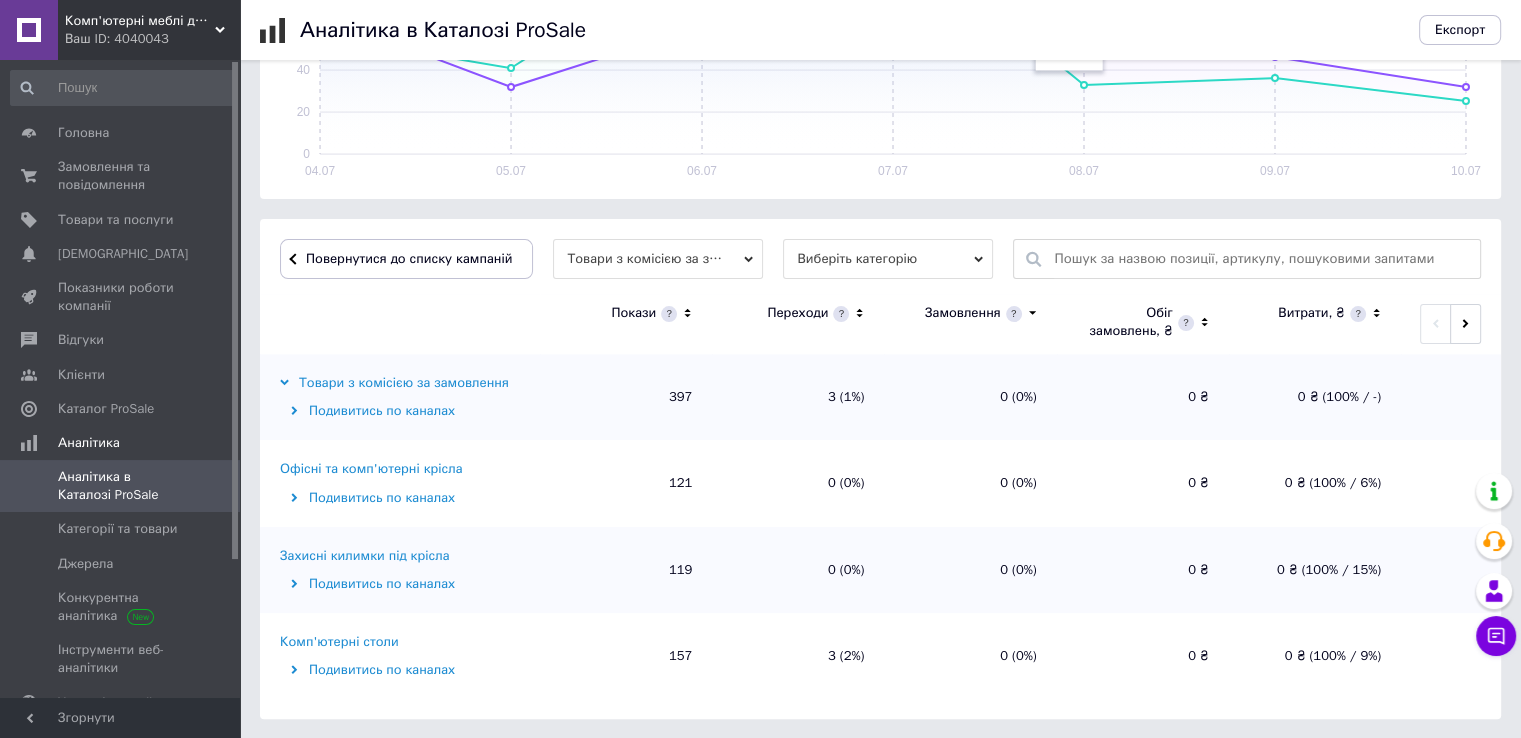 scroll, scrollTop: 458, scrollLeft: 0, axis: vertical 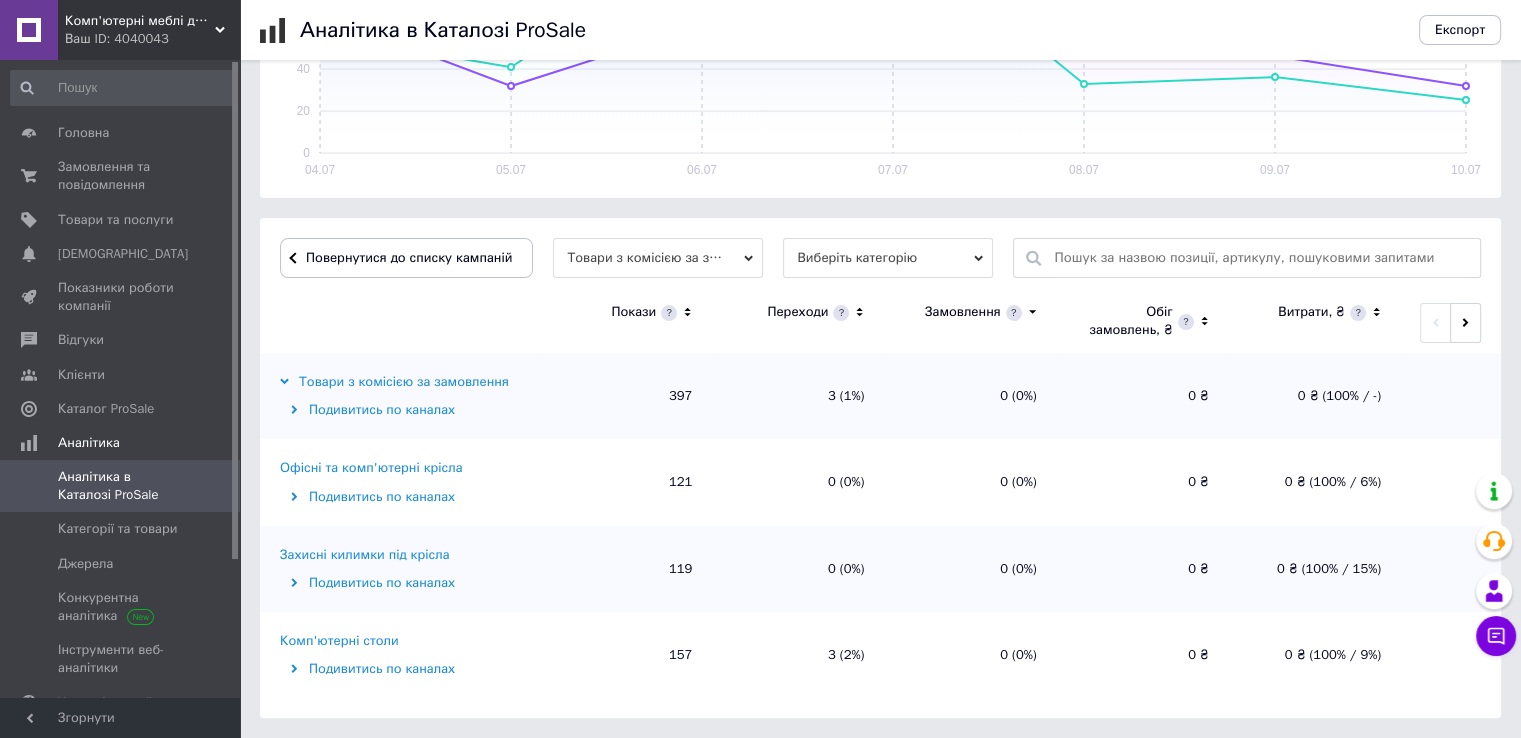 click on "Комп'ютерні столи" at bounding box center (339, 641) 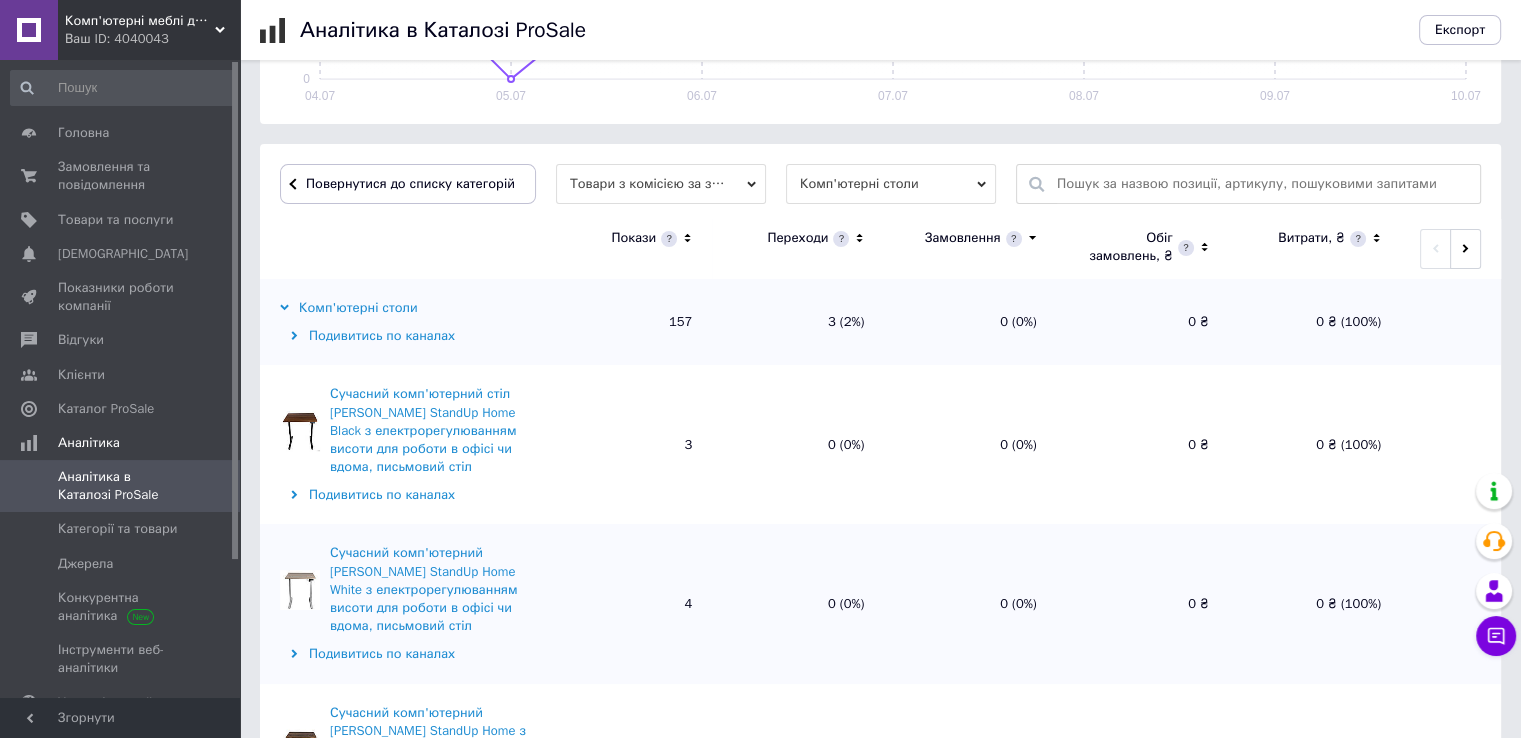 scroll, scrollTop: 600, scrollLeft: 0, axis: vertical 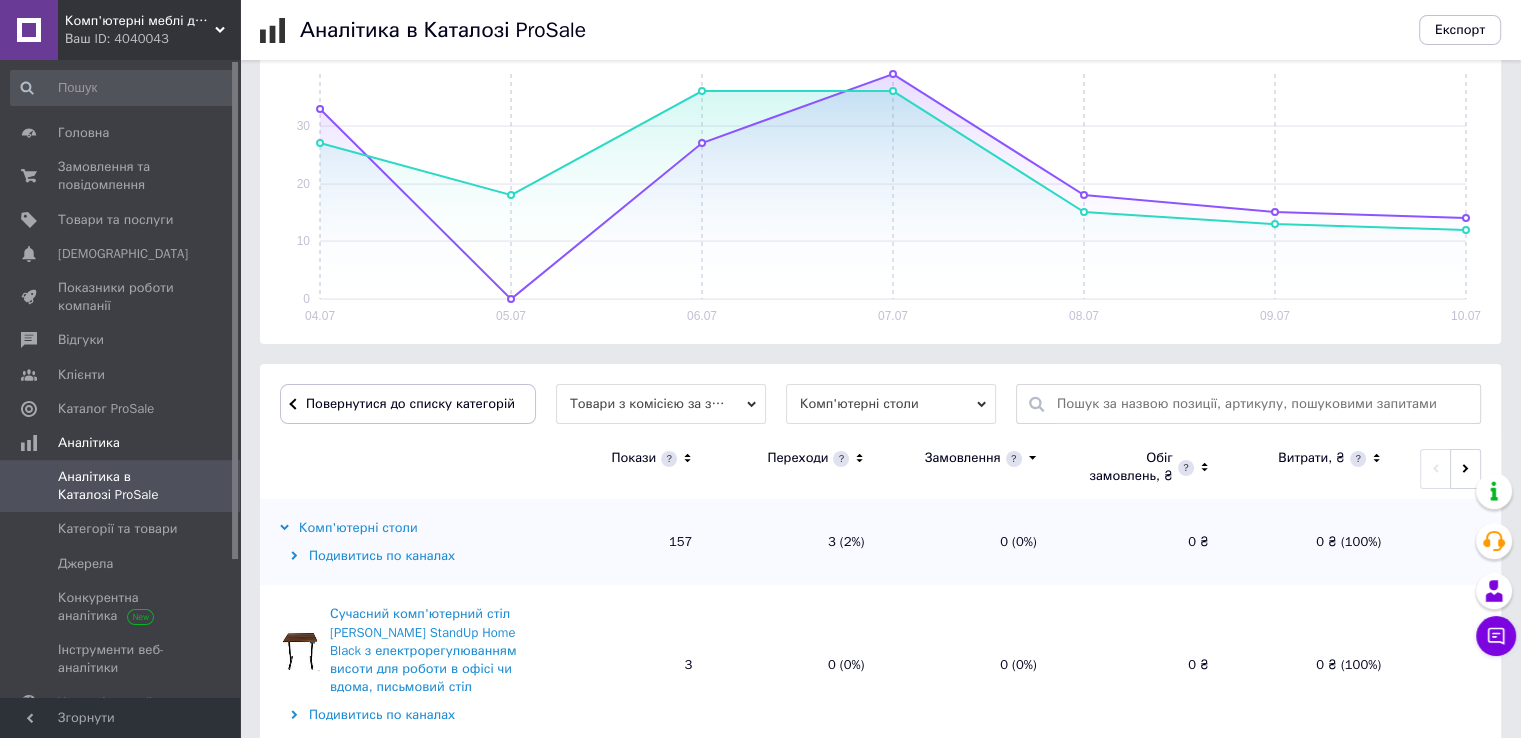 click 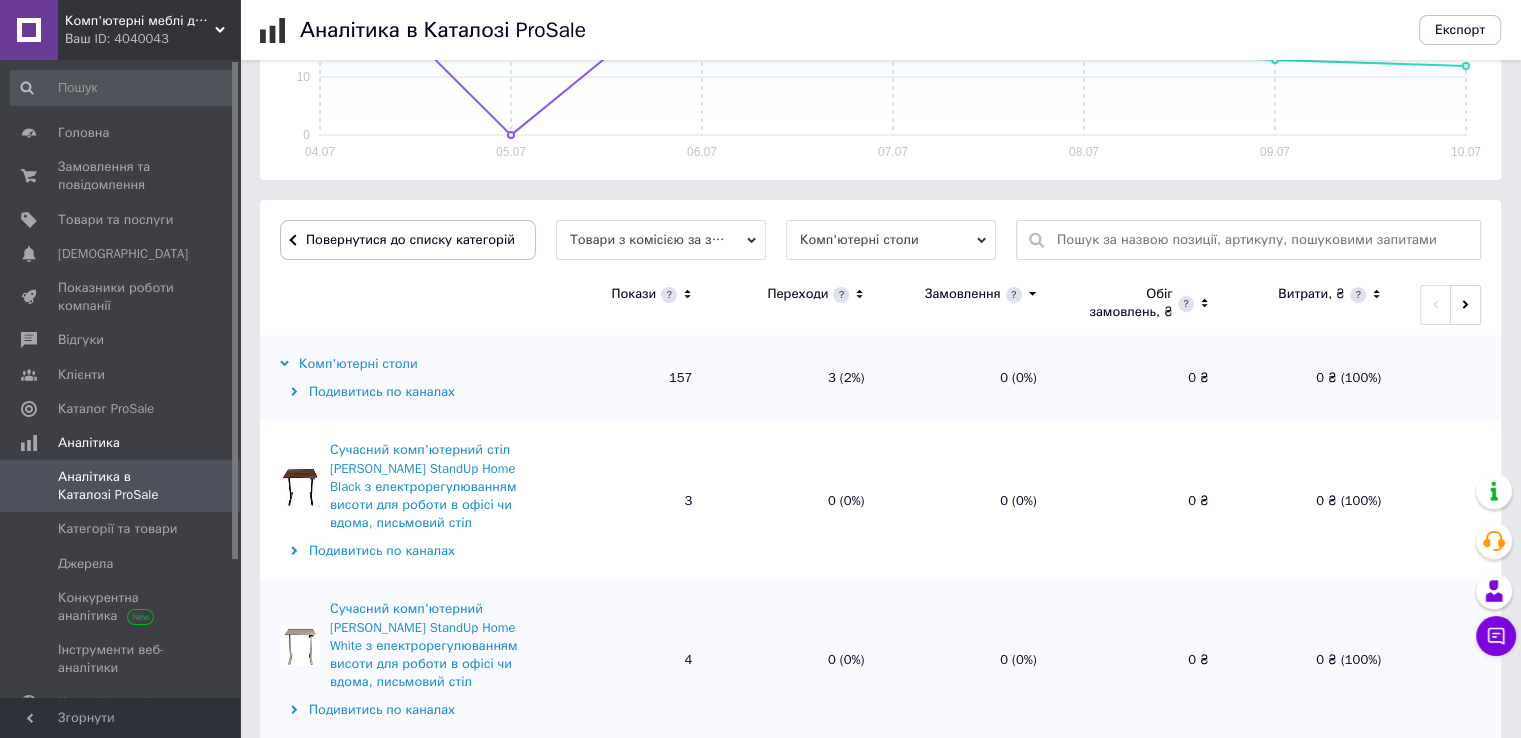 scroll, scrollTop: 600, scrollLeft: 0, axis: vertical 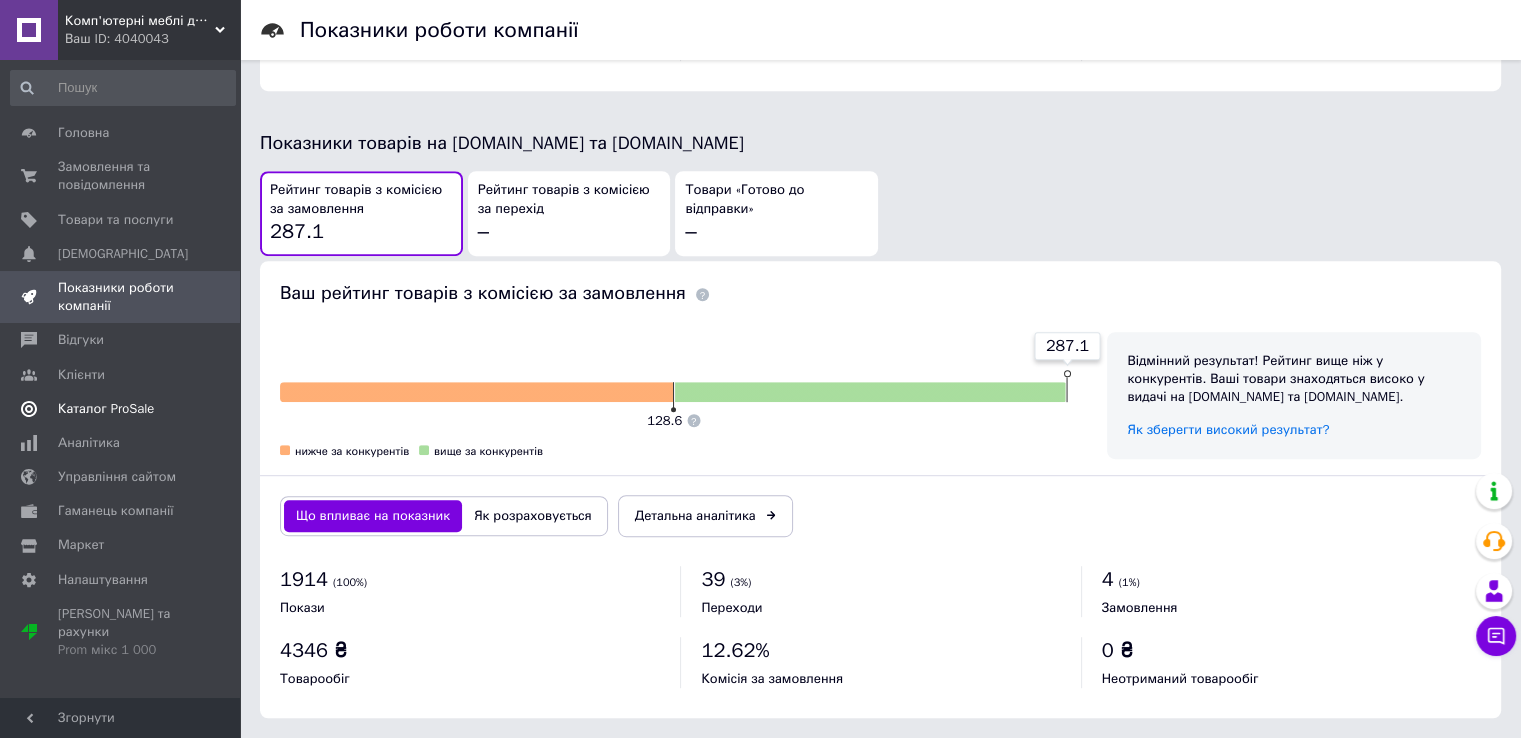 click on "Каталог ProSale" at bounding box center [106, 409] 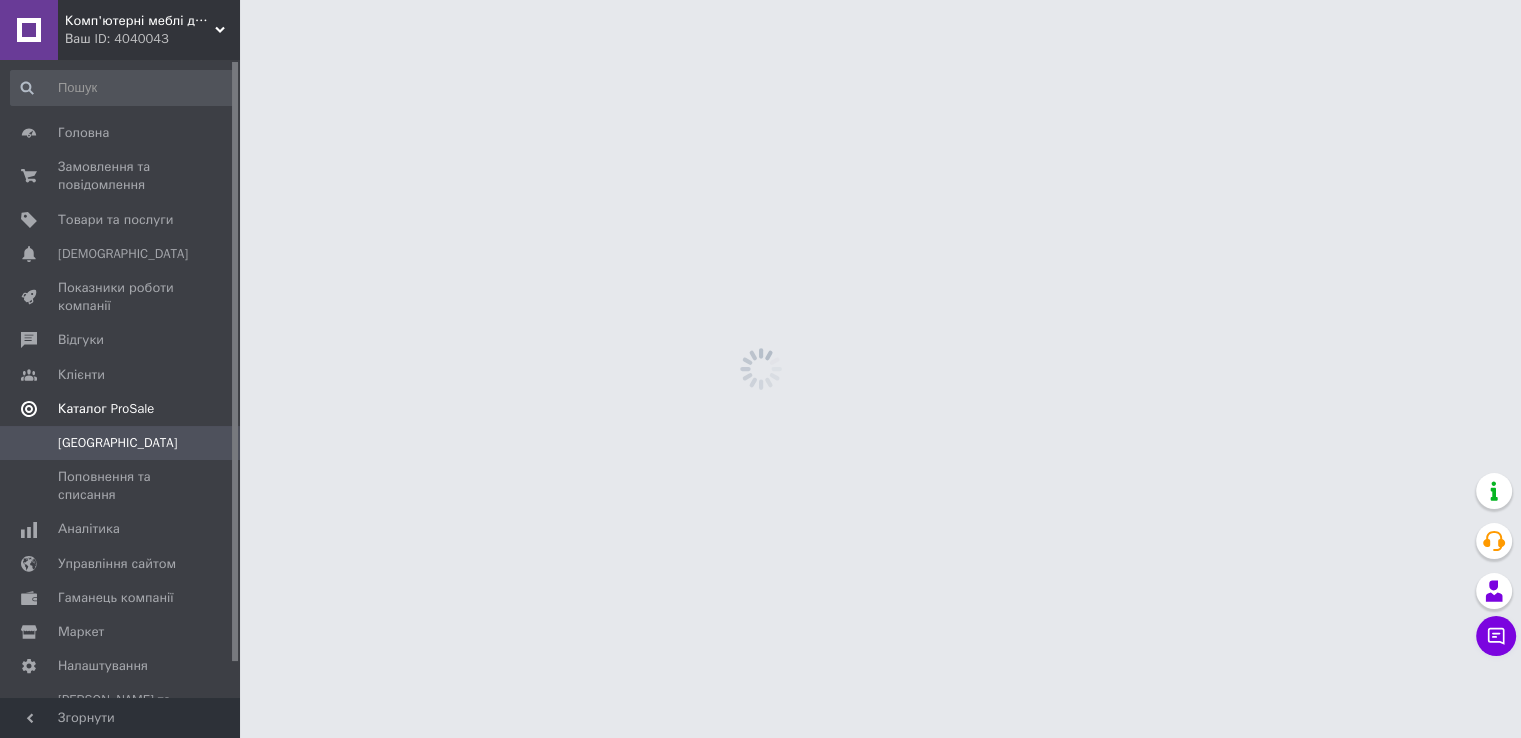 scroll, scrollTop: 0, scrollLeft: 0, axis: both 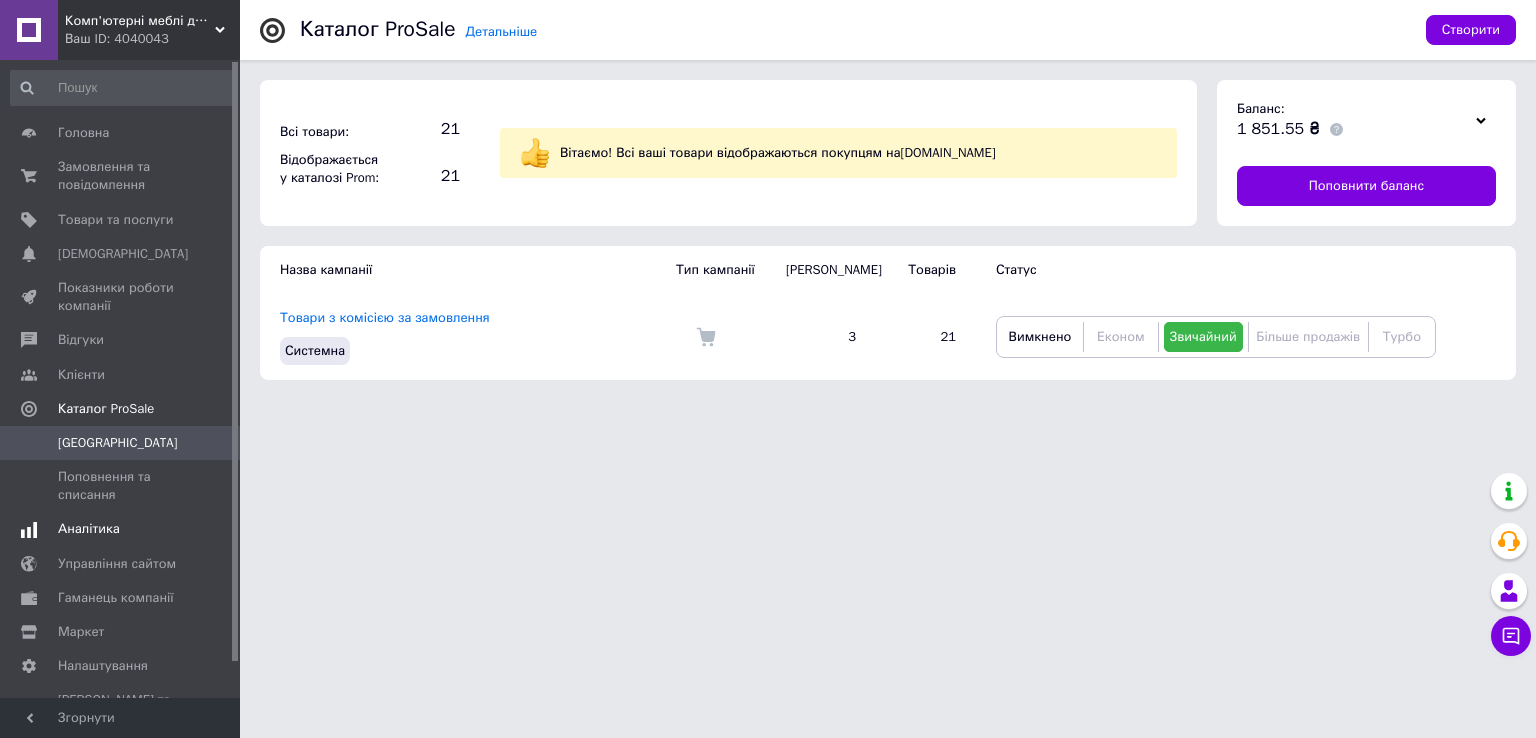 click on "Аналітика" at bounding box center [89, 529] 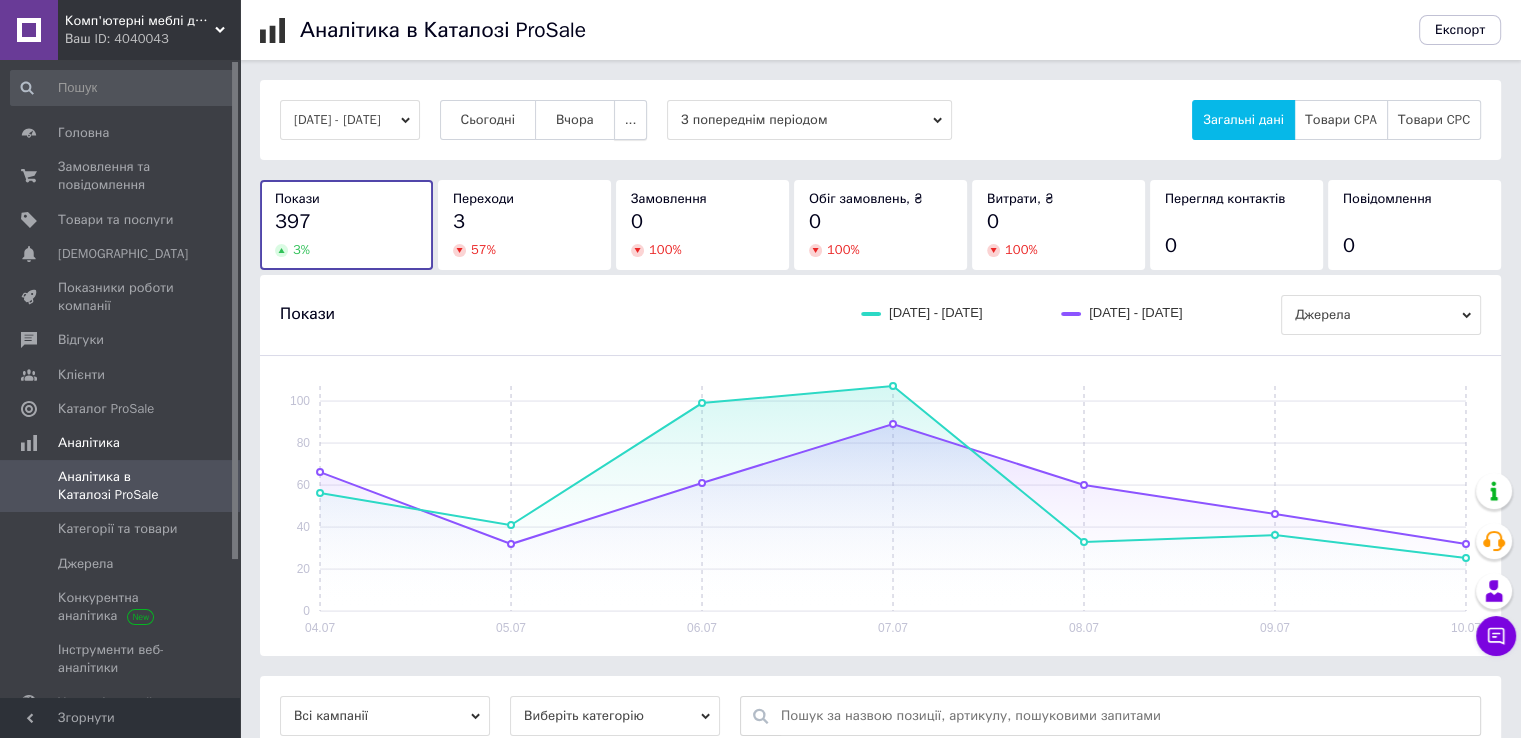 click on "..." at bounding box center (631, 120) 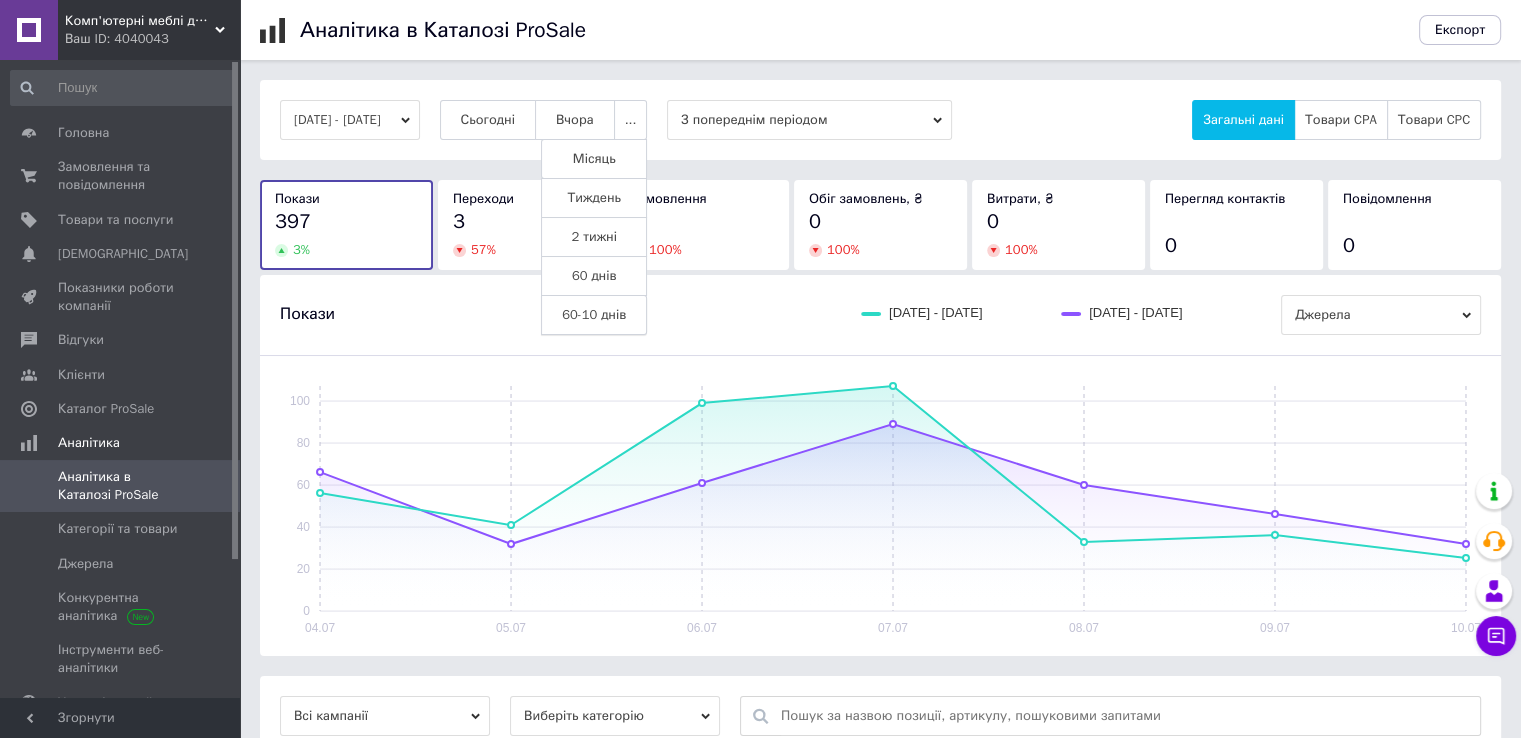 click on "60-10 днів" at bounding box center (594, 315) 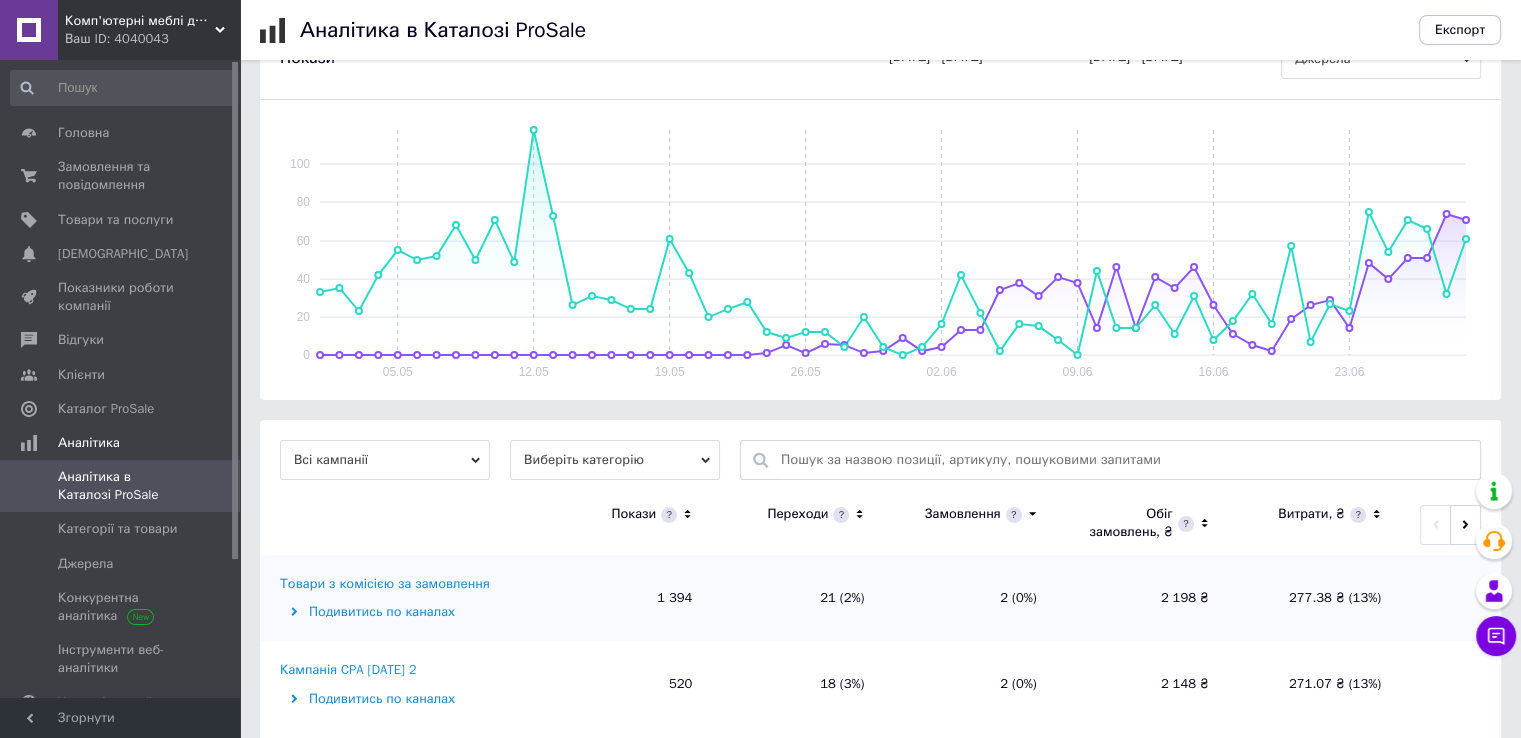 scroll, scrollTop: 285, scrollLeft: 0, axis: vertical 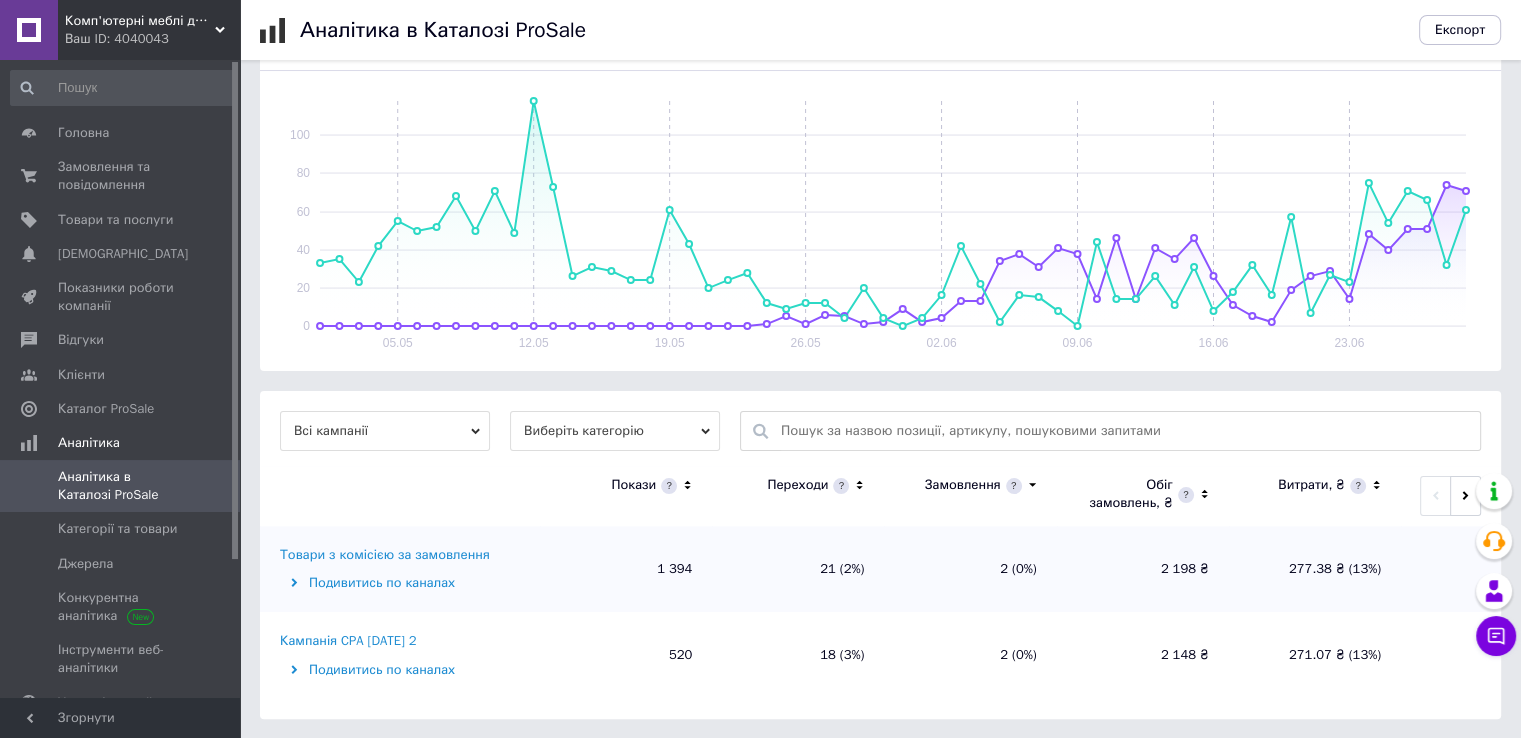 click on "Товари з комісією за замовлення" at bounding box center [385, 555] 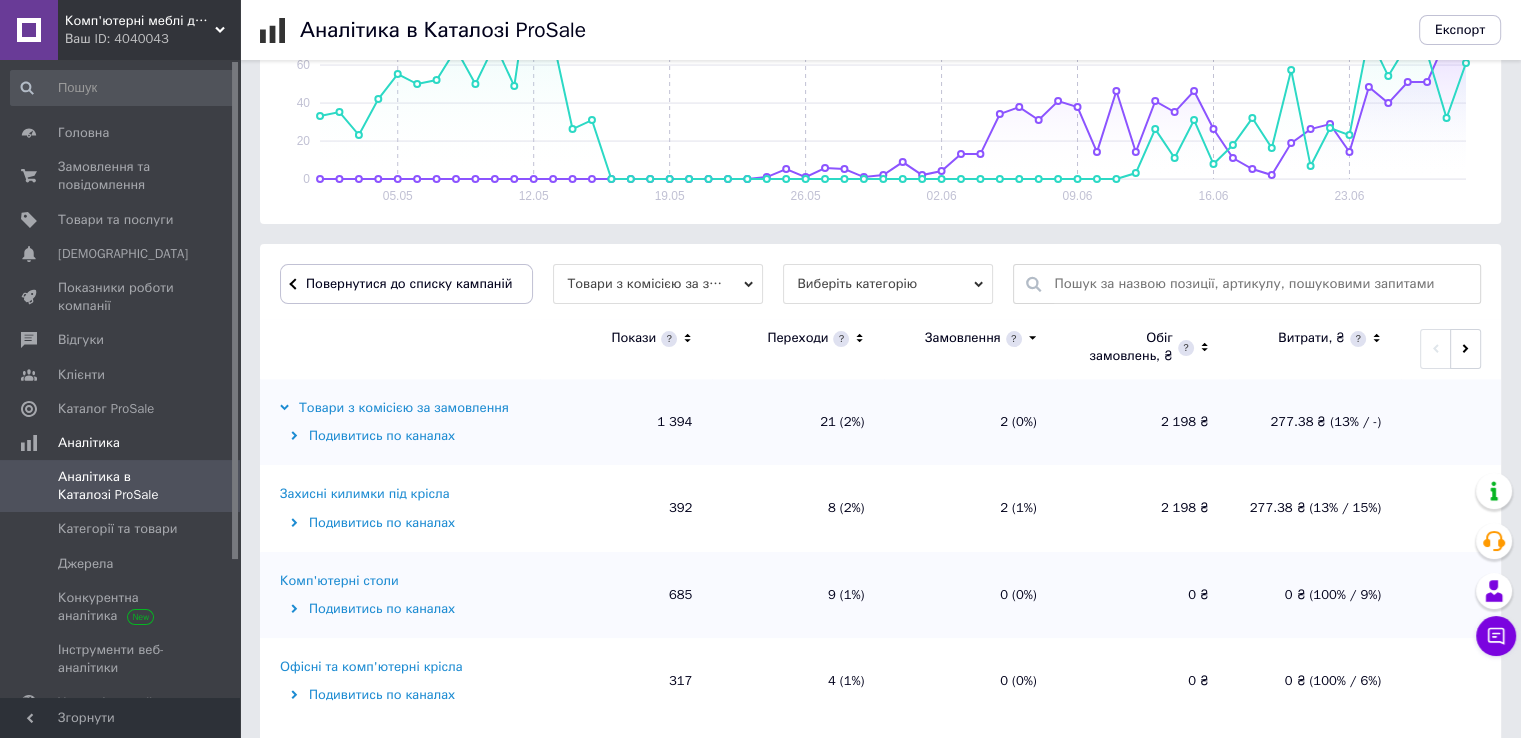 scroll, scrollTop: 458, scrollLeft: 0, axis: vertical 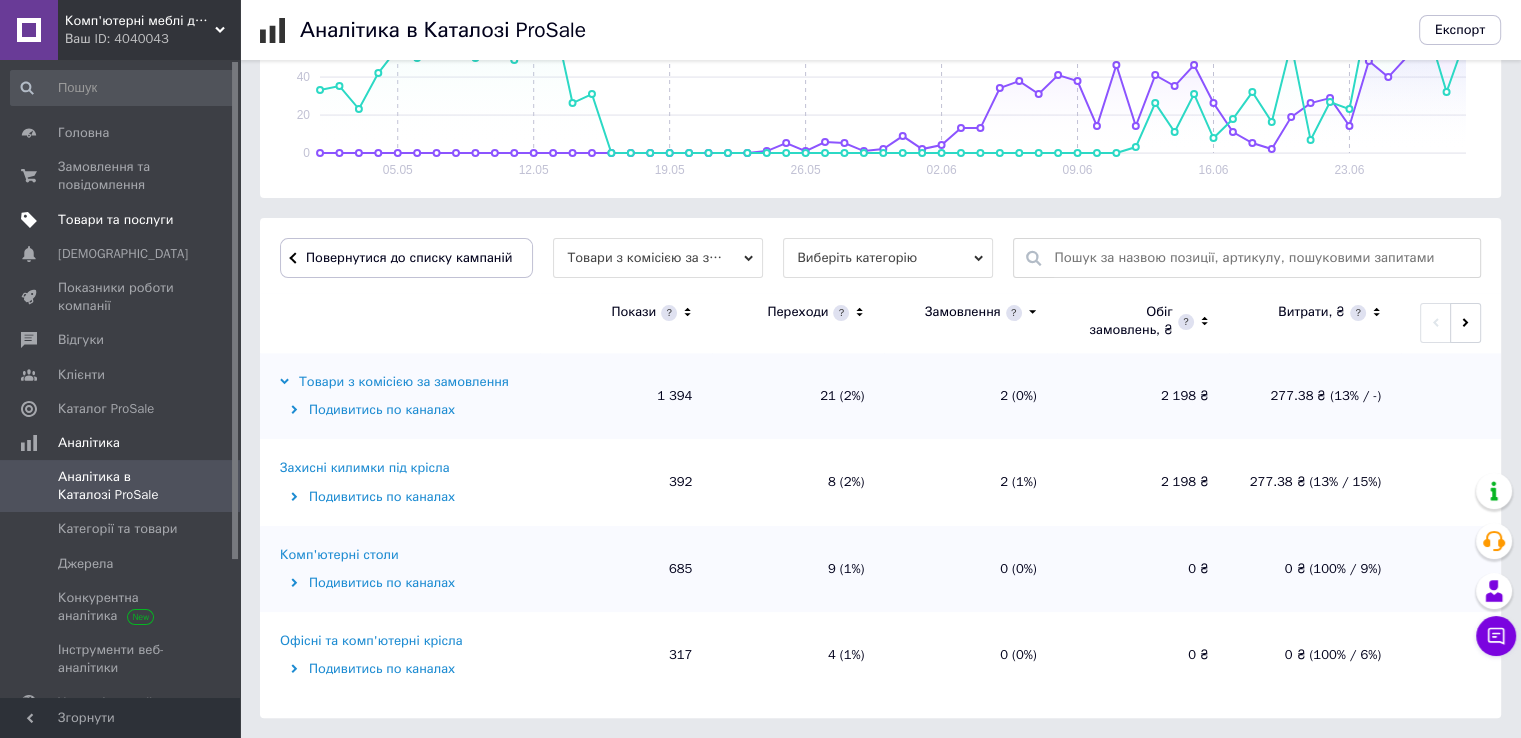 click on "Товари та послуги" at bounding box center (115, 220) 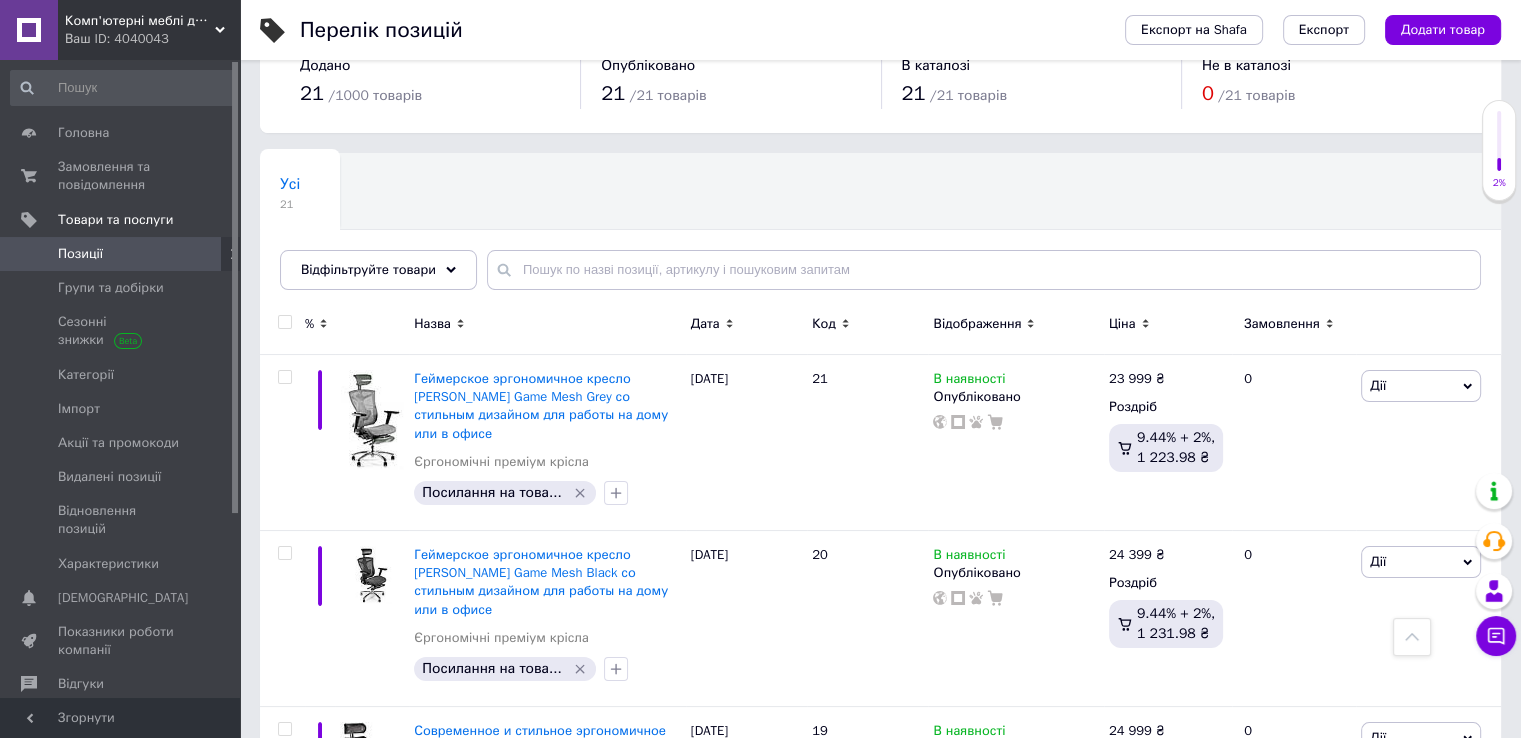 scroll, scrollTop: 0, scrollLeft: 0, axis: both 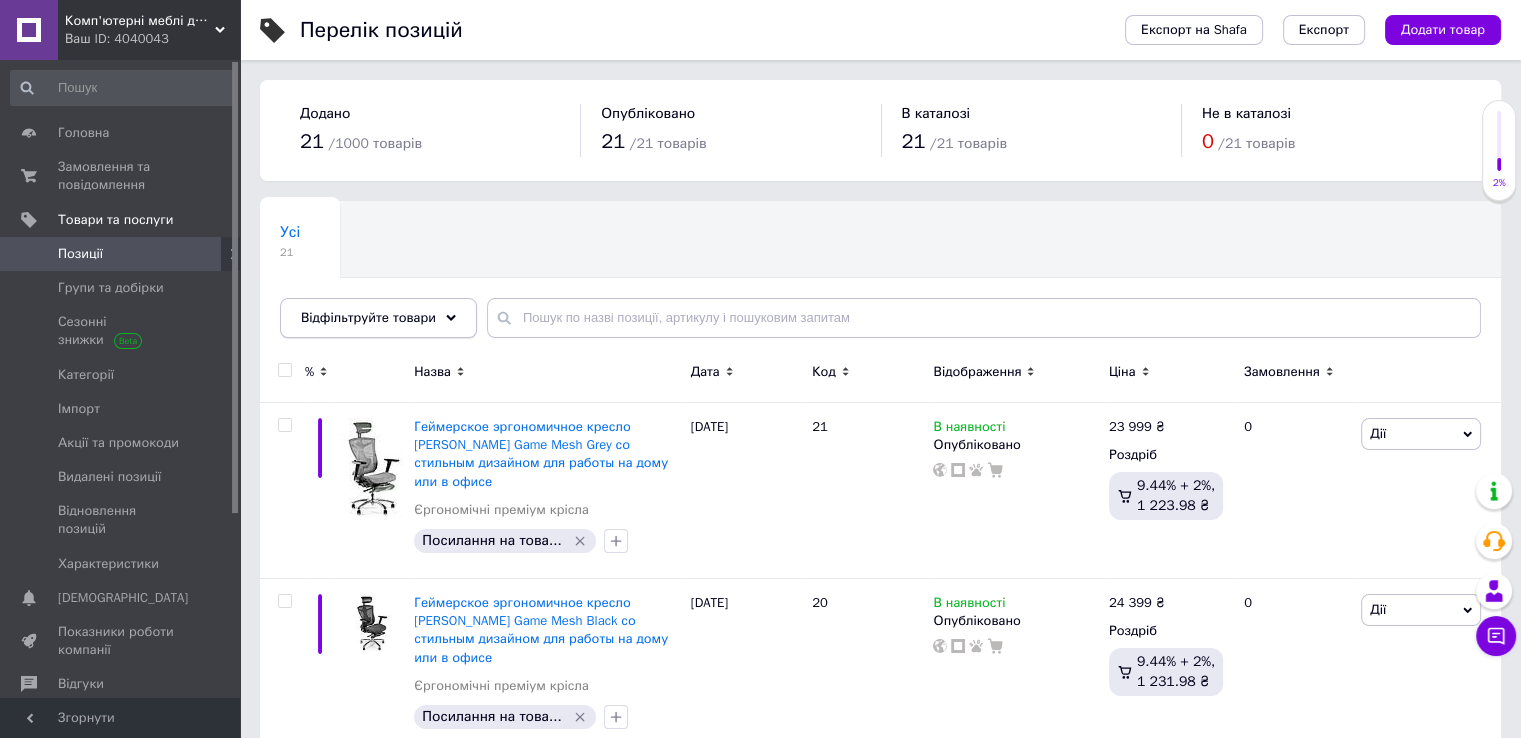 click 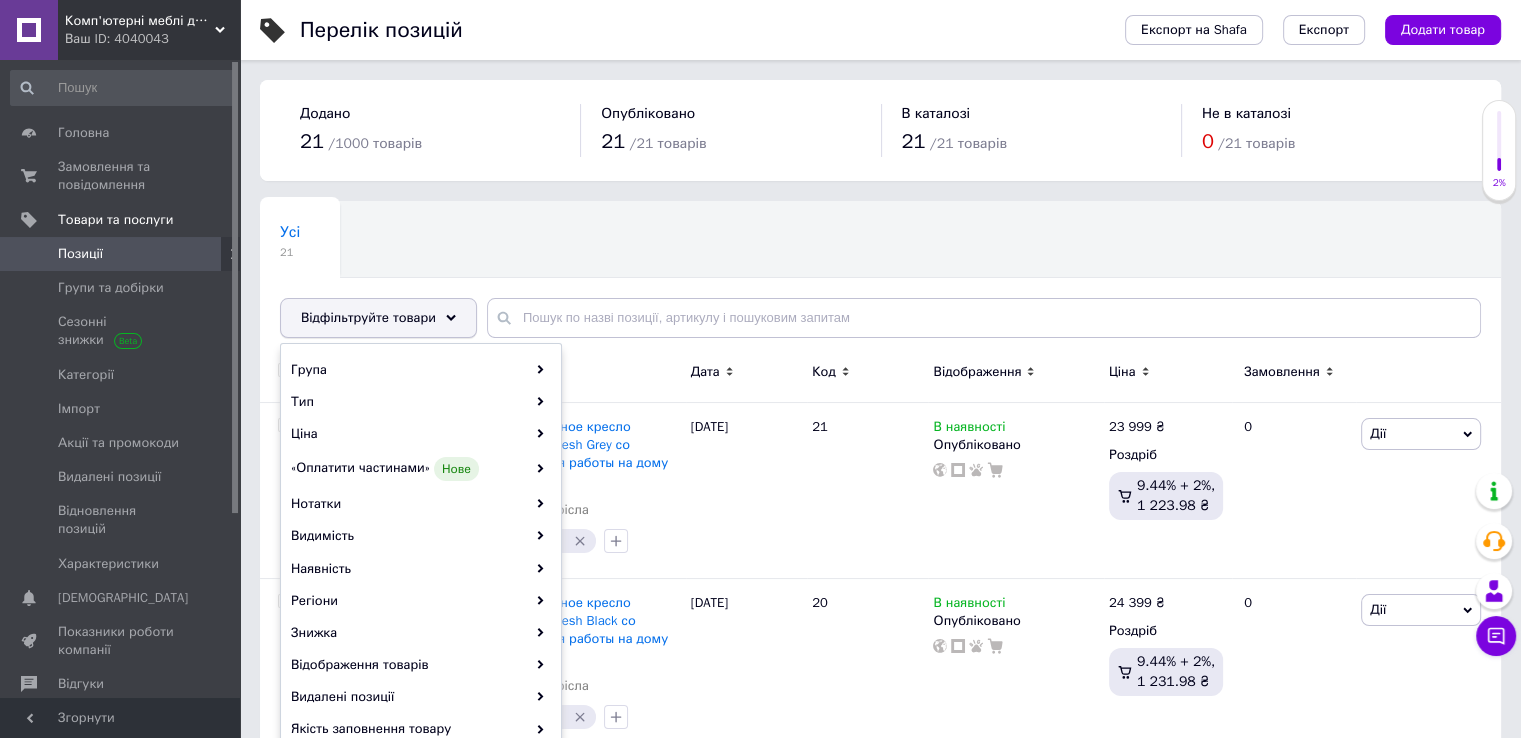 click 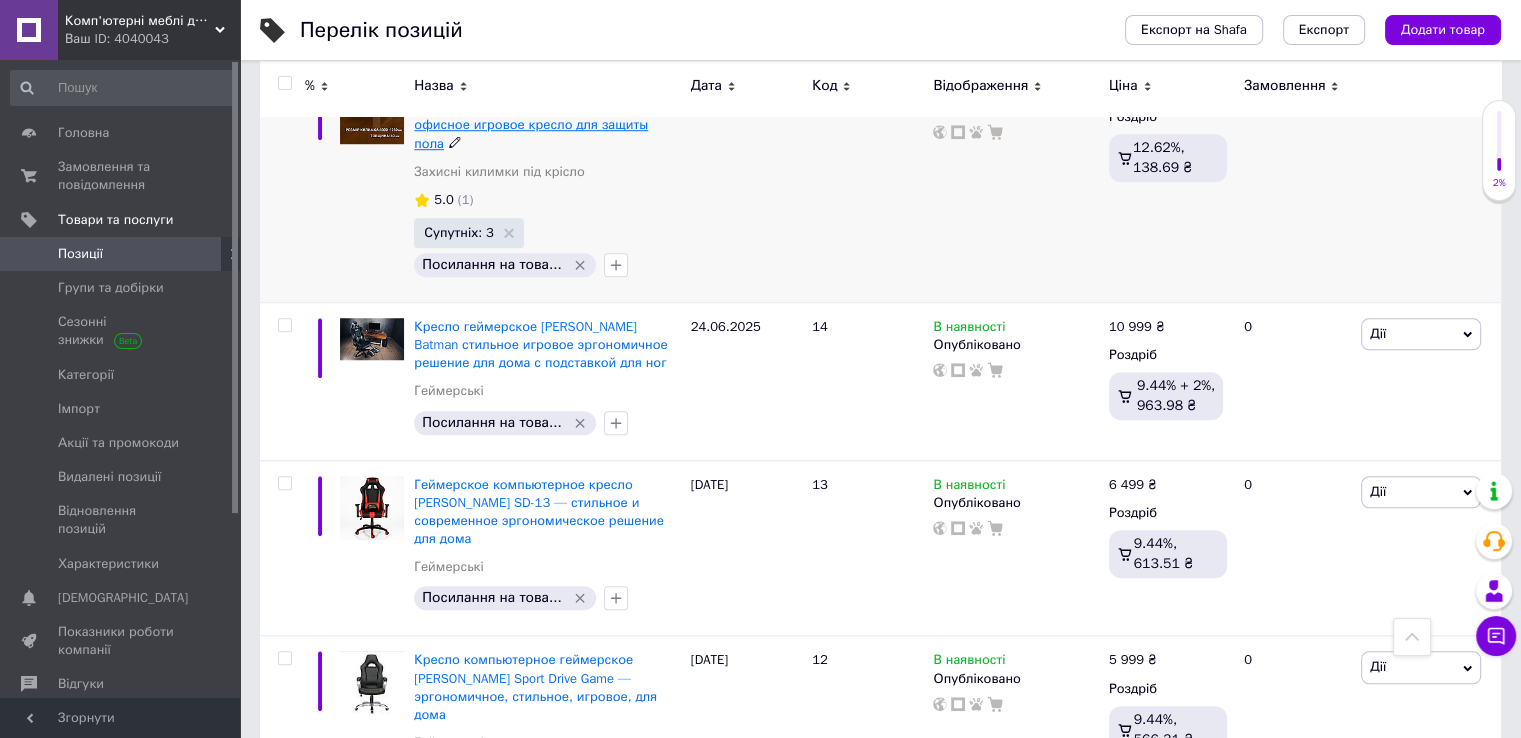 scroll, scrollTop: 1482, scrollLeft: 0, axis: vertical 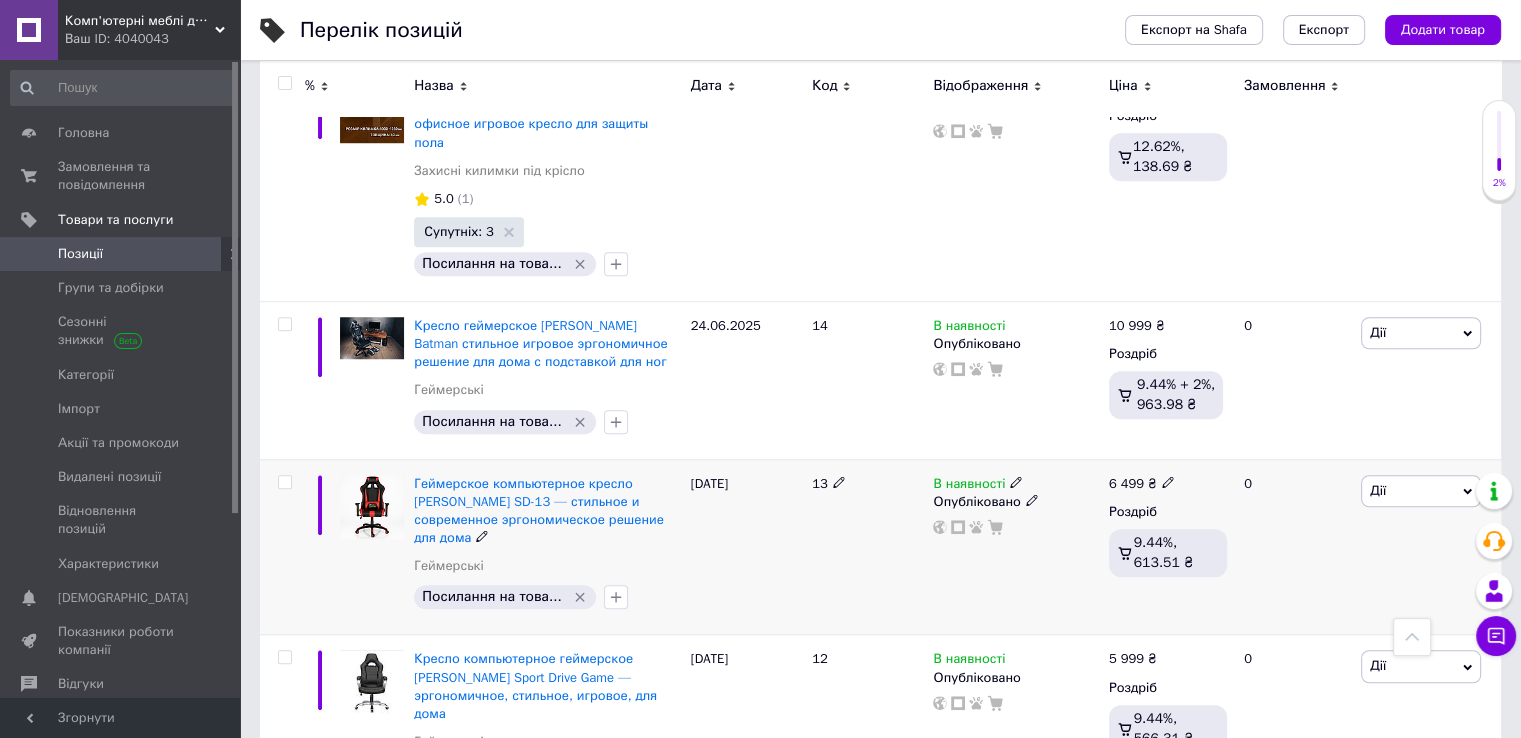 click at bounding box center [284, 482] 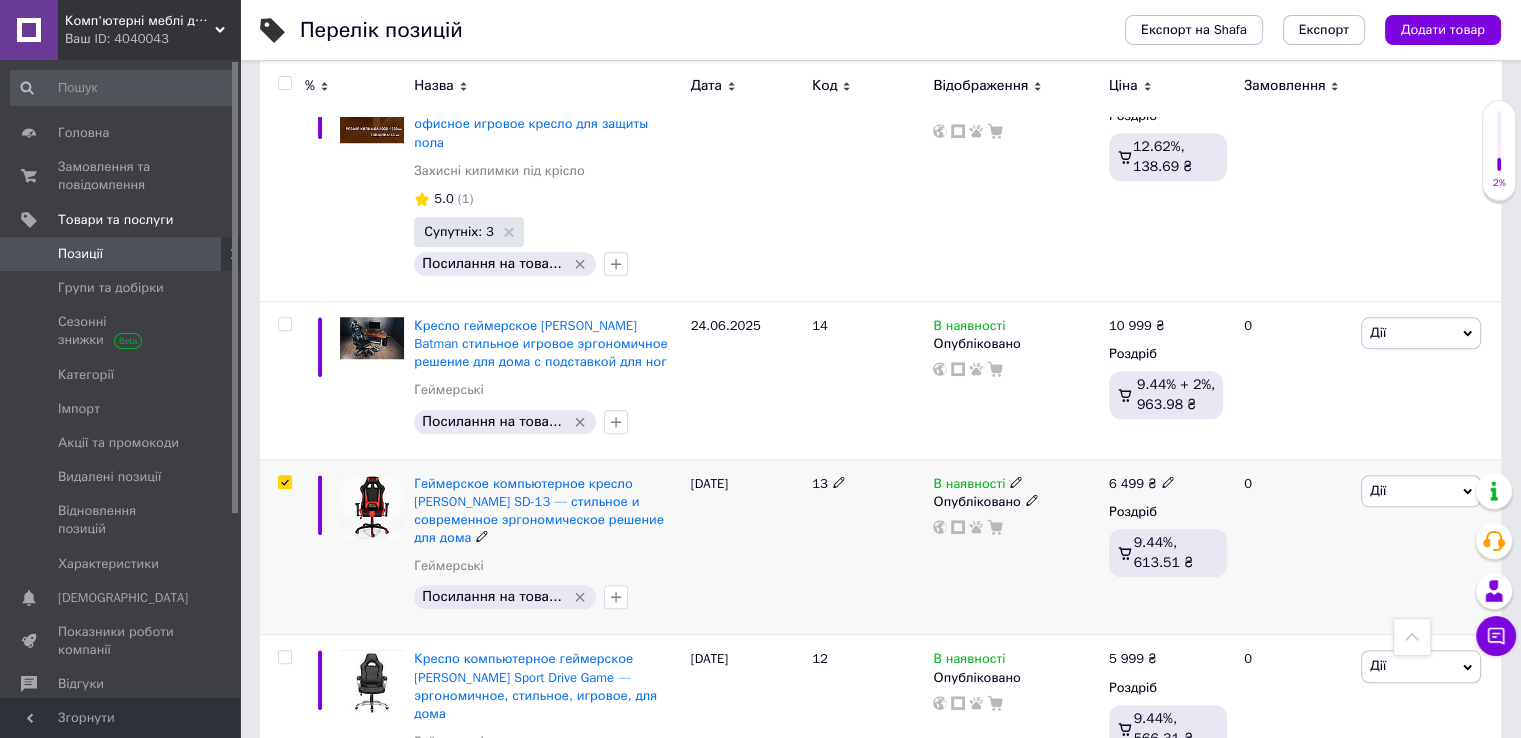 checkbox on "true" 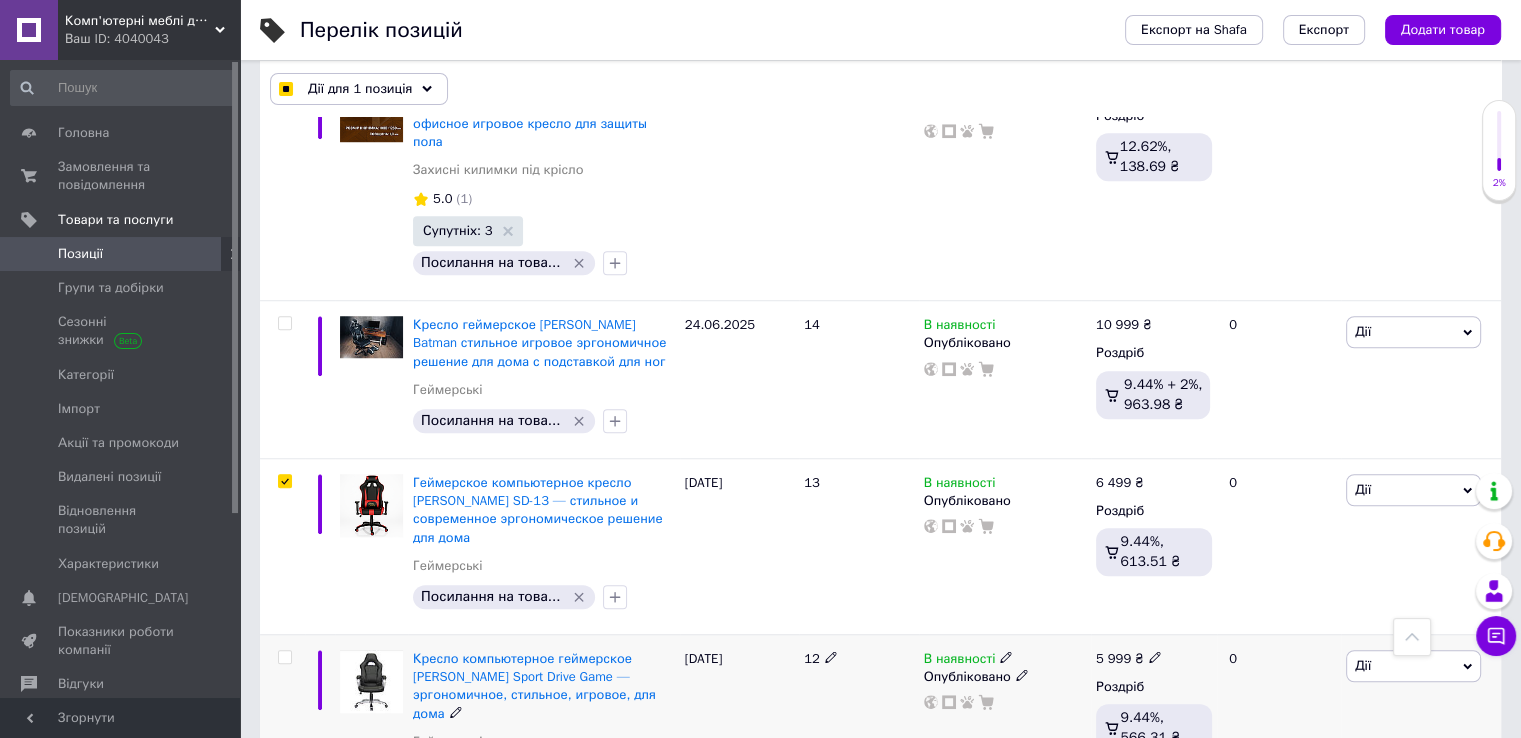 click at bounding box center [284, 657] 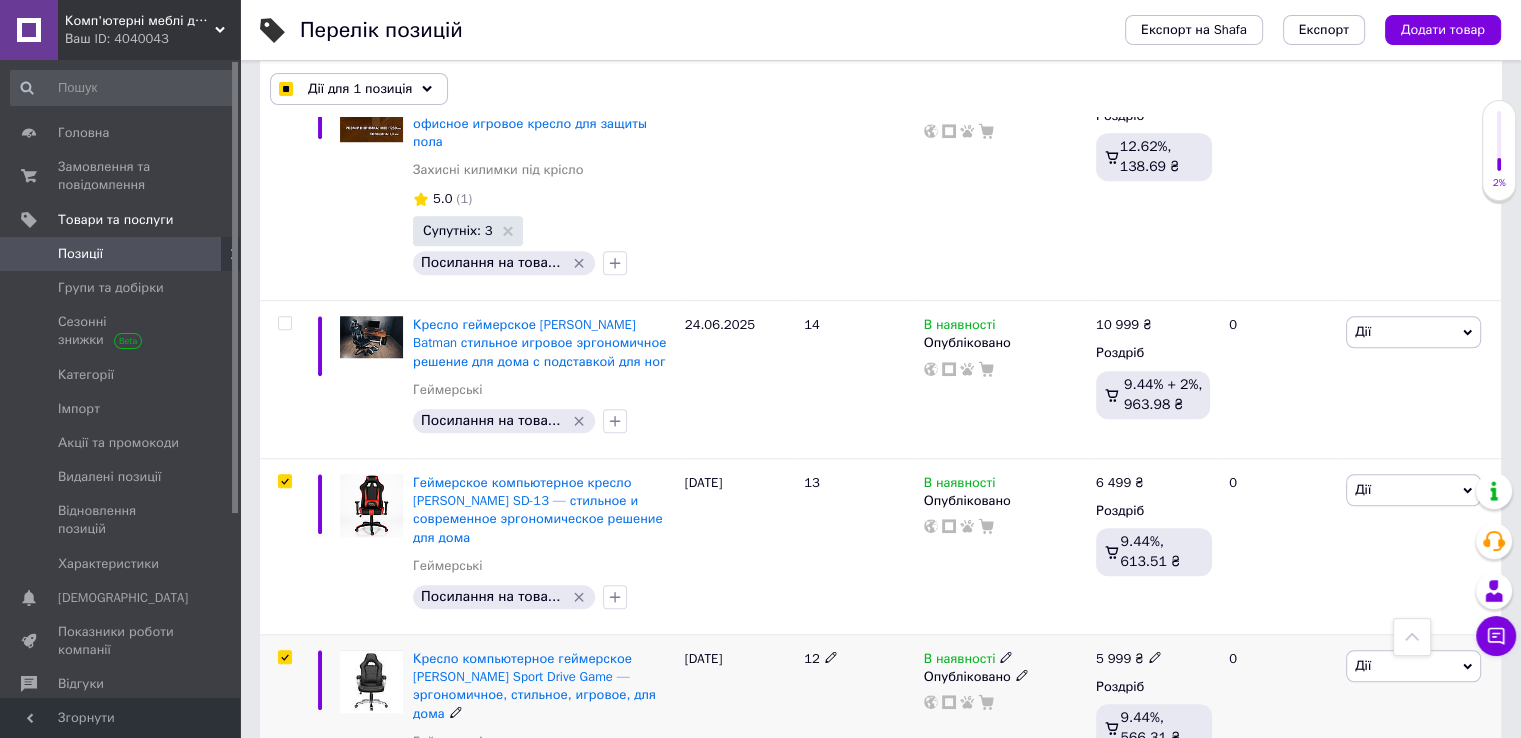 checkbox on "true" 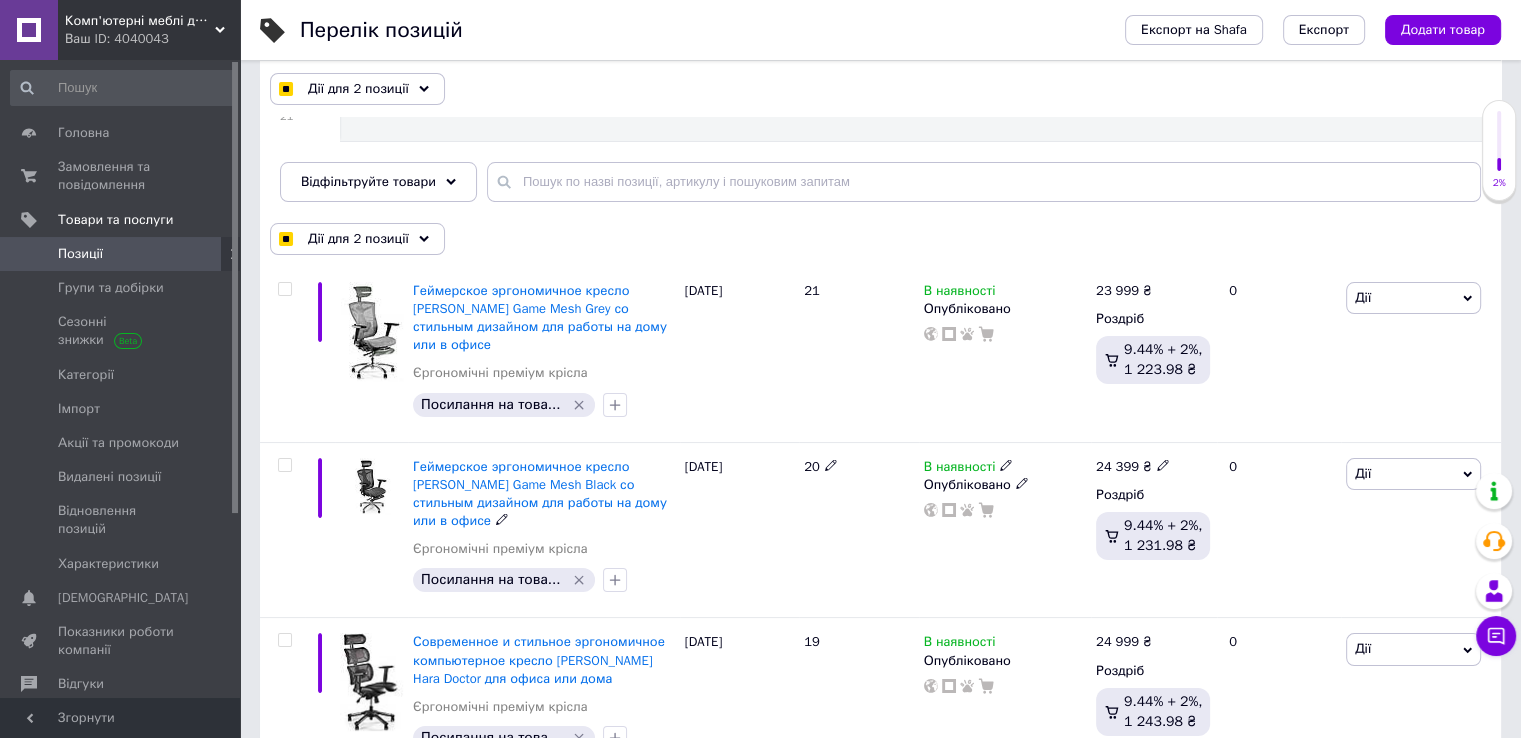 scroll, scrollTop: 0, scrollLeft: 0, axis: both 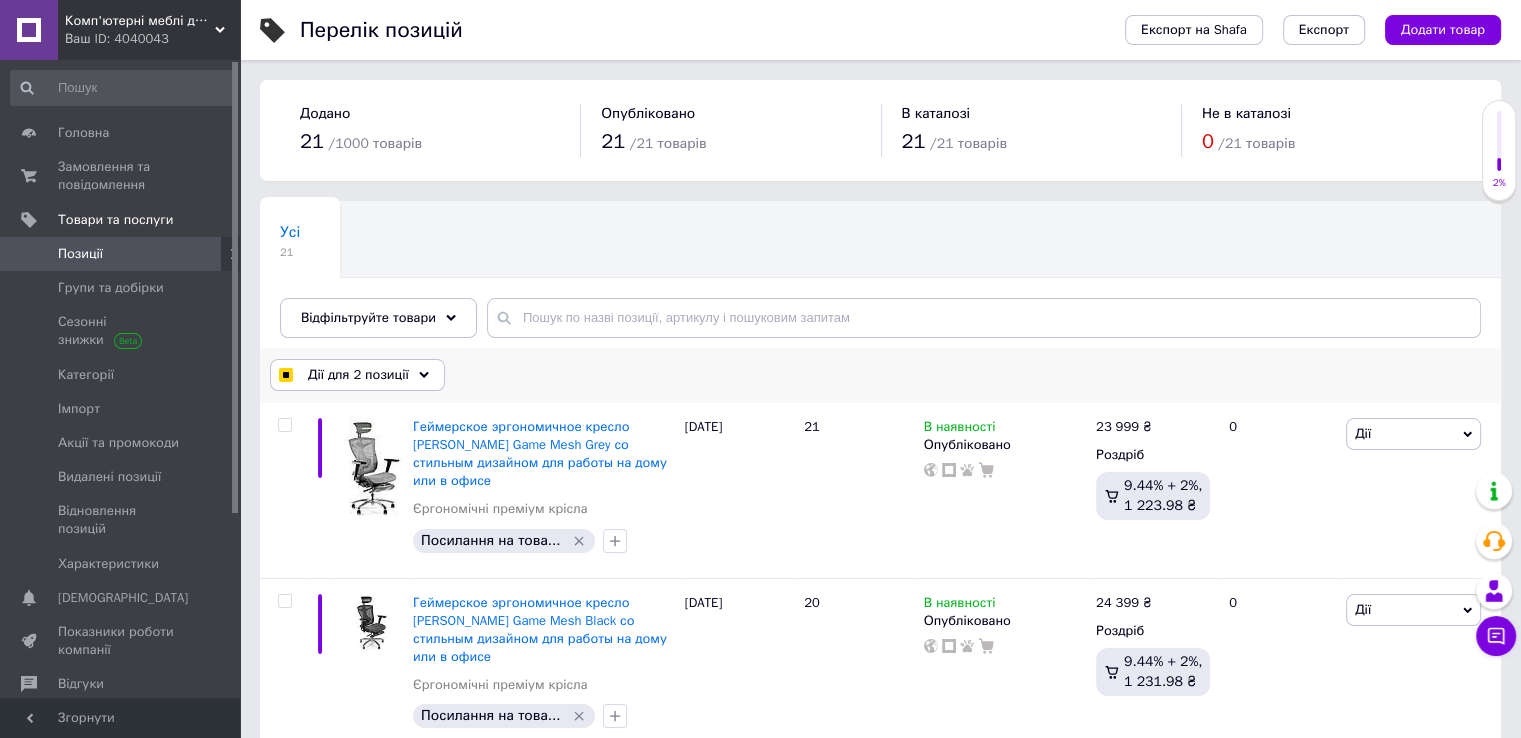 click on "Дії для 2 позиції" at bounding box center [357, 375] 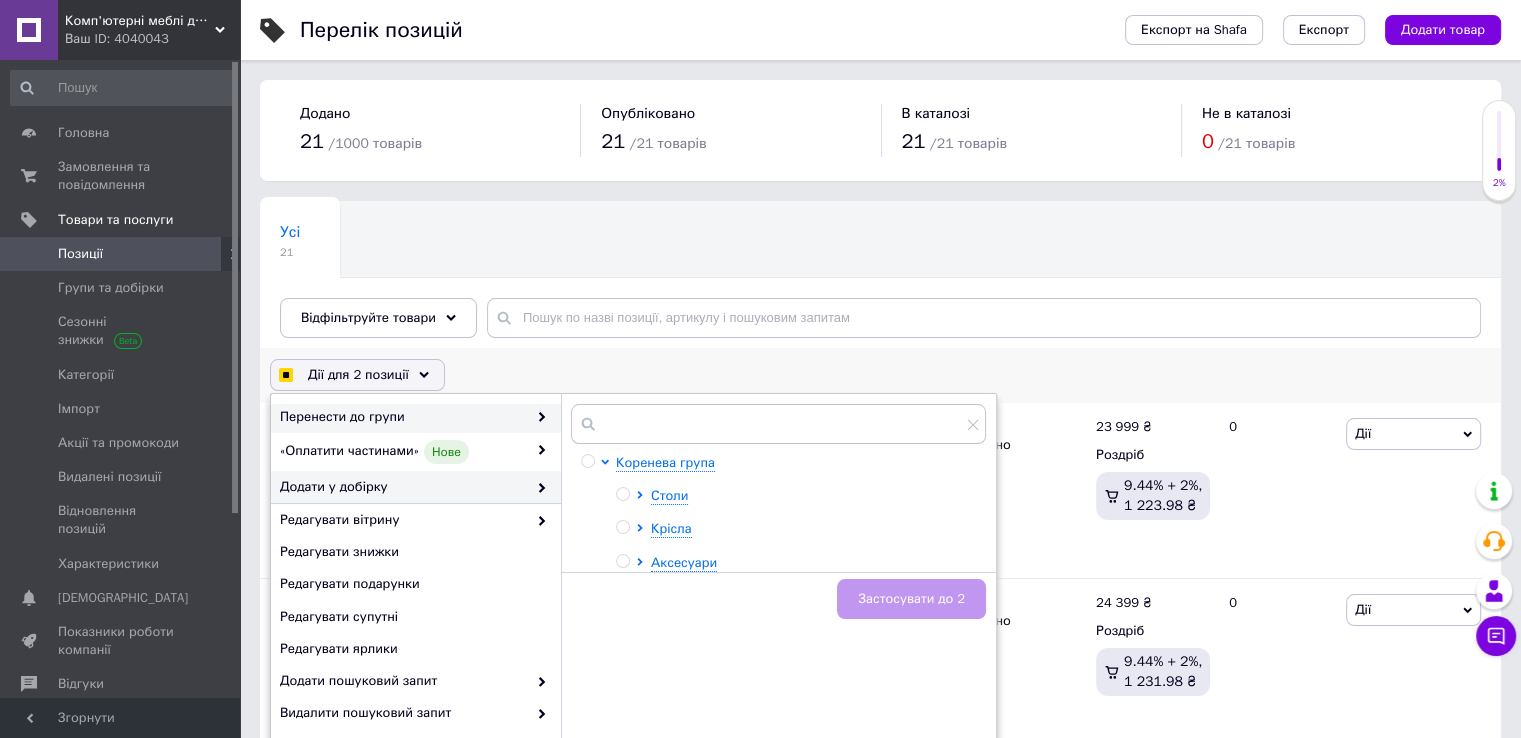 scroll, scrollTop: 164, scrollLeft: 0, axis: vertical 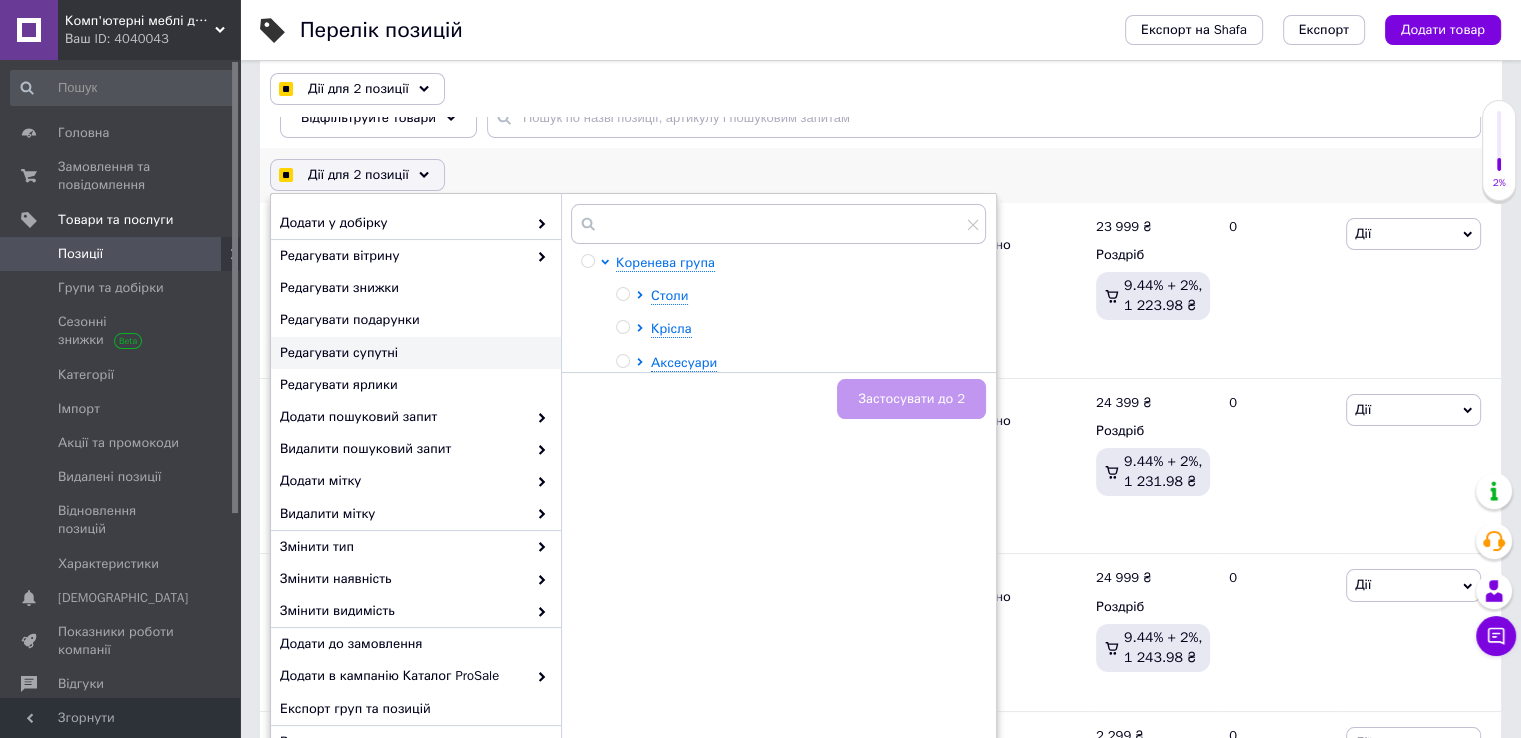 checkbox on "true" 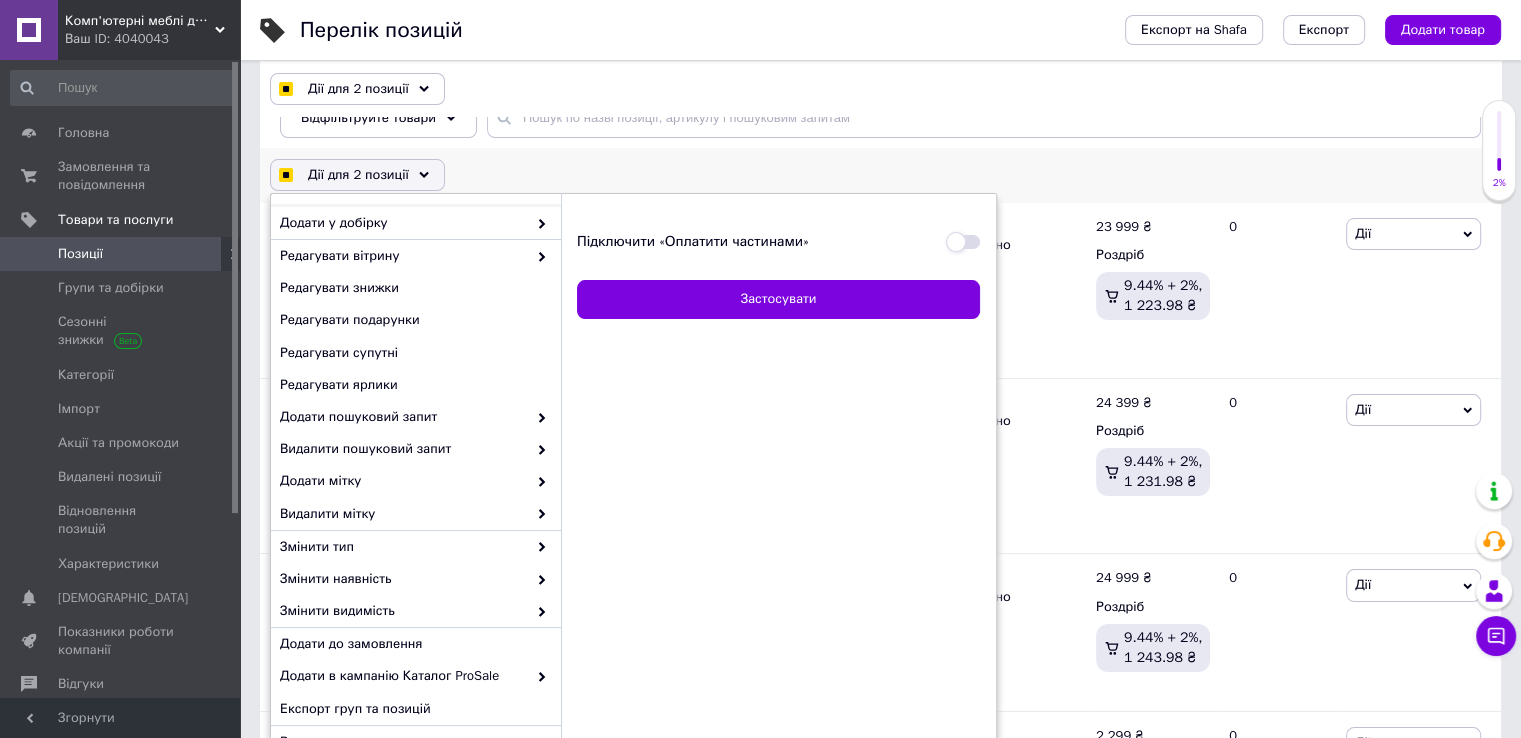 scroll, scrollTop: 0, scrollLeft: 0, axis: both 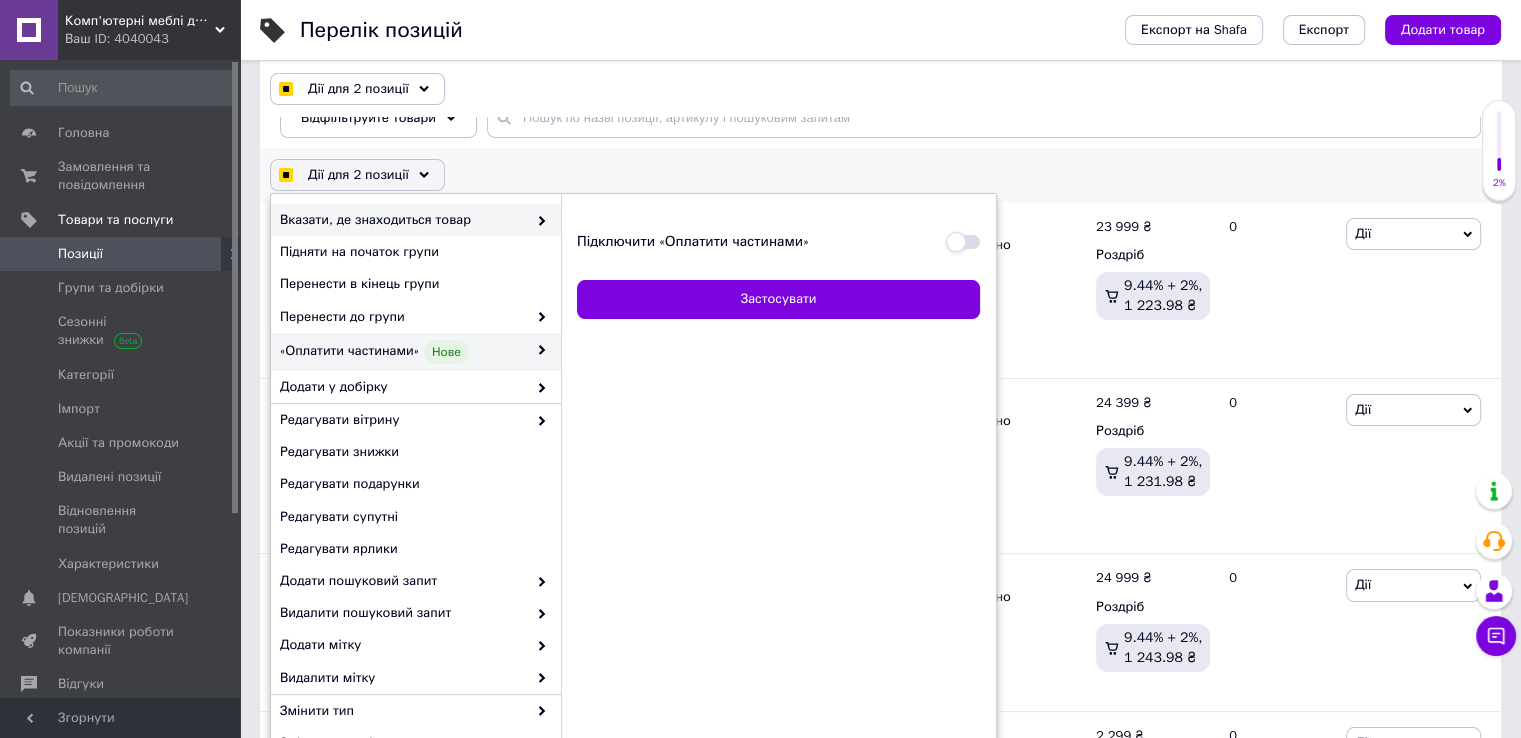 checkbox on "true" 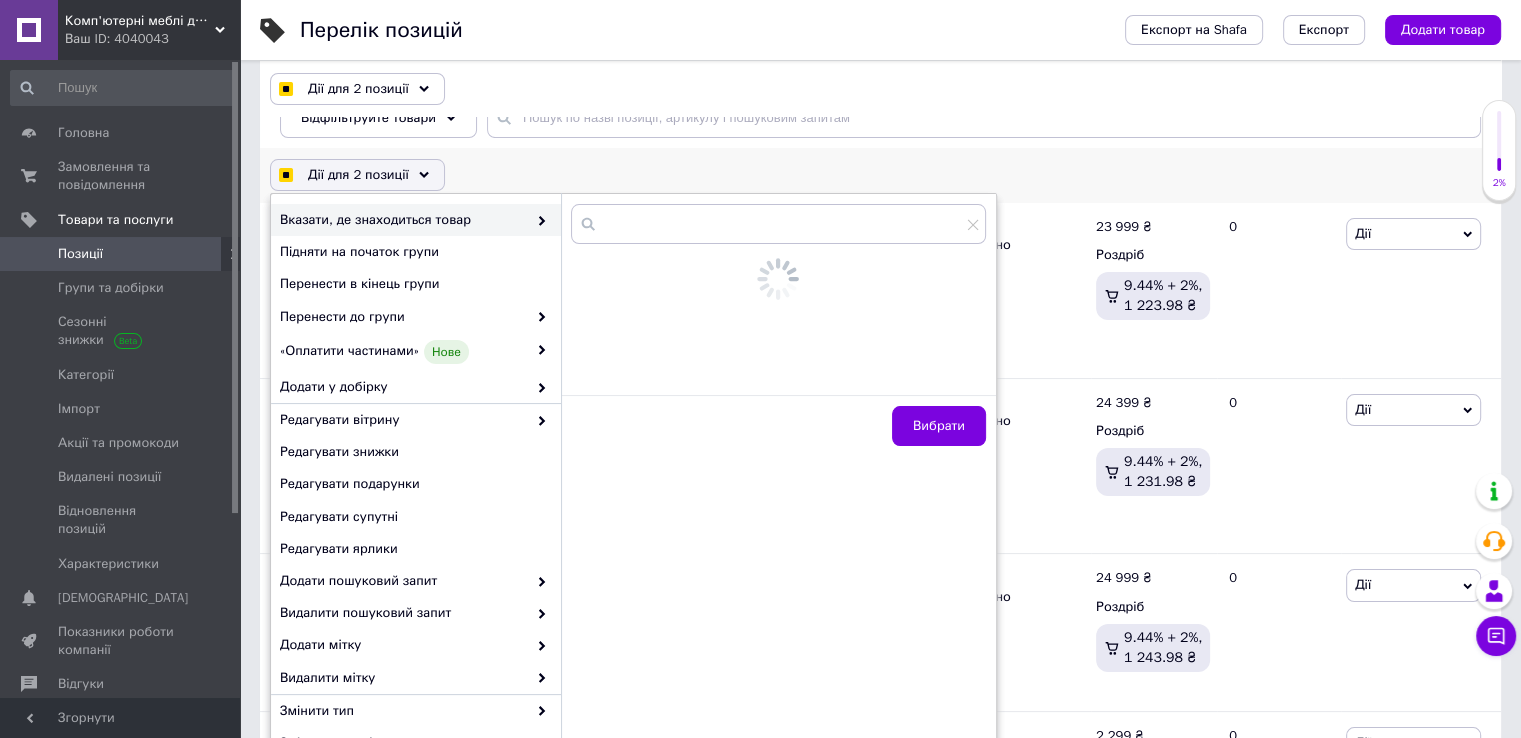 checkbox on "true" 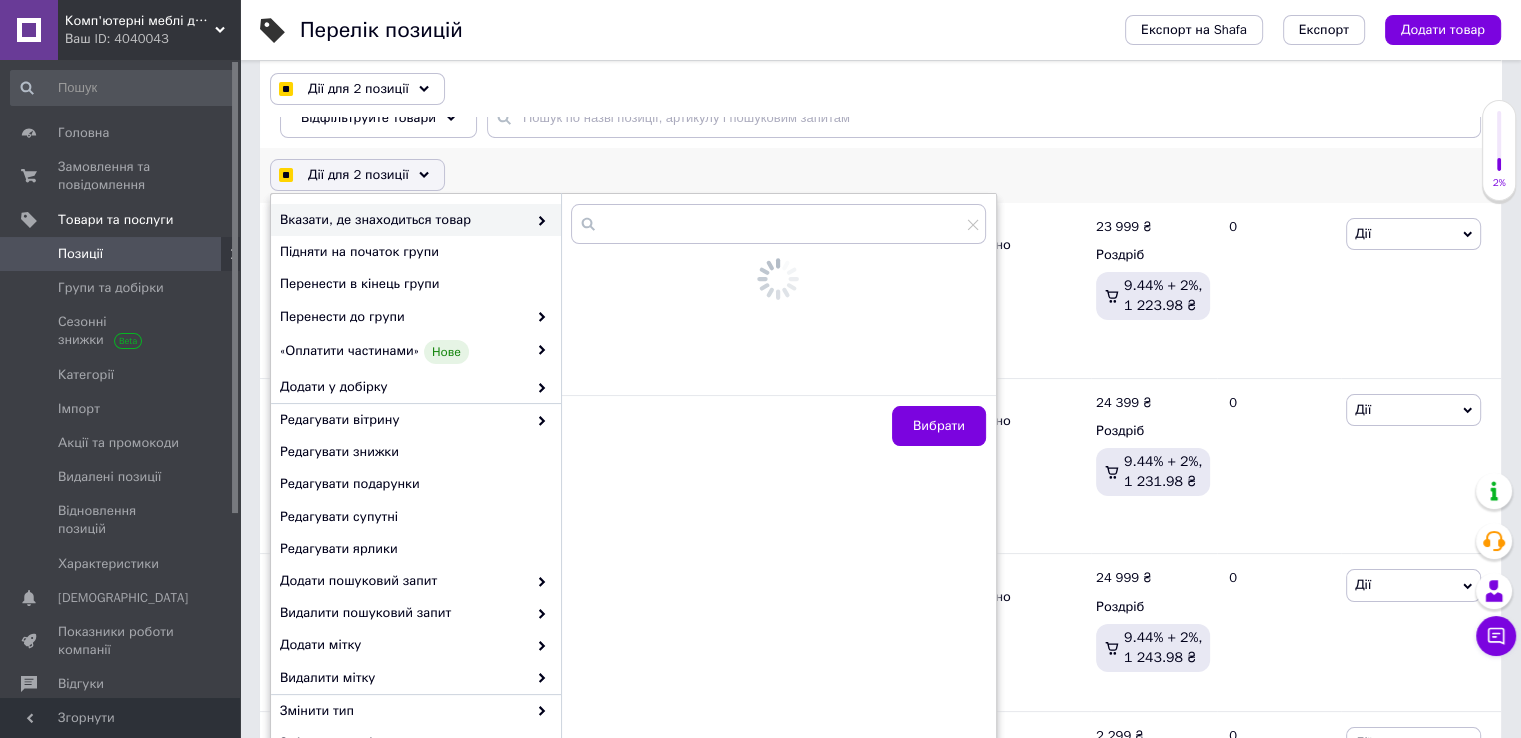checkbox on "true" 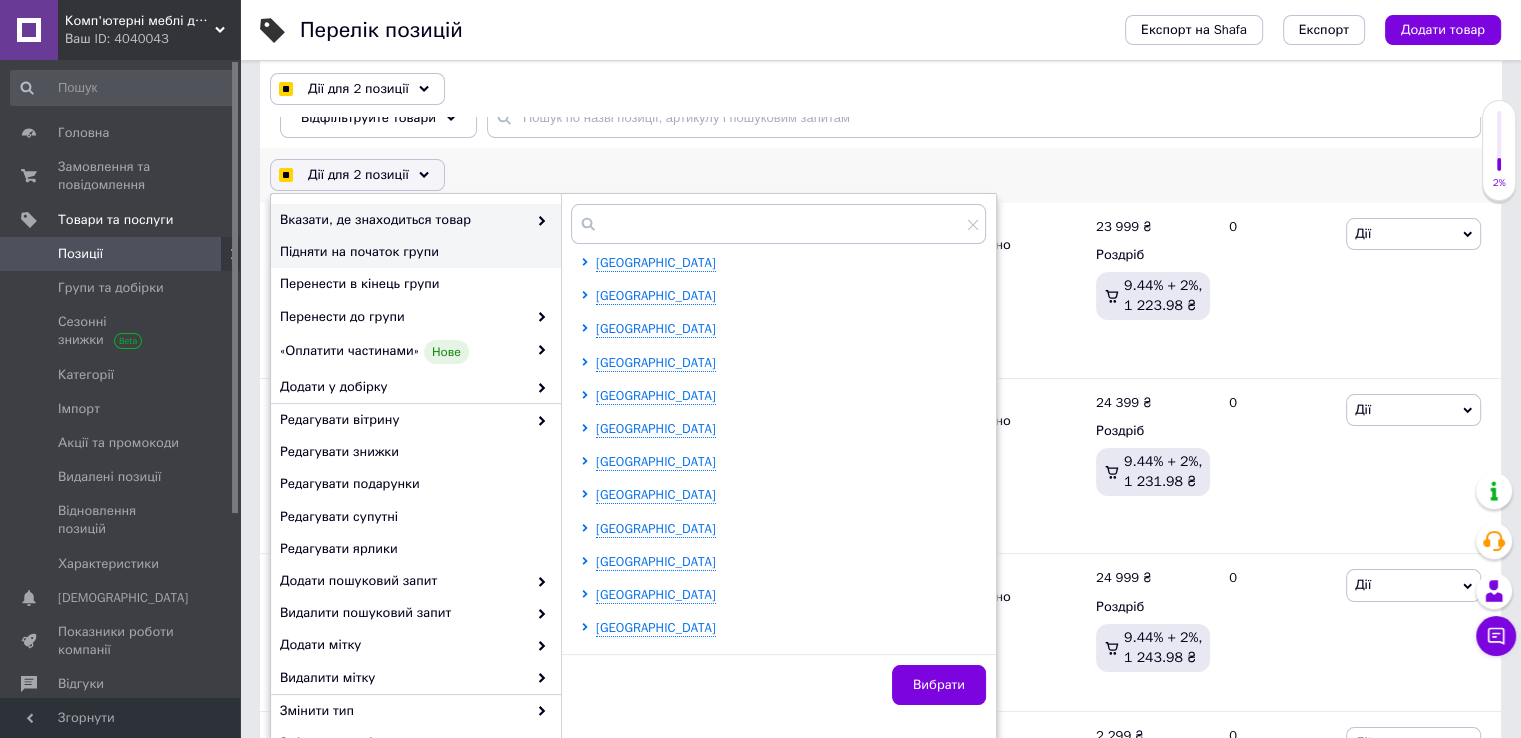 checkbox on "true" 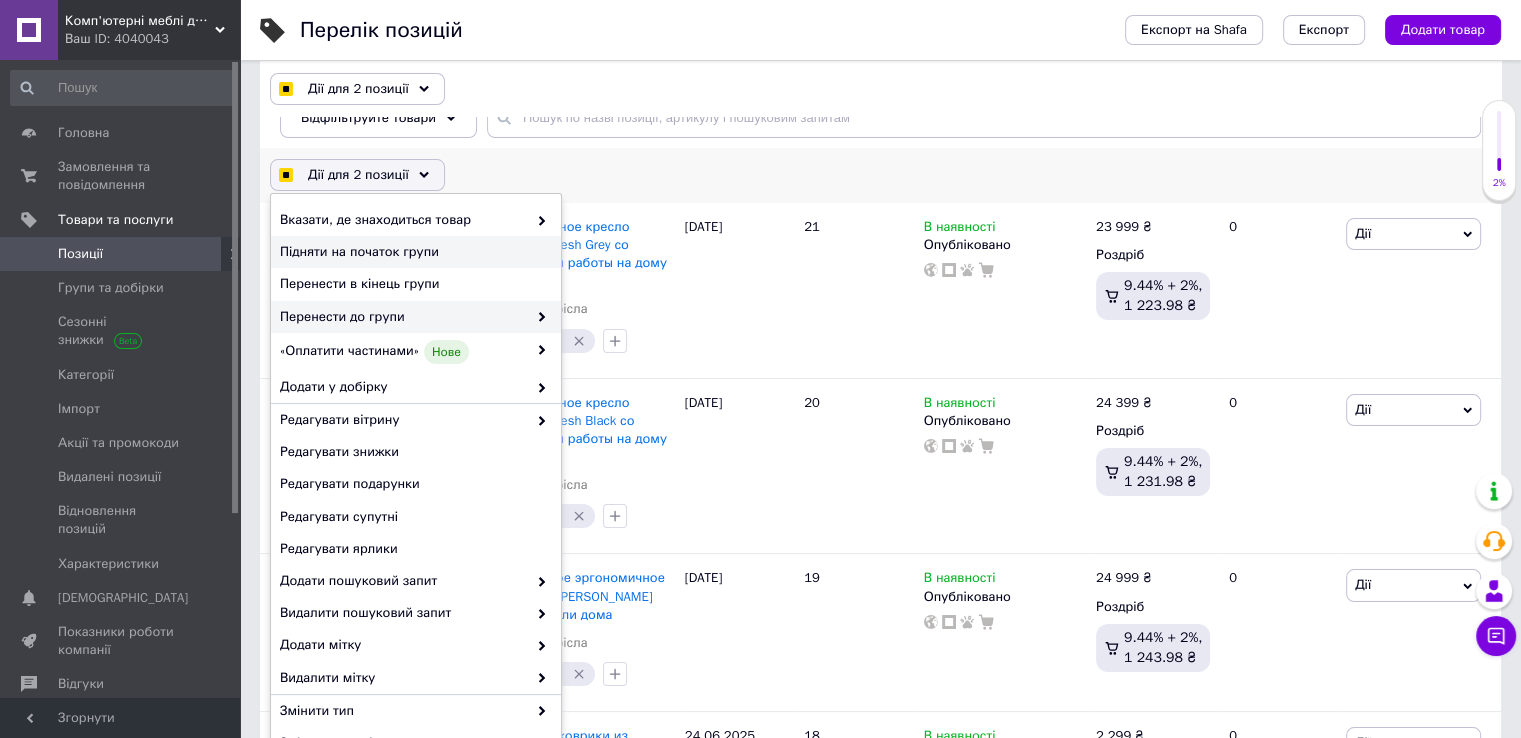 checkbox on "true" 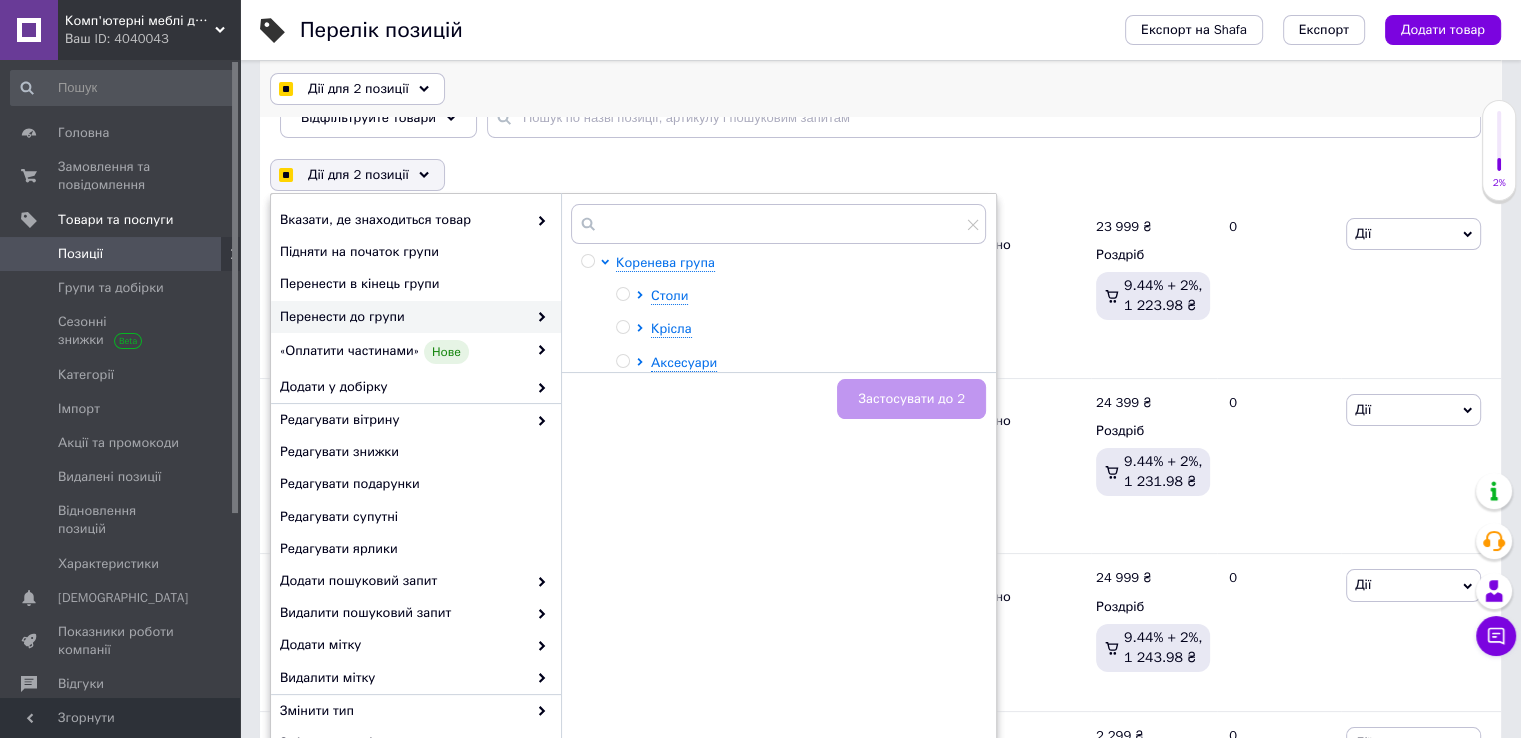 checkbox on "true" 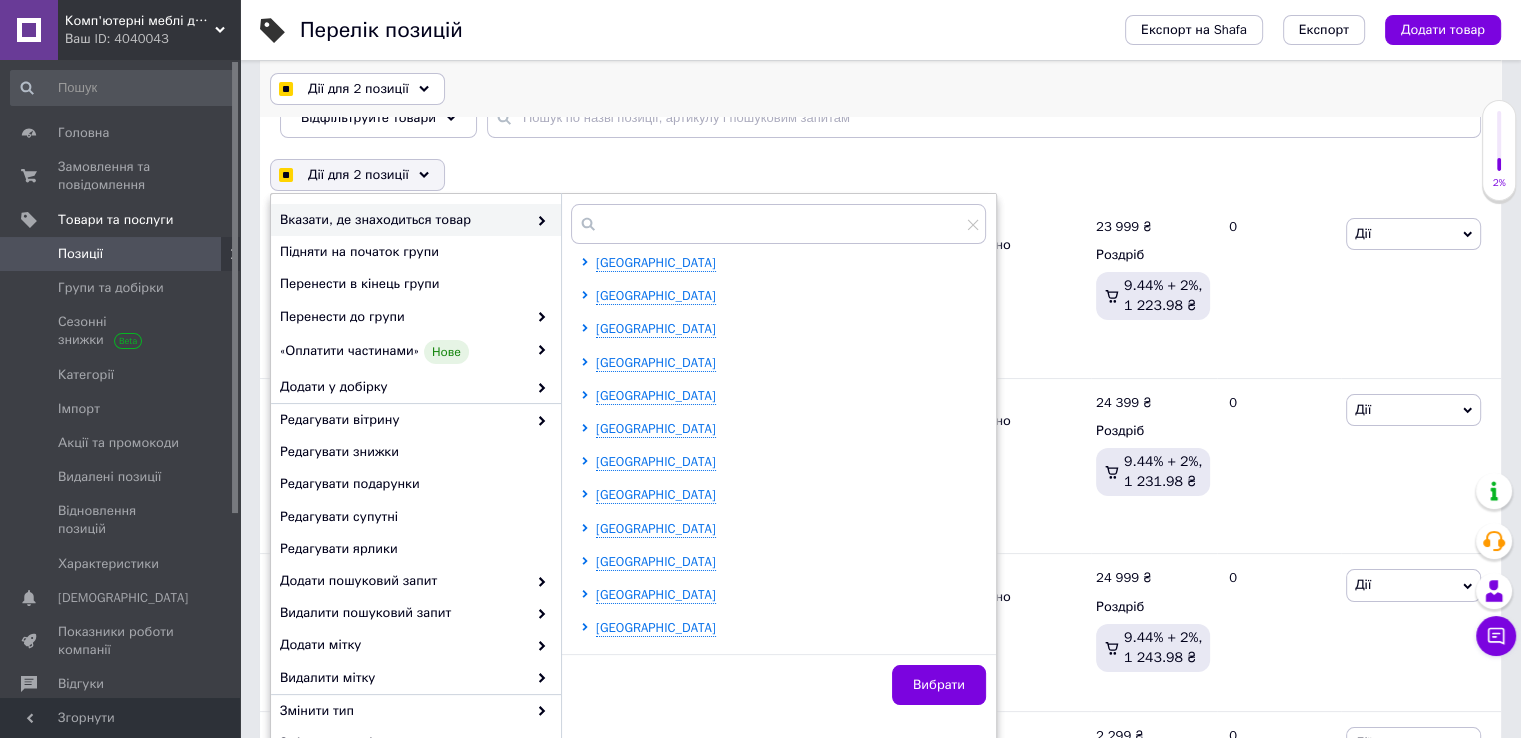 click on "Дії для 2 позиції Вибрати усі 21 позиція Вибрані всі 21 позиція Скасувати обрані Вказати, де знаходиться товар Підняти на початок групи Перенести в кінець групи Перенести до групи «Оплатити частинами»  Нове Додати у добірку Редагувати вітрину Редагувати знижки Редагувати подарунки Редагувати супутні Редагувати ярлики Додати пошуковий запит Видалити пошуковий запит Додати мітку Видалити мітку Змінити тип Змінити наявність Змінити видимість Додати до замовлення Додати в кампанію Каталог ProSale Експорт груп та позицій Видалити" at bounding box center (880, 89) 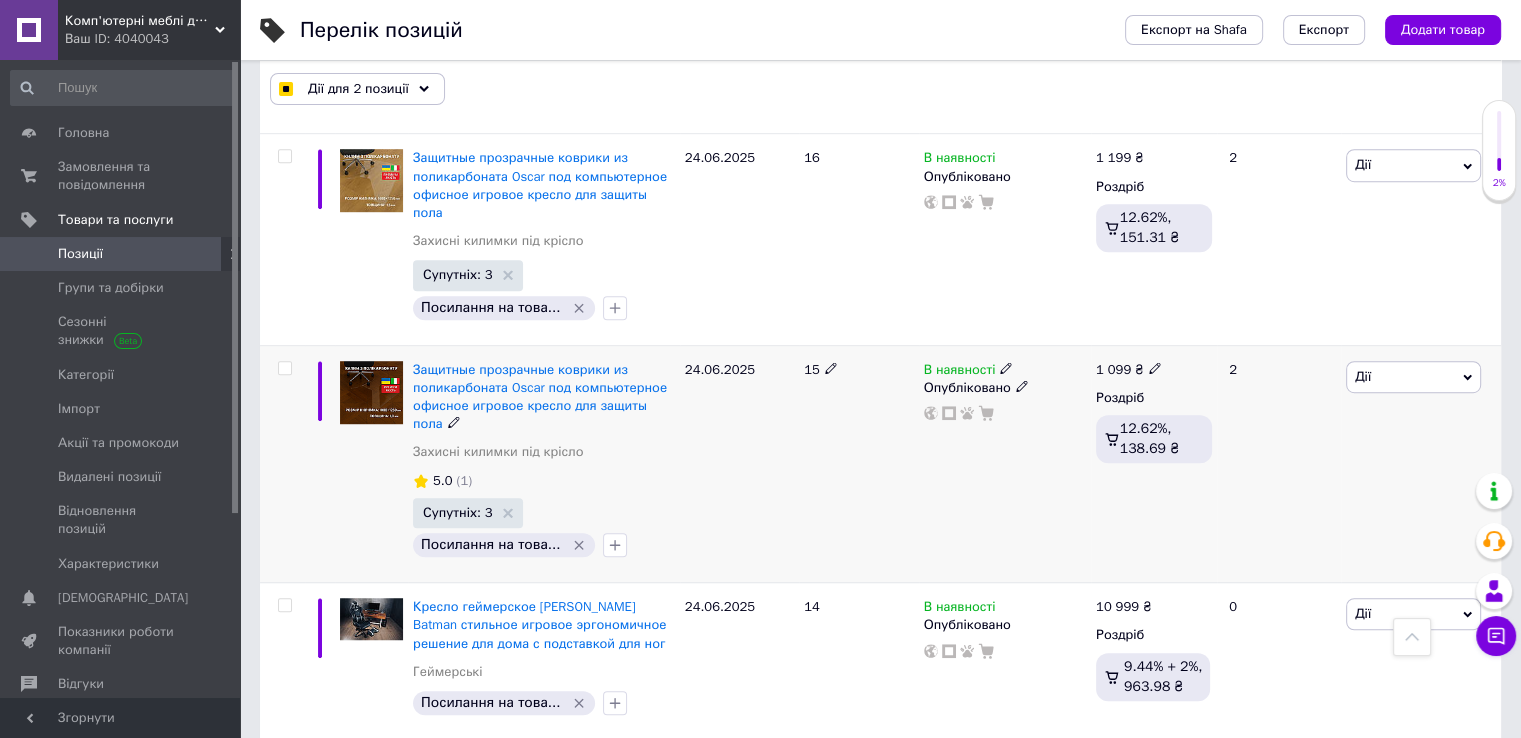 scroll, scrollTop: 1500, scrollLeft: 0, axis: vertical 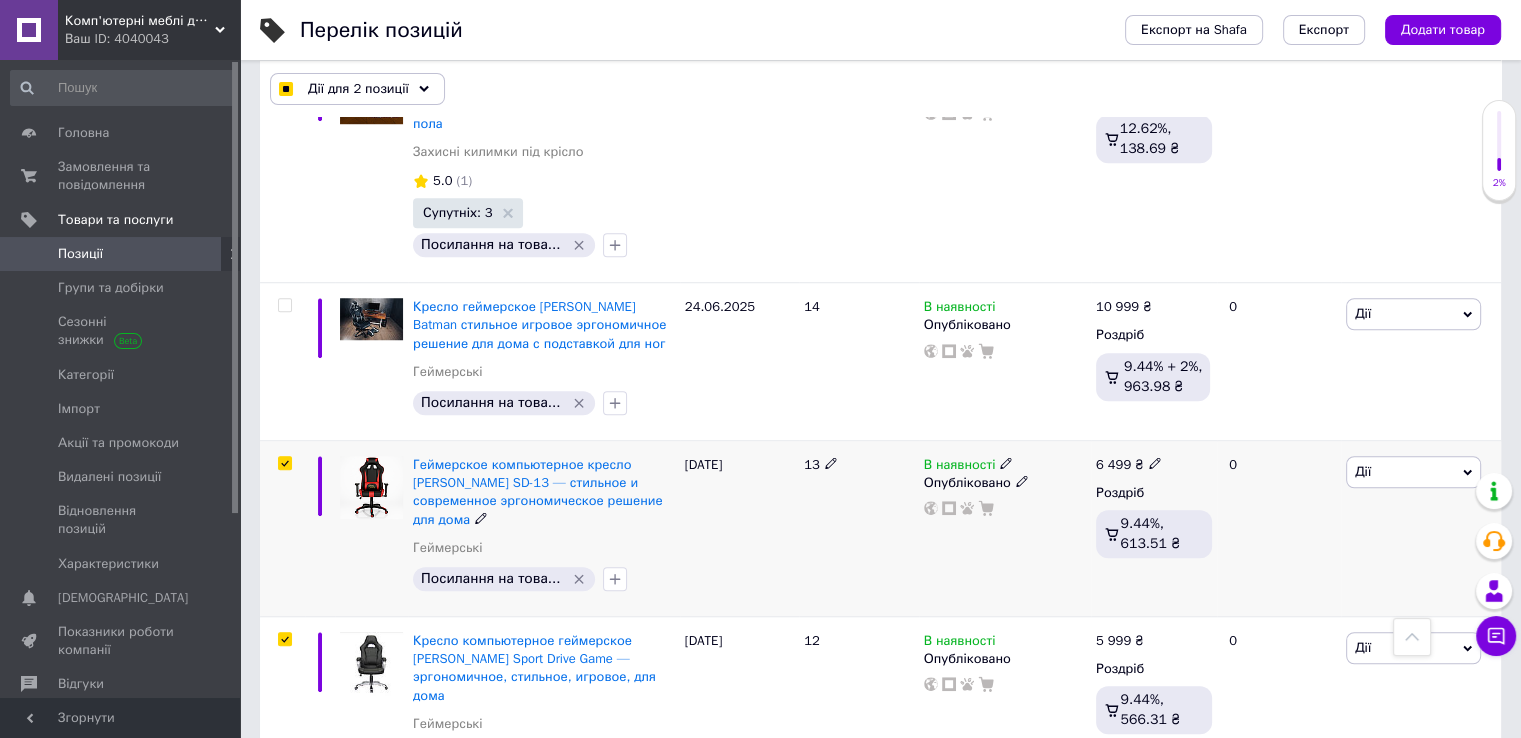 click 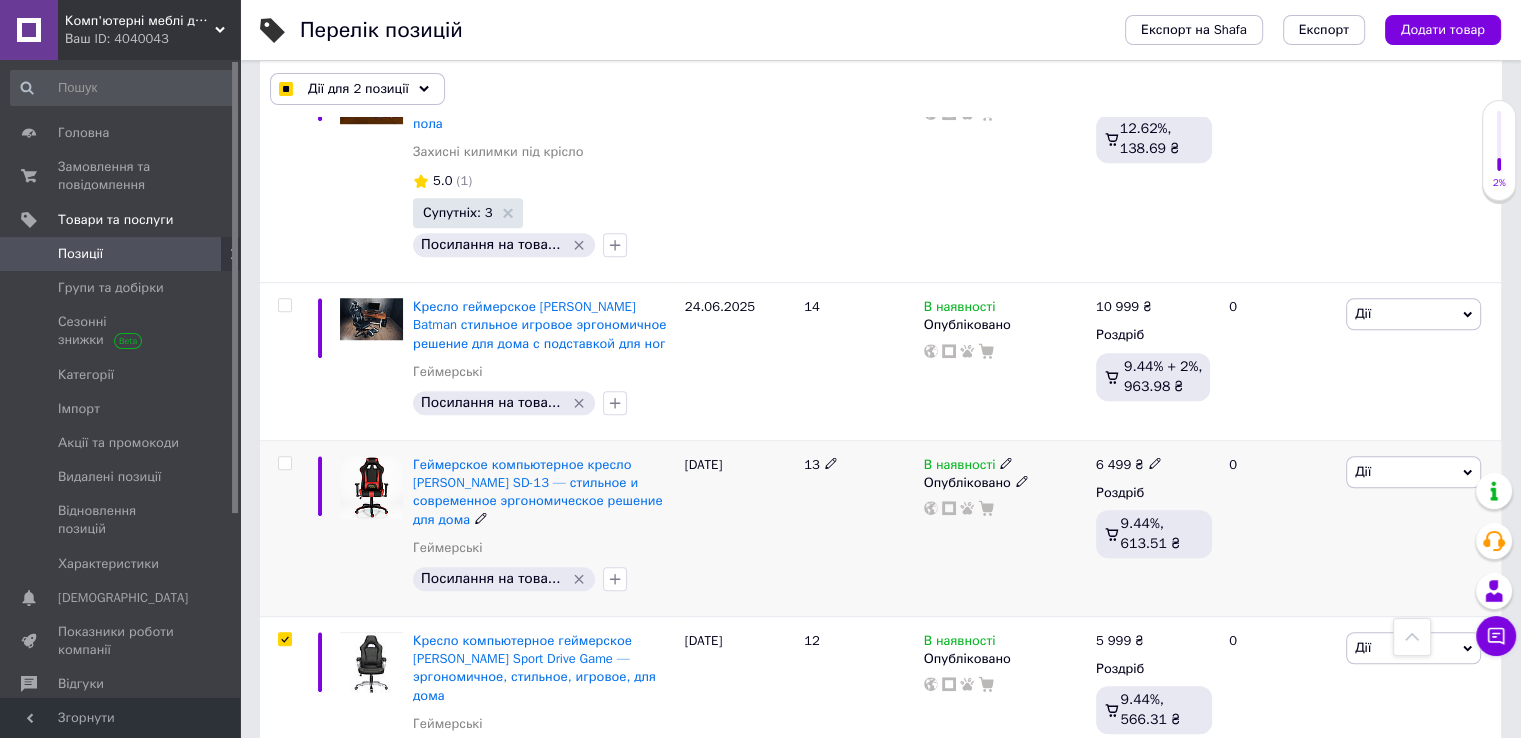 checkbox on "false" 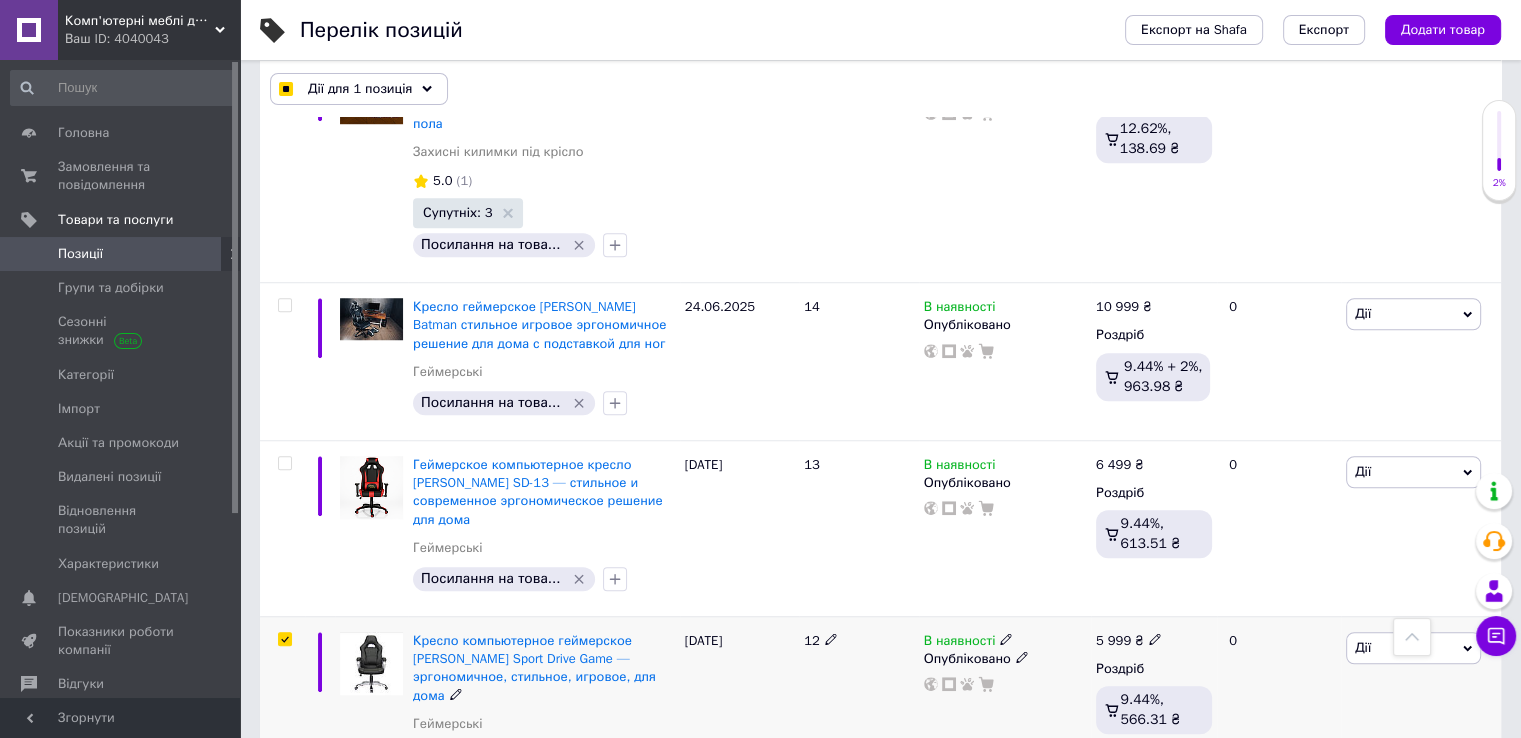 click at bounding box center (284, 639) 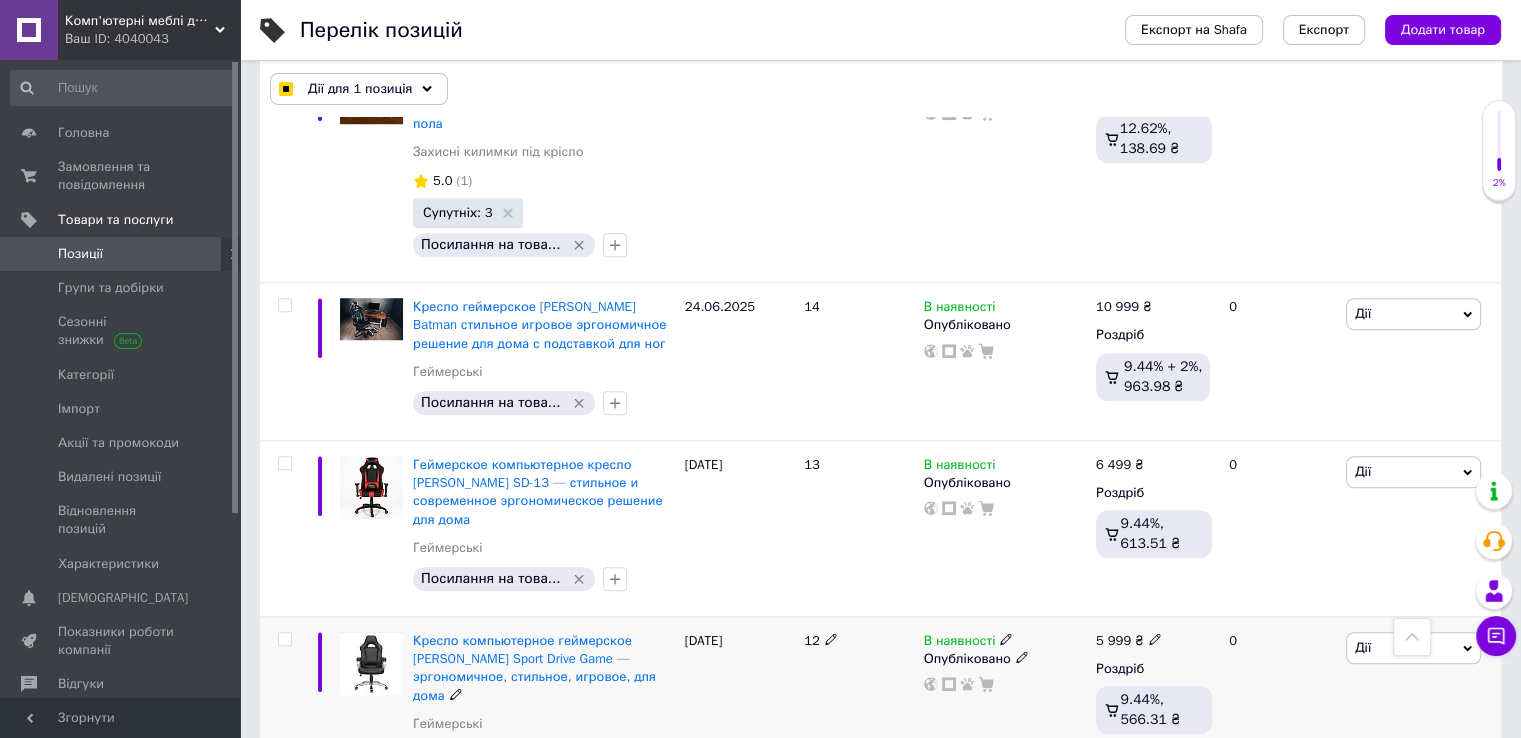 checkbox on "false" 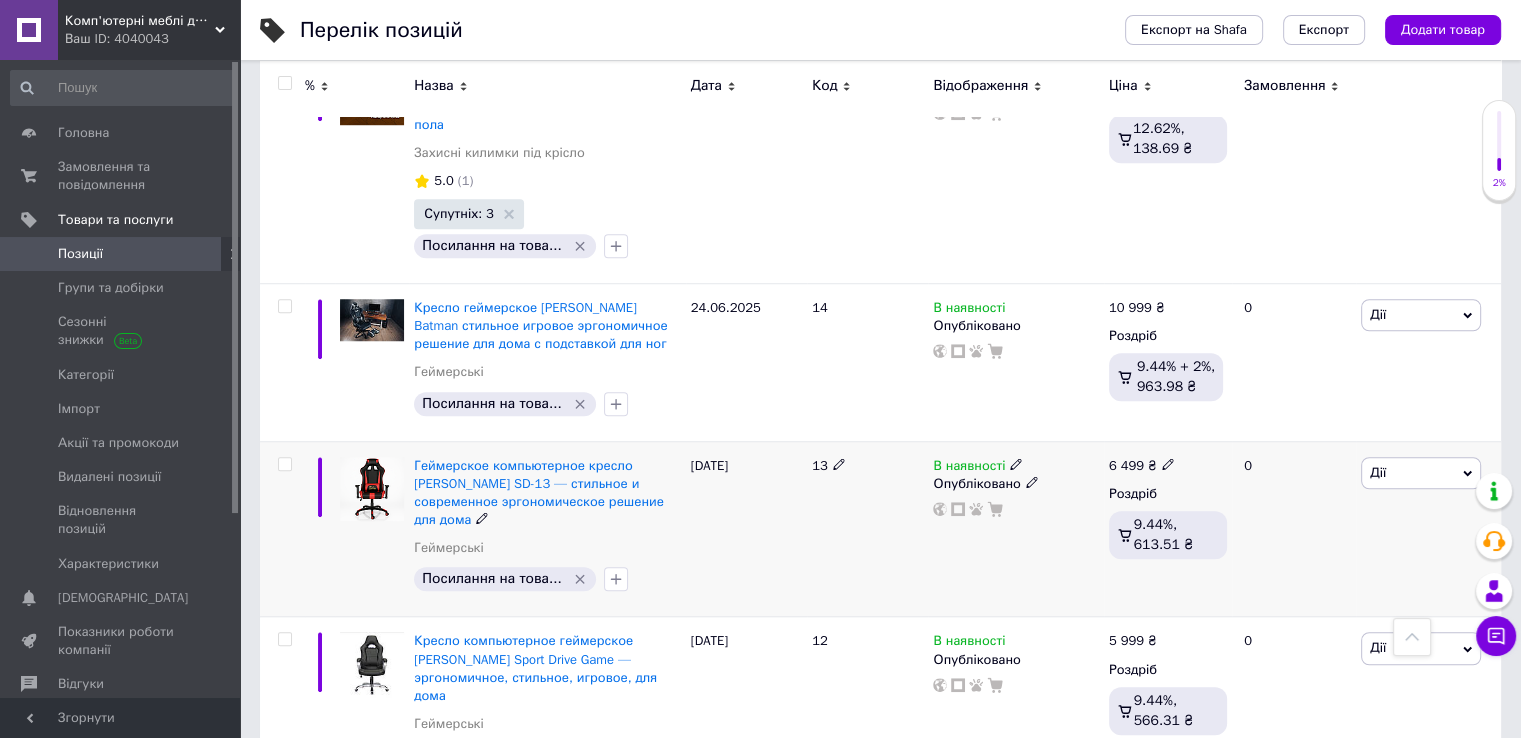 click 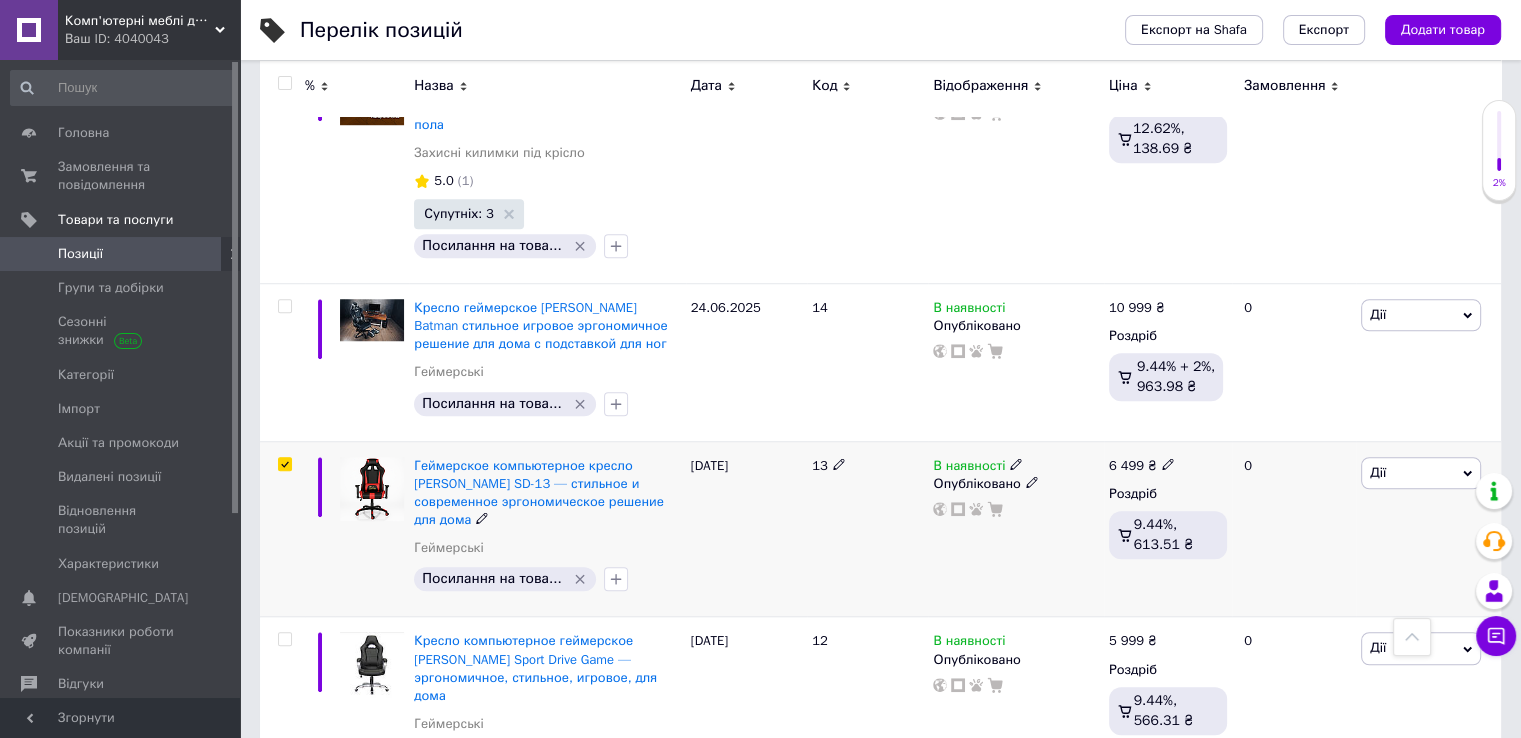 checkbox on "true" 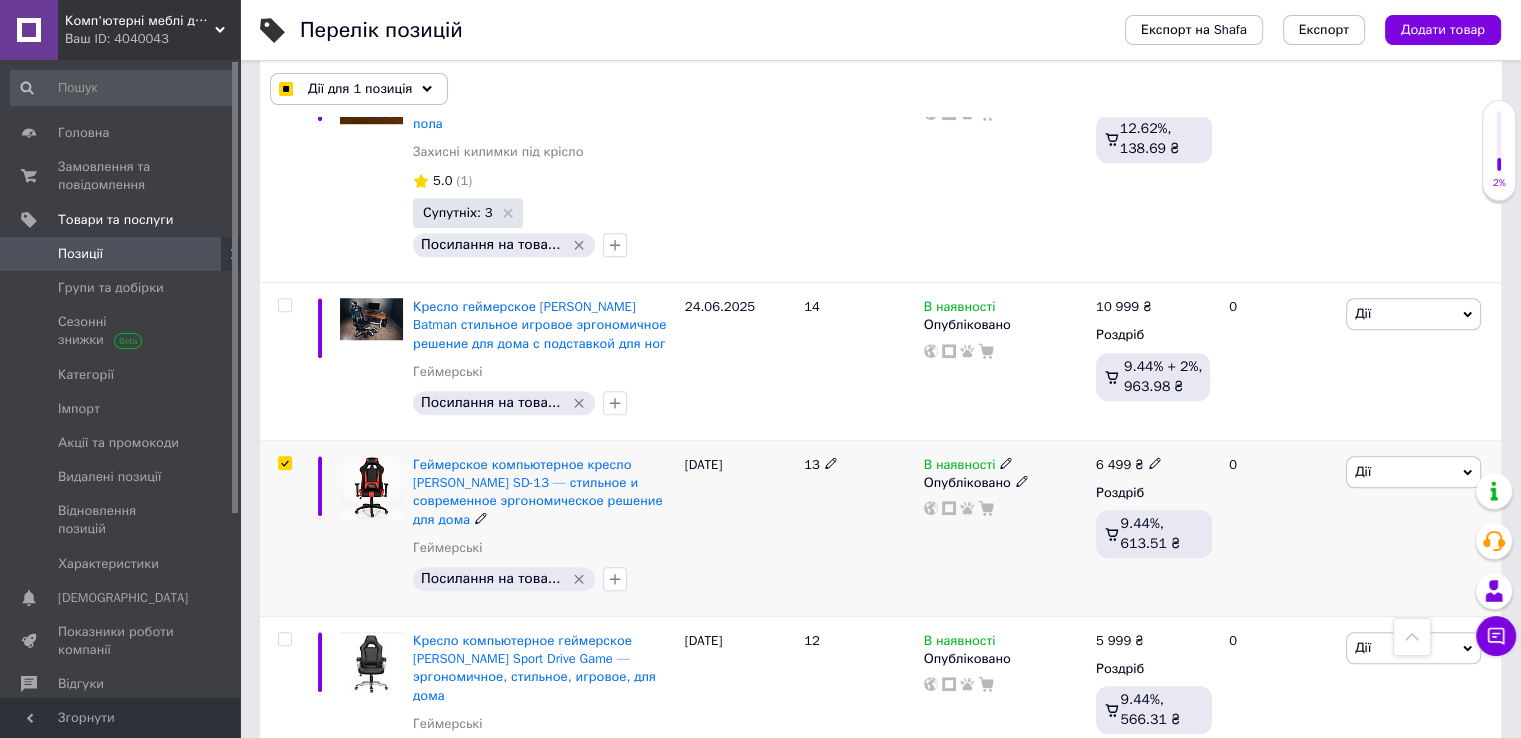 click 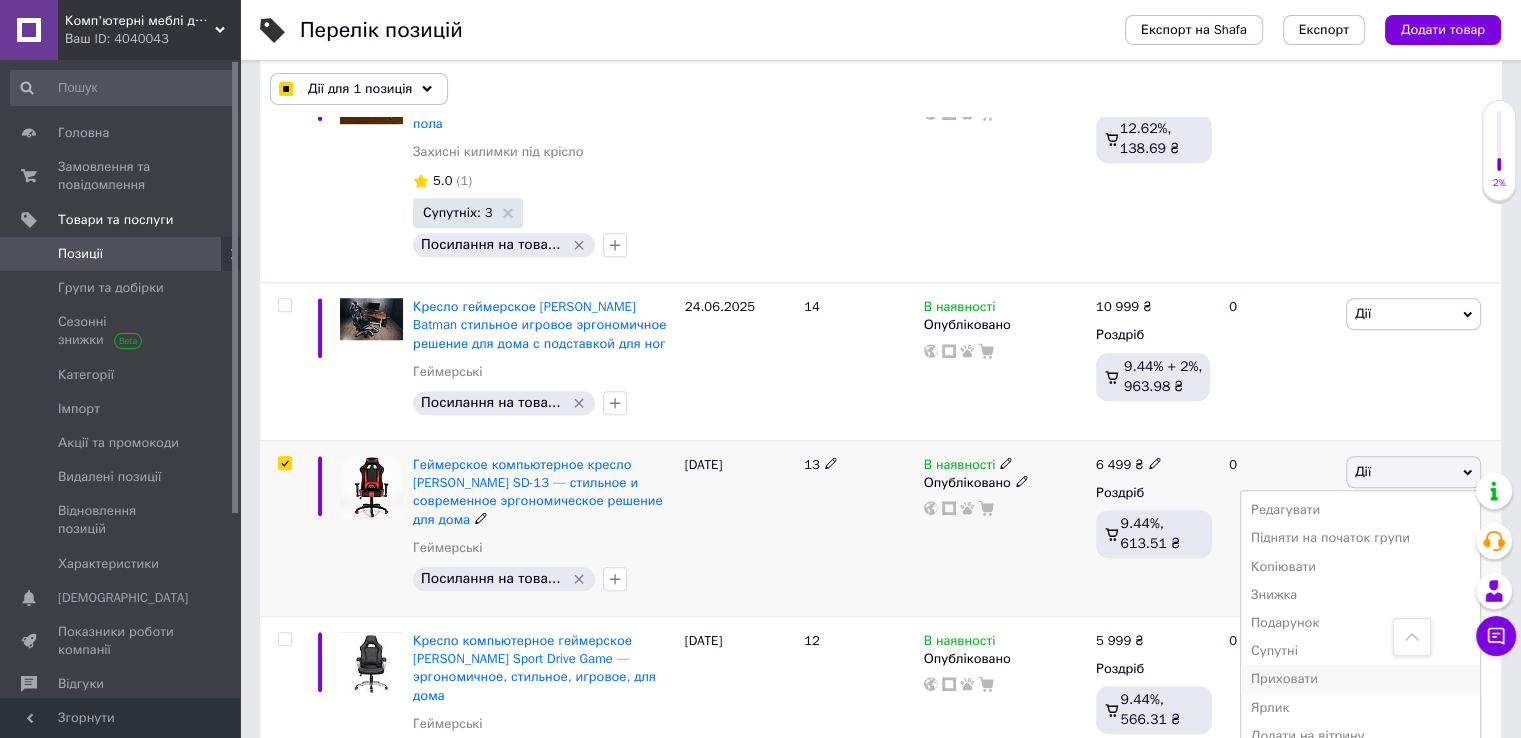 click on "Приховати" at bounding box center (1360, 679) 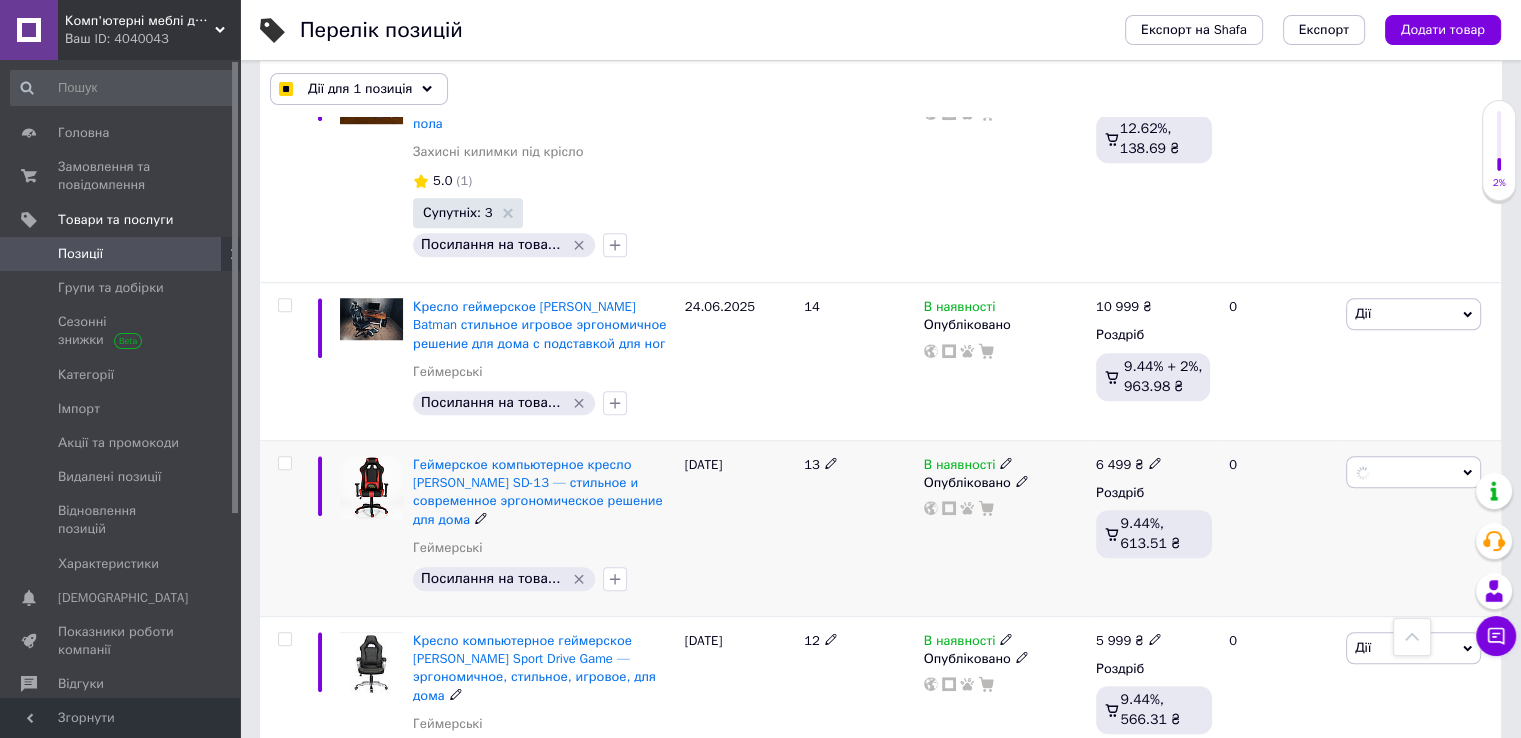 checkbox on "false" 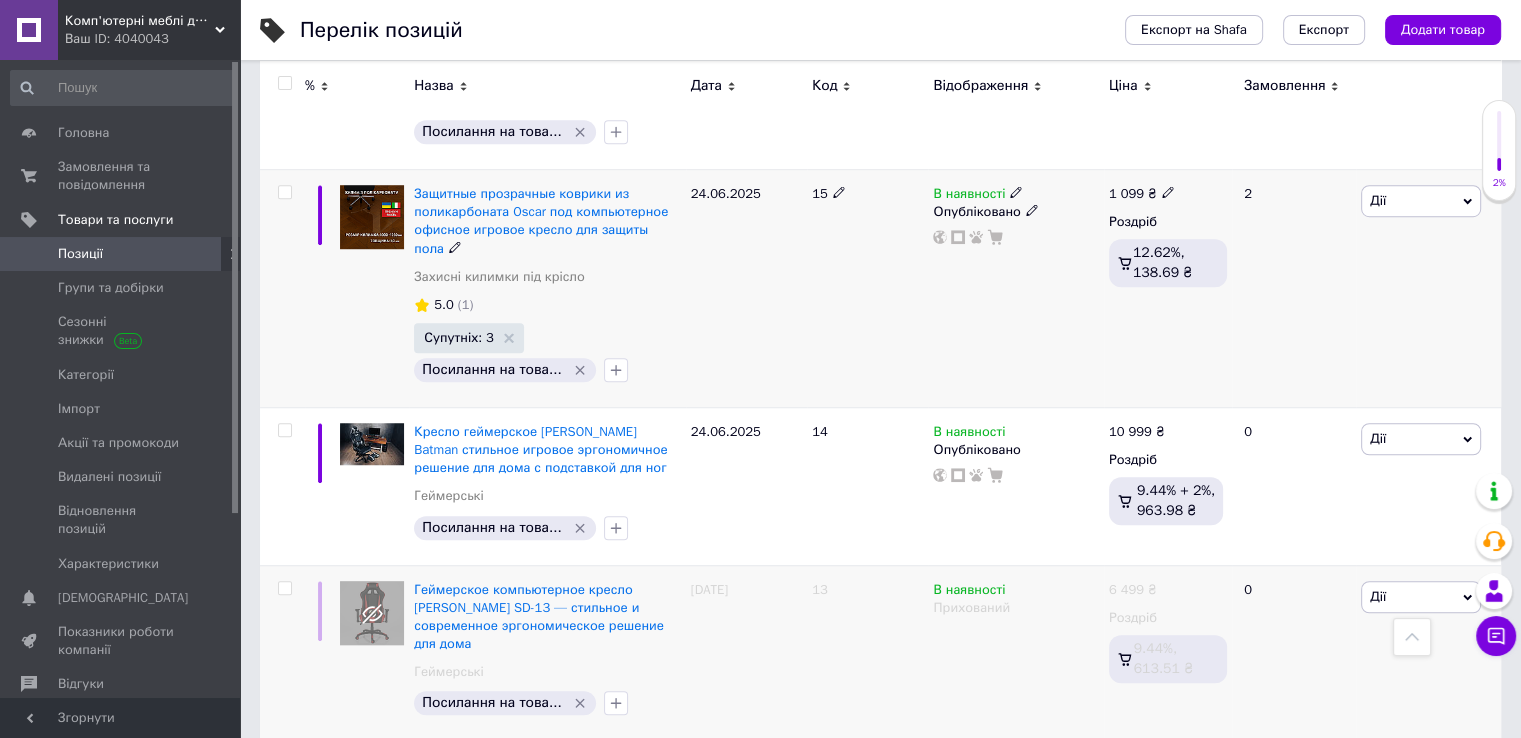 scroll, scrollTop: 1500, scrollLeft: 0, axis: vertical 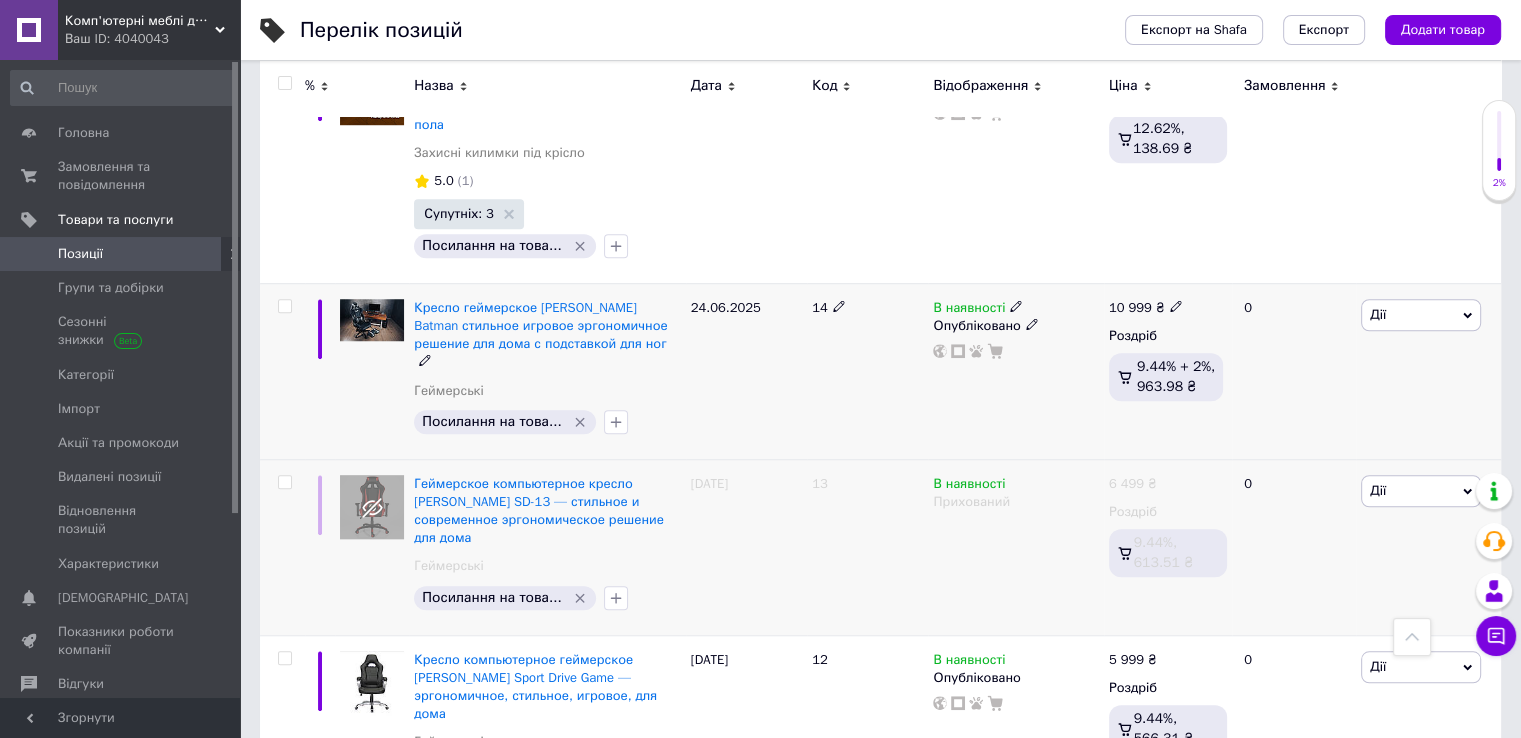 click 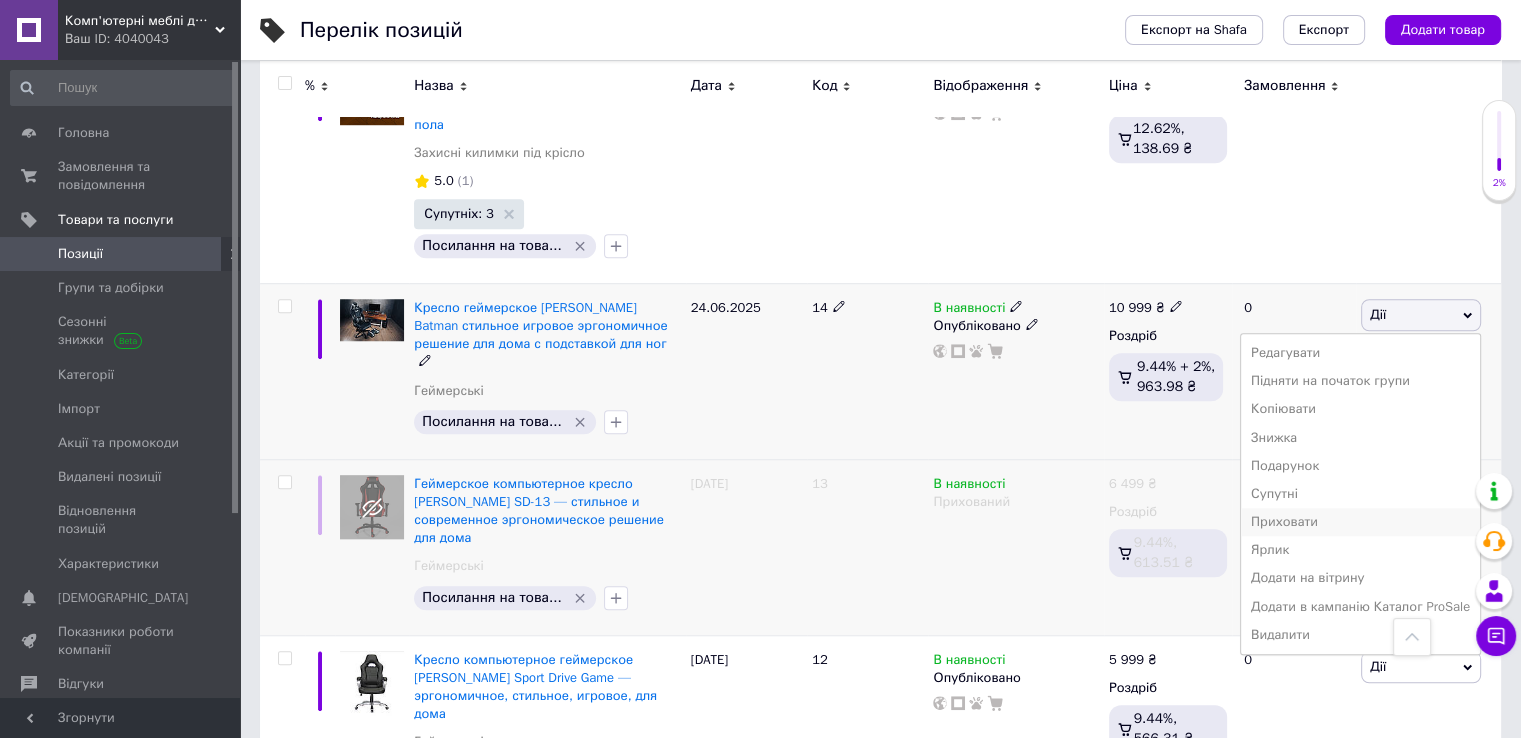 click on "Приховати" at bounding box center (1360, 522) 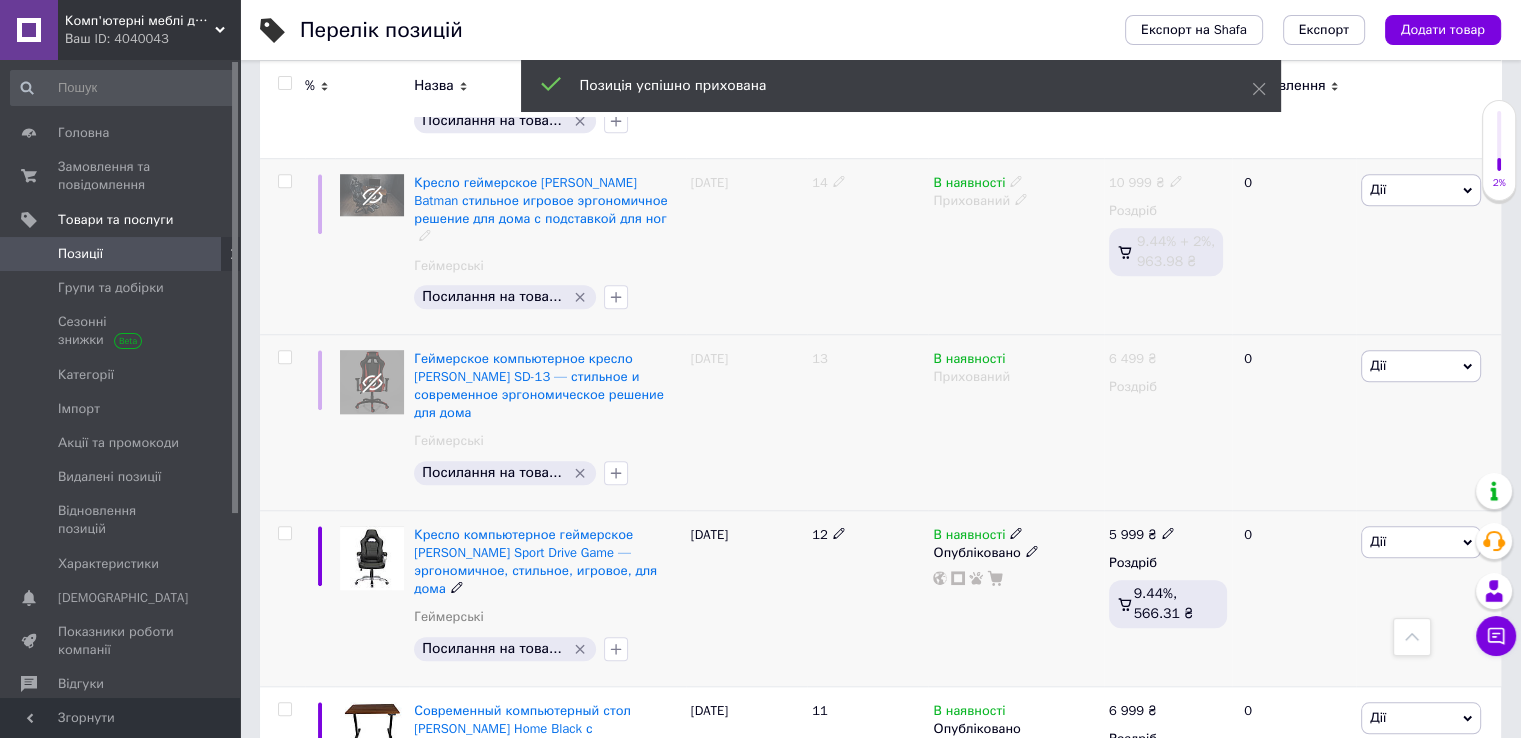 scroll, scrollTop: 1700, scrollLeft: 0, axis: vertical 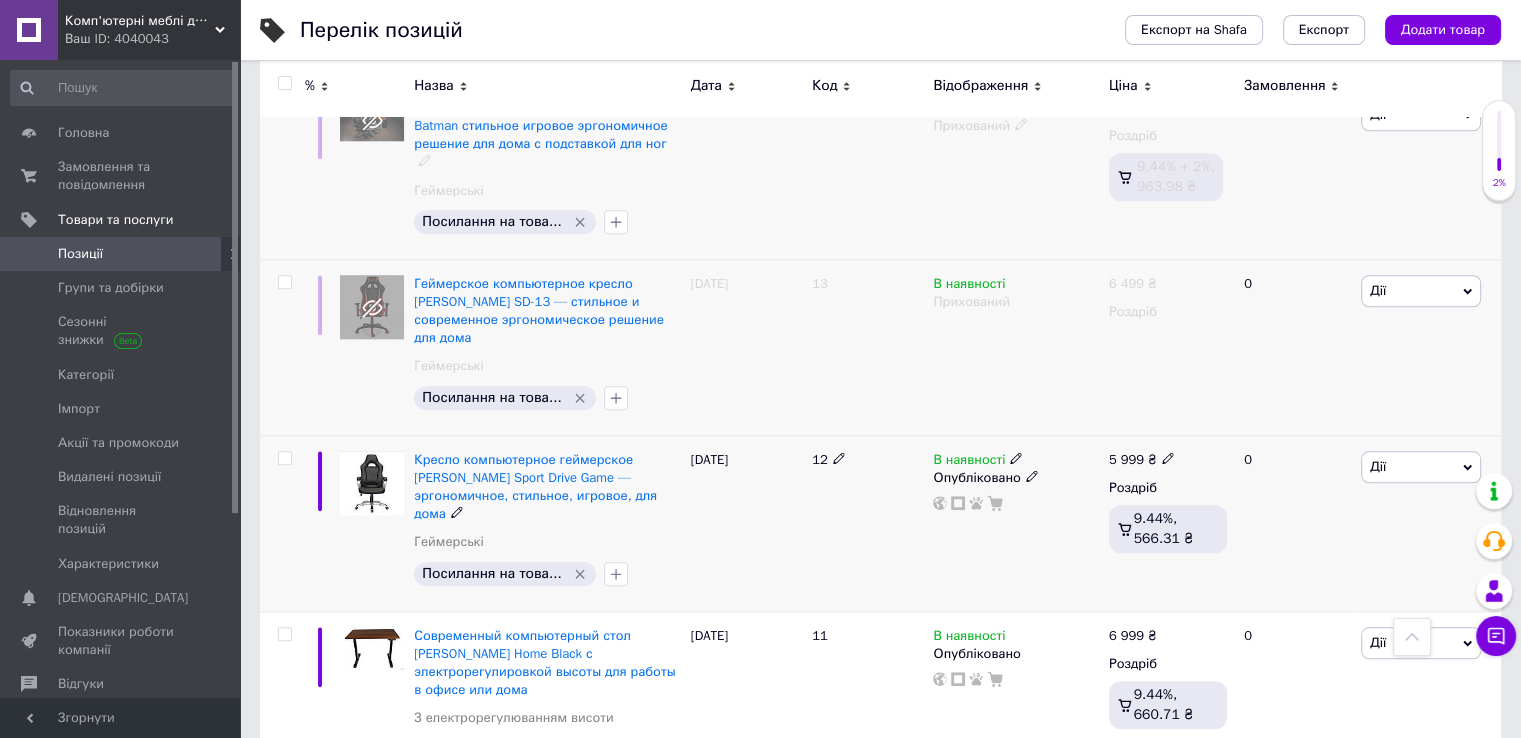 click 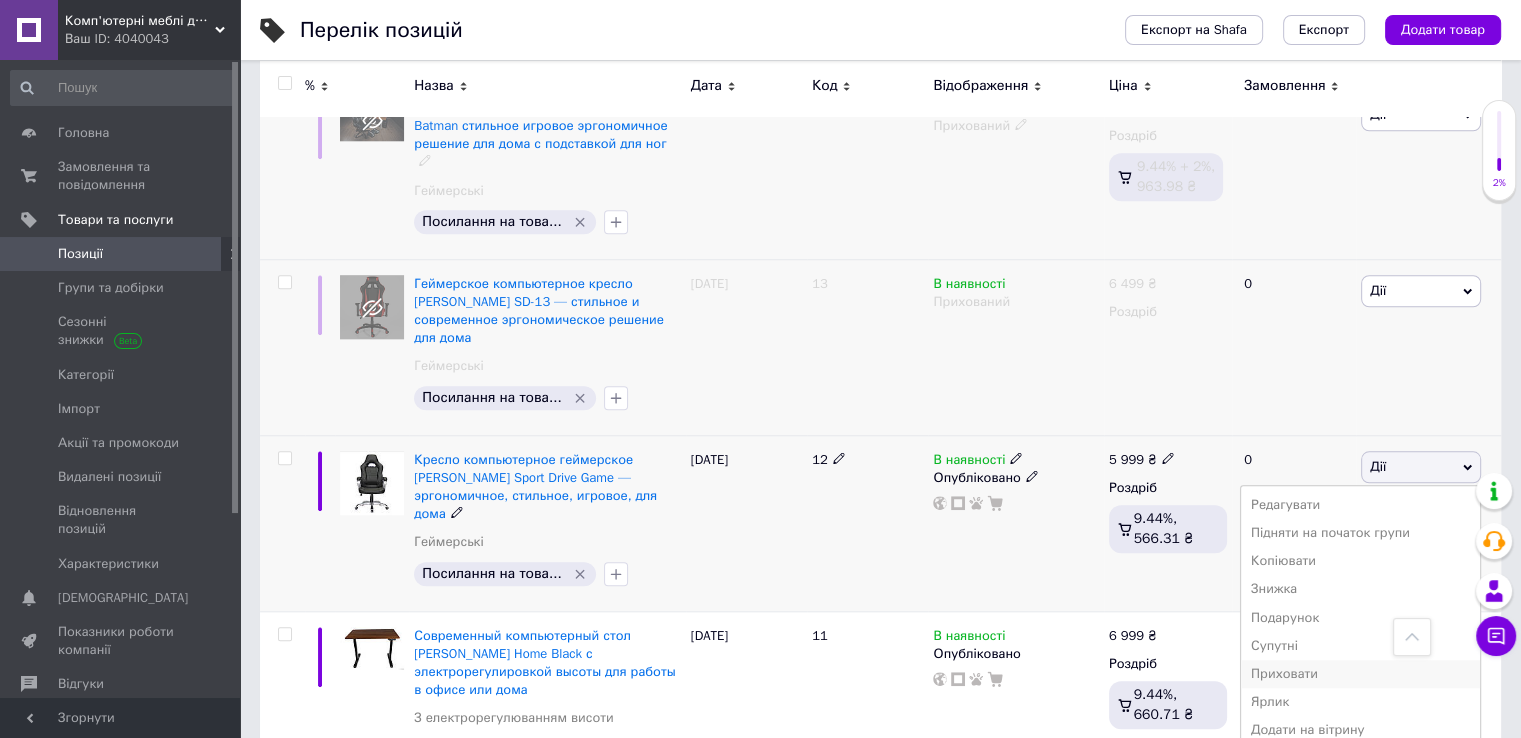 click on "Приховати" at bounding box center (1360, 674) 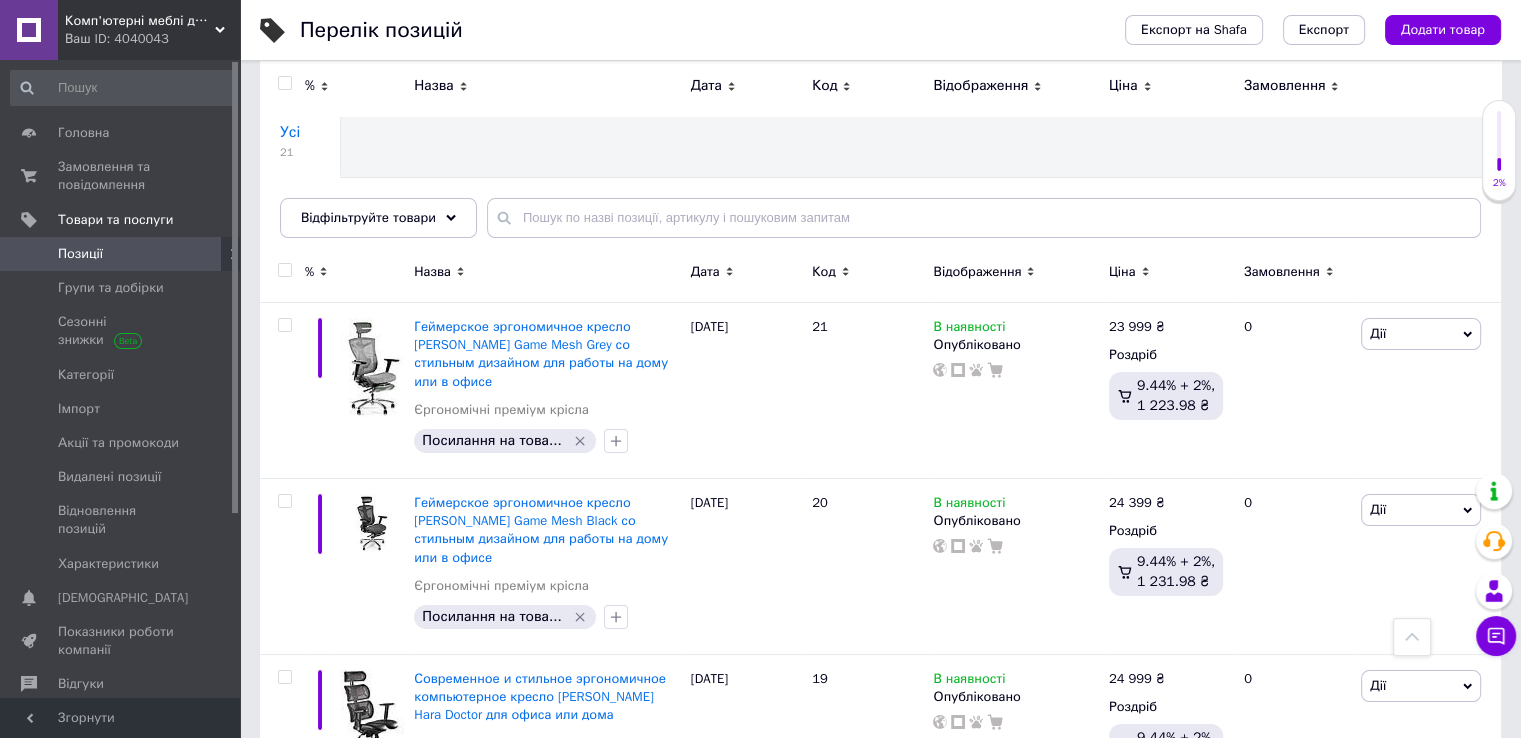 scroll, scrollTop: 90, scrollLeft: 0, axis: vertical 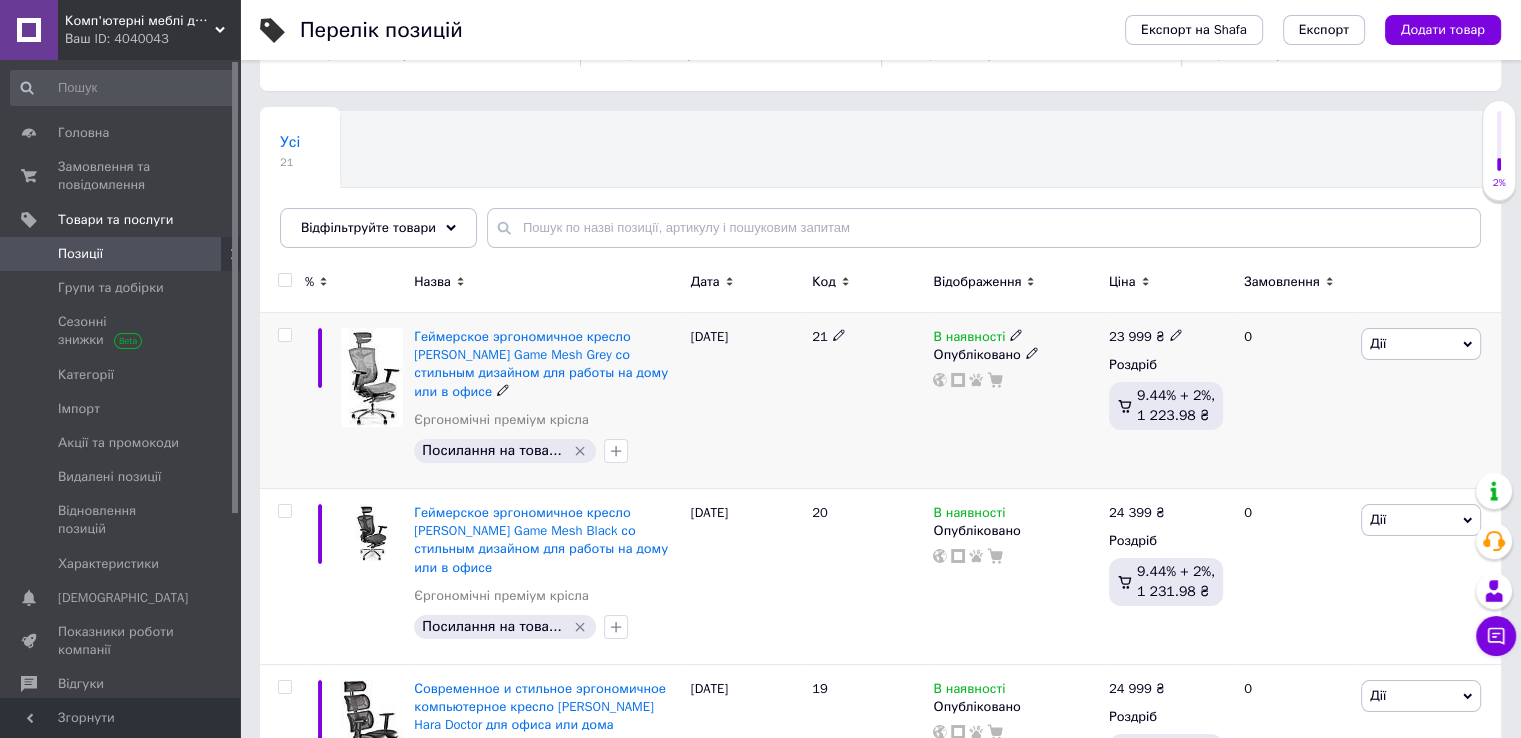click on "Дії" at bounding box center (1421, 344) 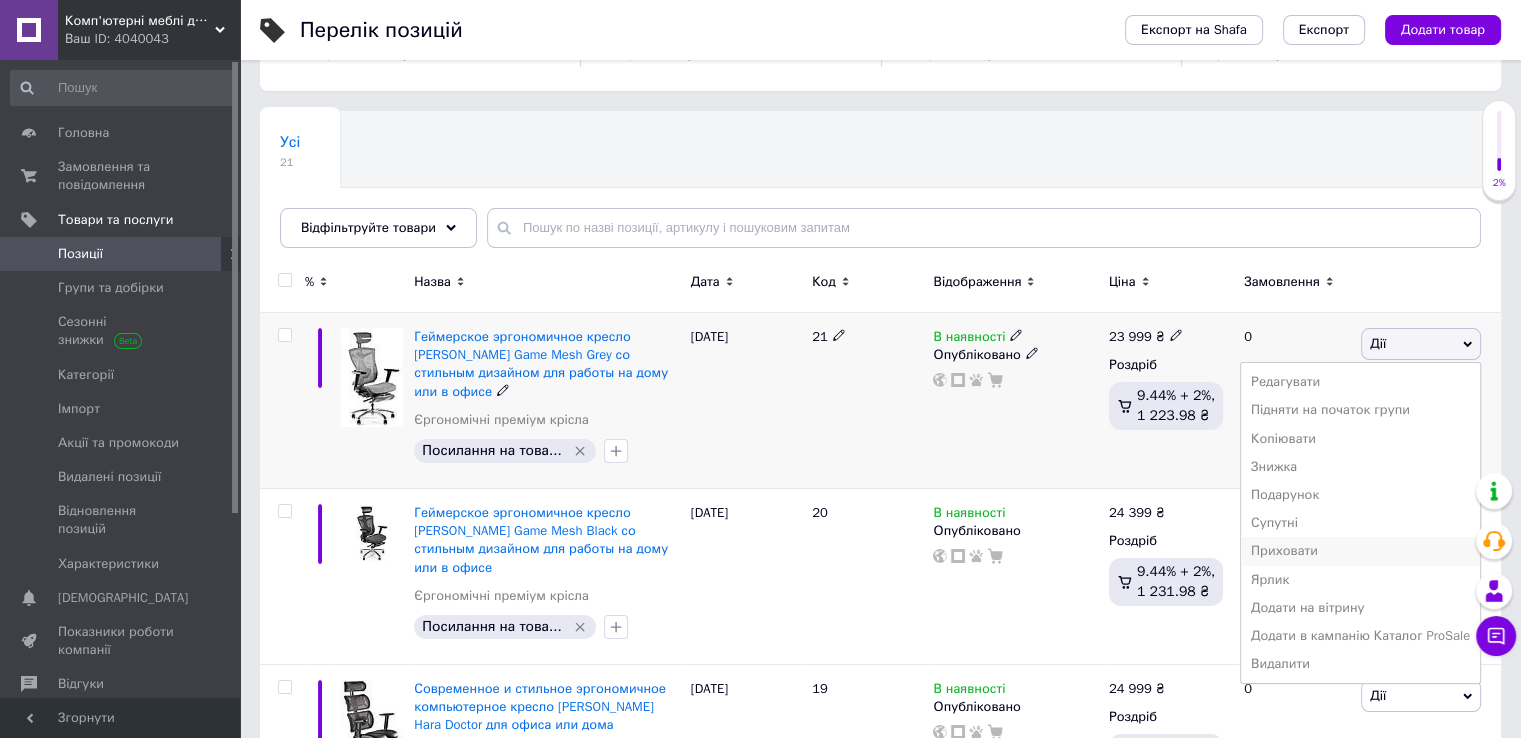 click on "Приховати" at bounding box center (1360, 551) 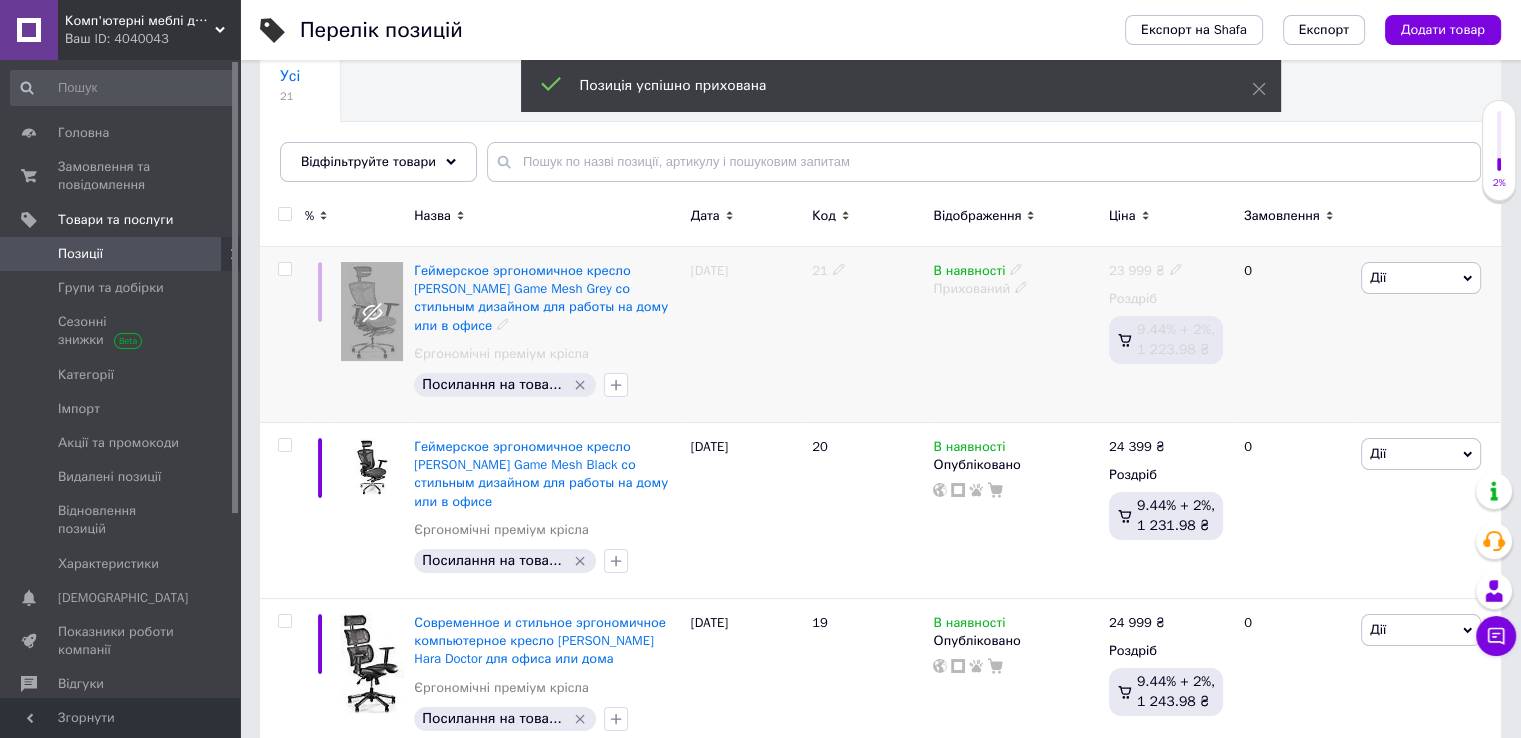 scroll, scrollTop: 190, scrollLeft: 0, axis: vertical 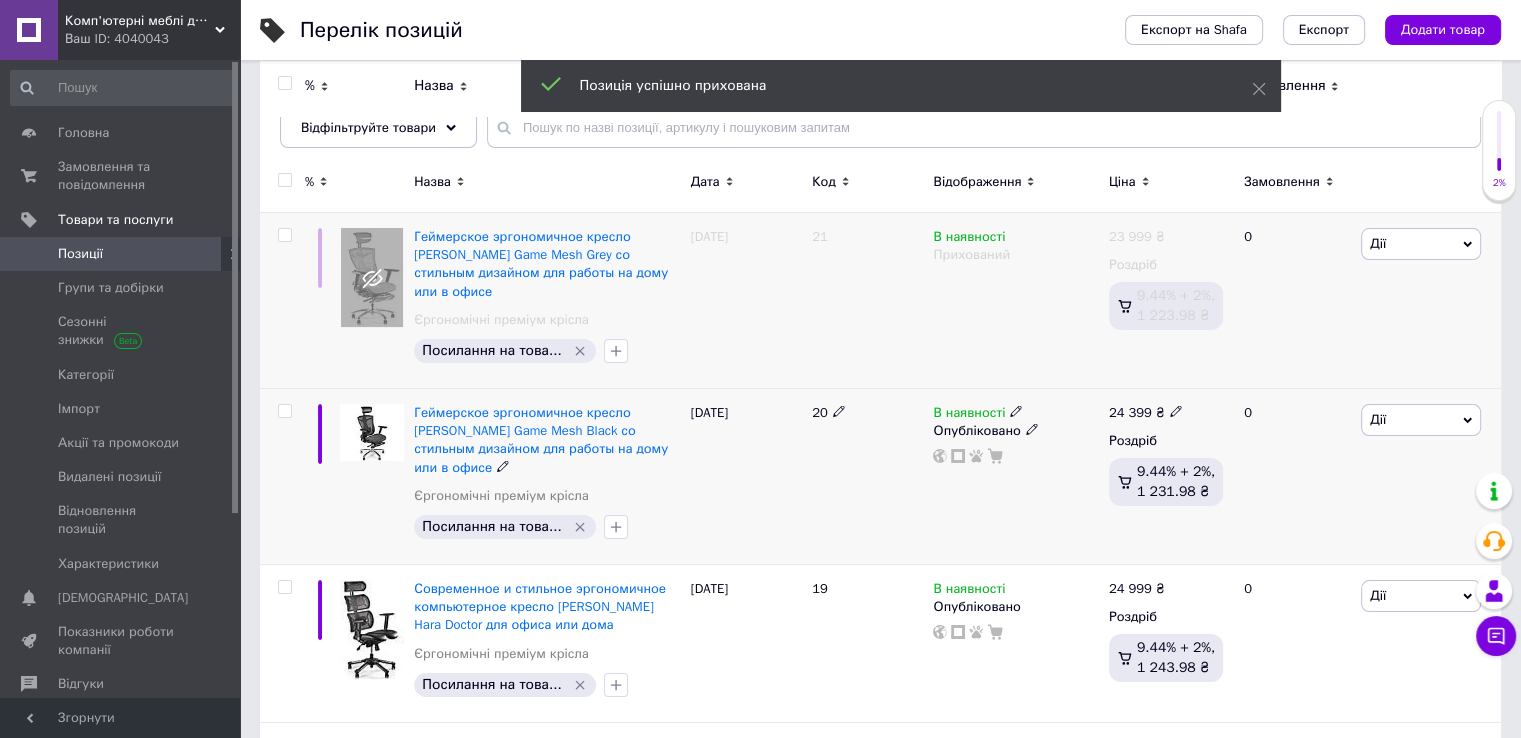 click 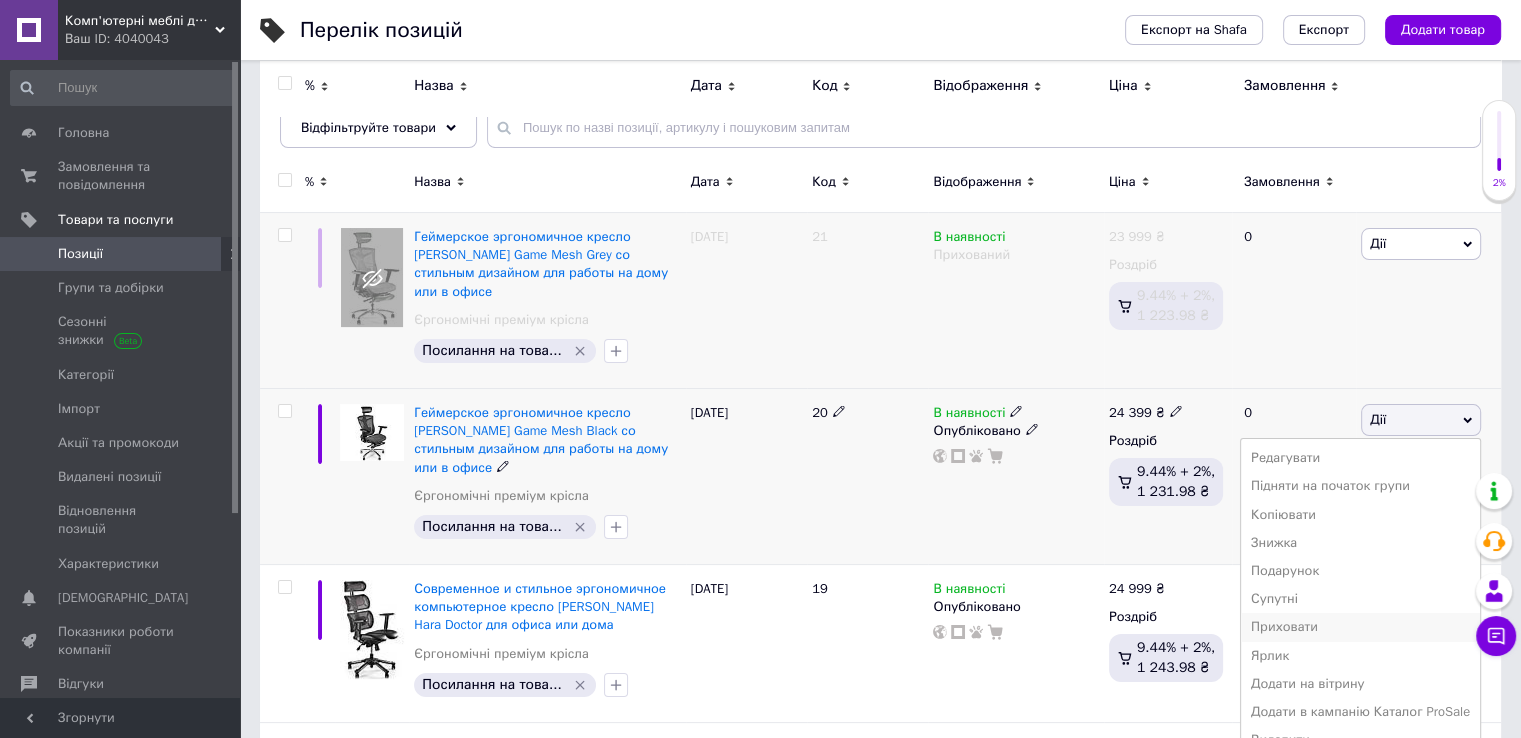 click on "Приховати" at bounding box center [1360, 627] 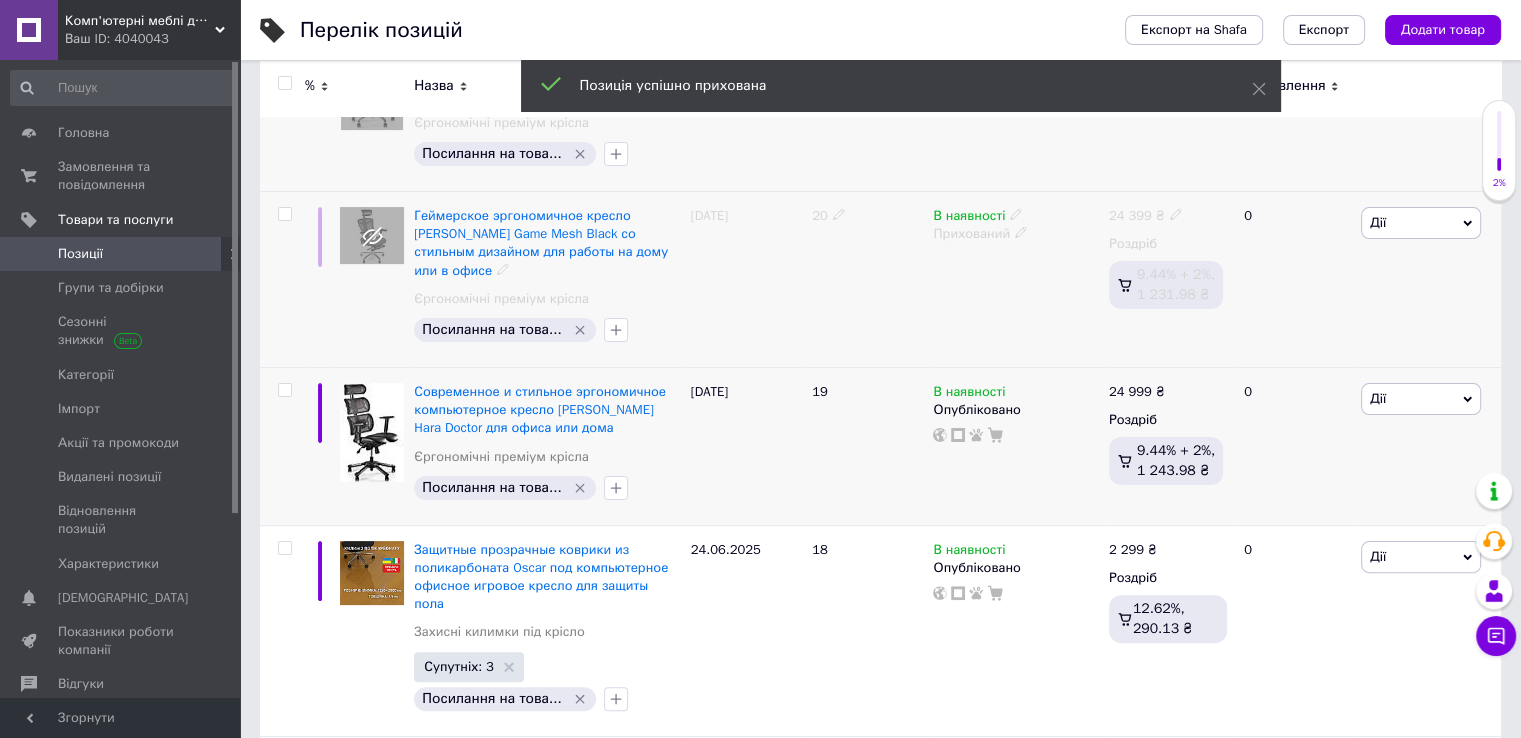 scroll, scrollTop: 390, scrollLeft: 0, axis: vertical 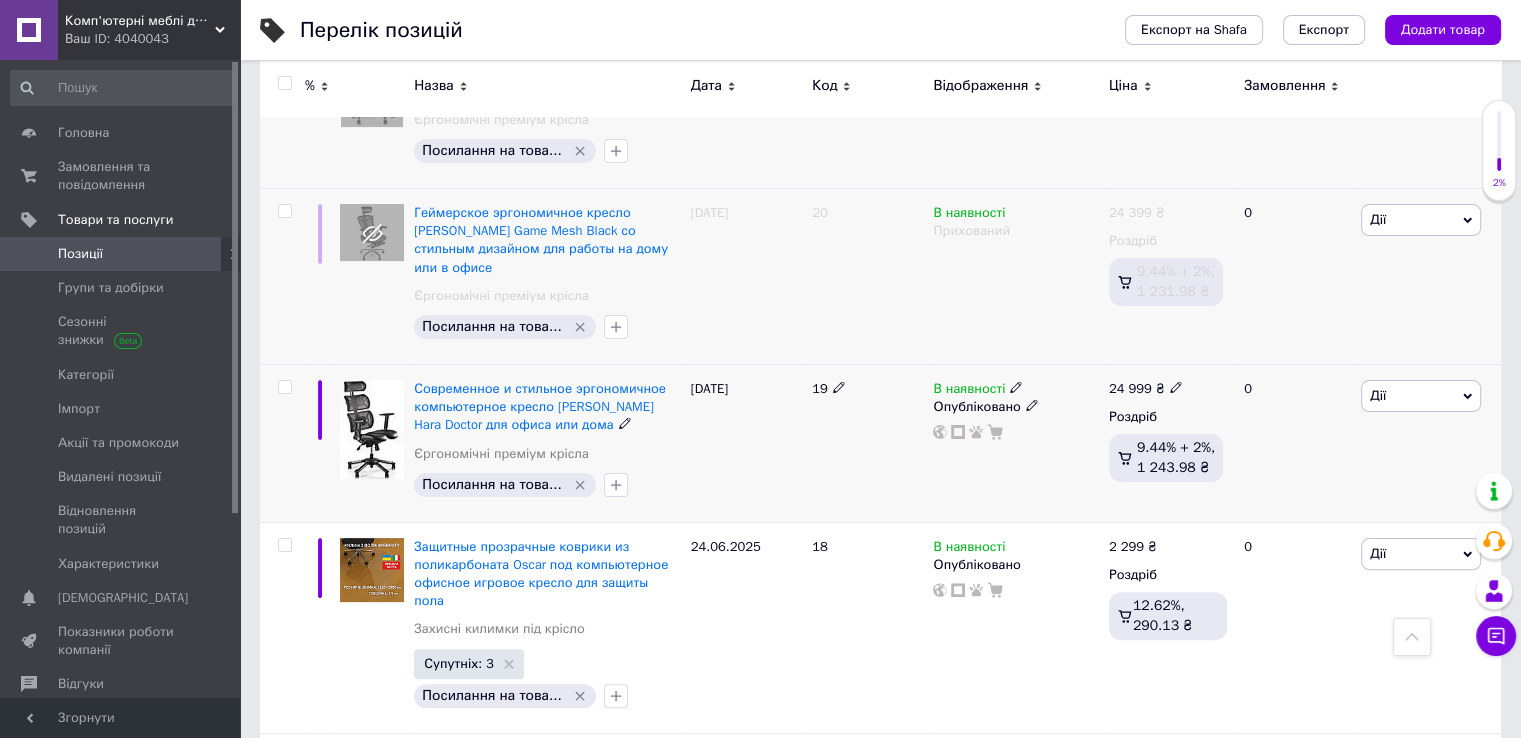 click 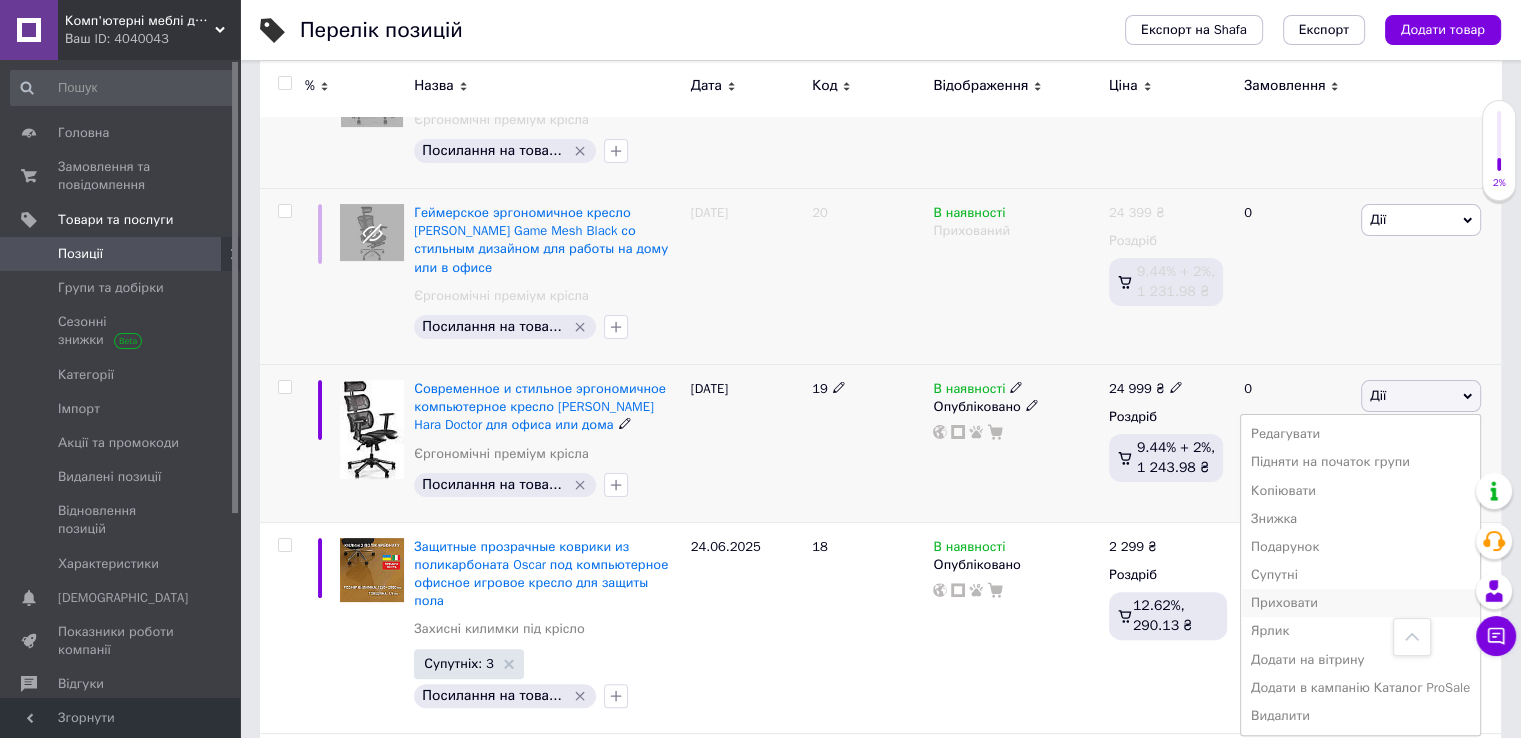 click on "Приховати" at bounding box center [1360, 603] 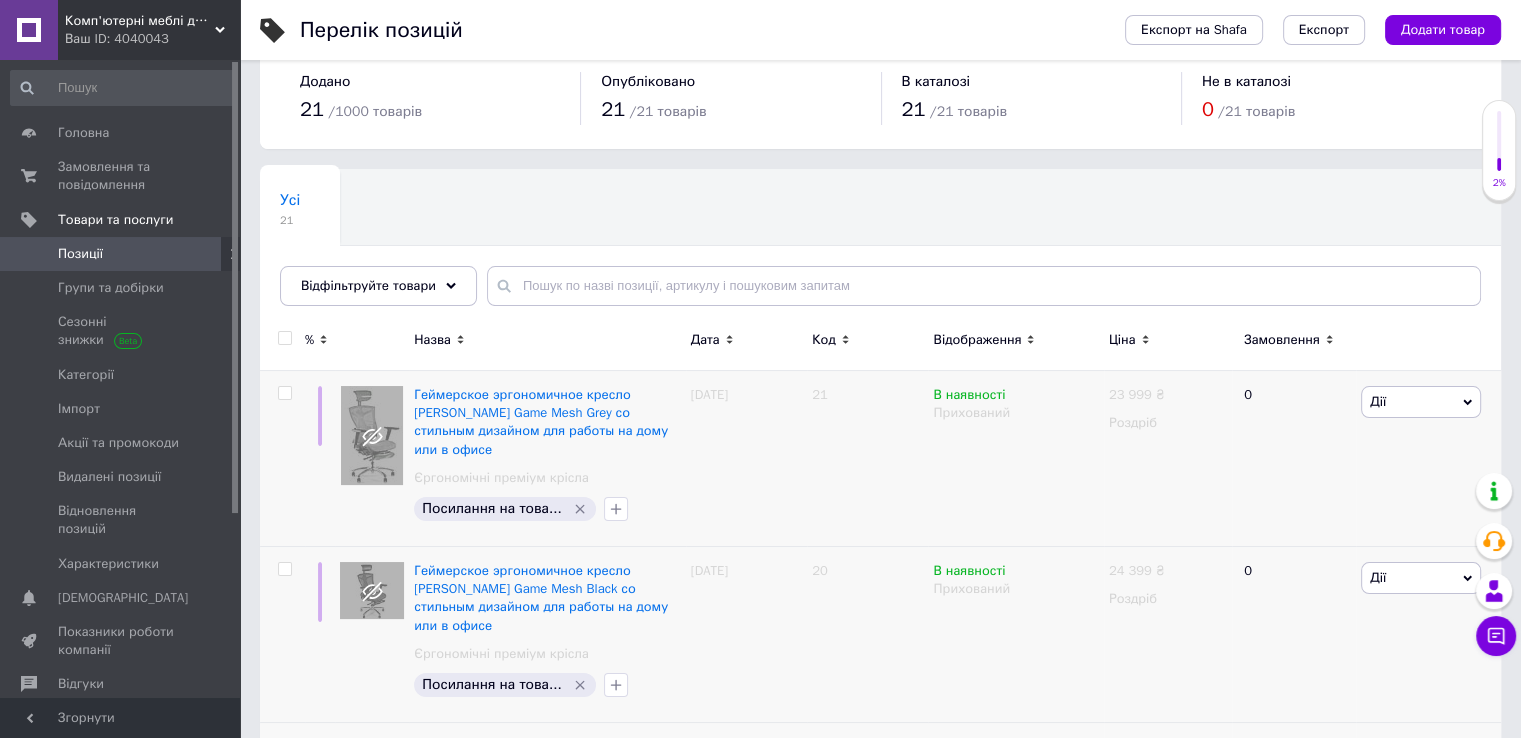 scroll, scrollTop: 0, scrollLeft: 0, axis: both 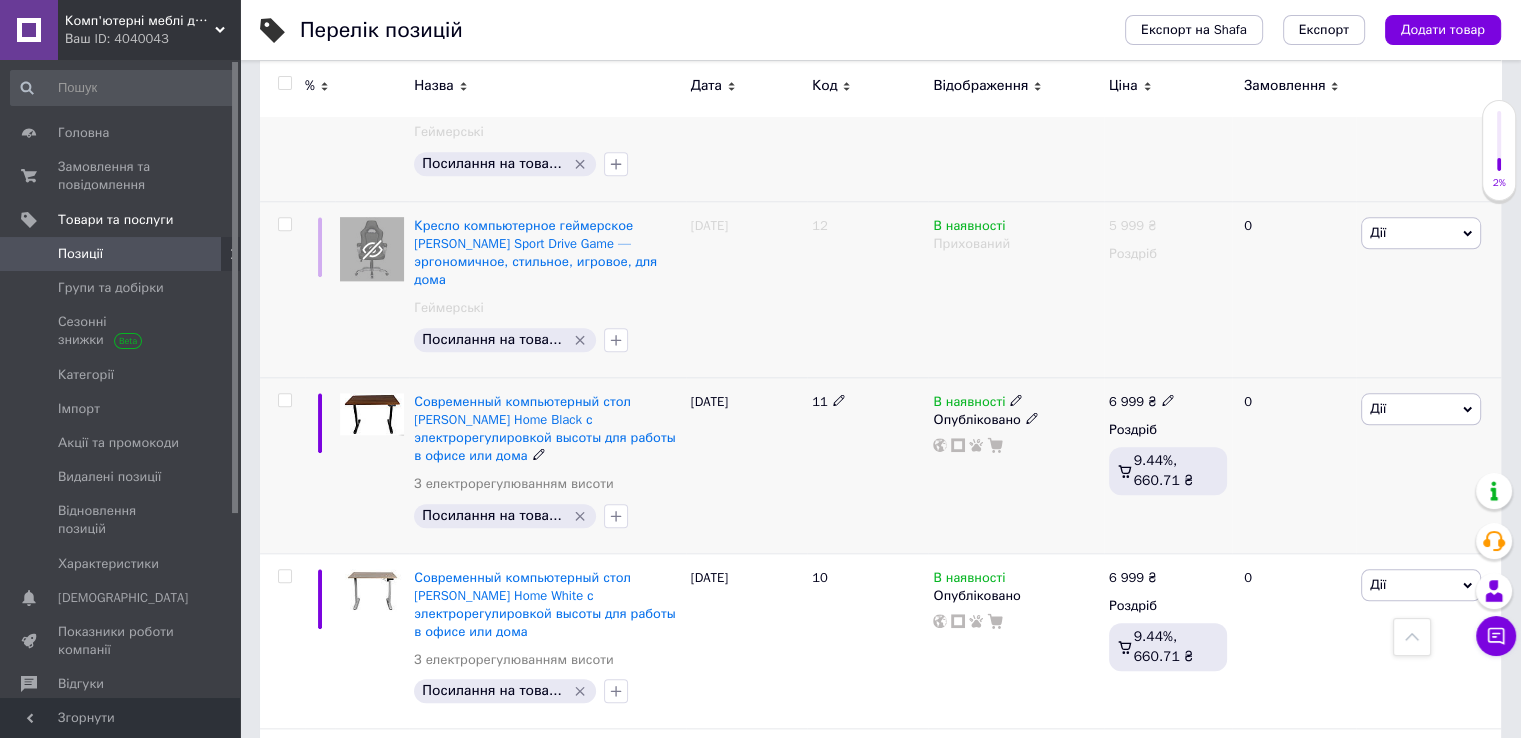 click 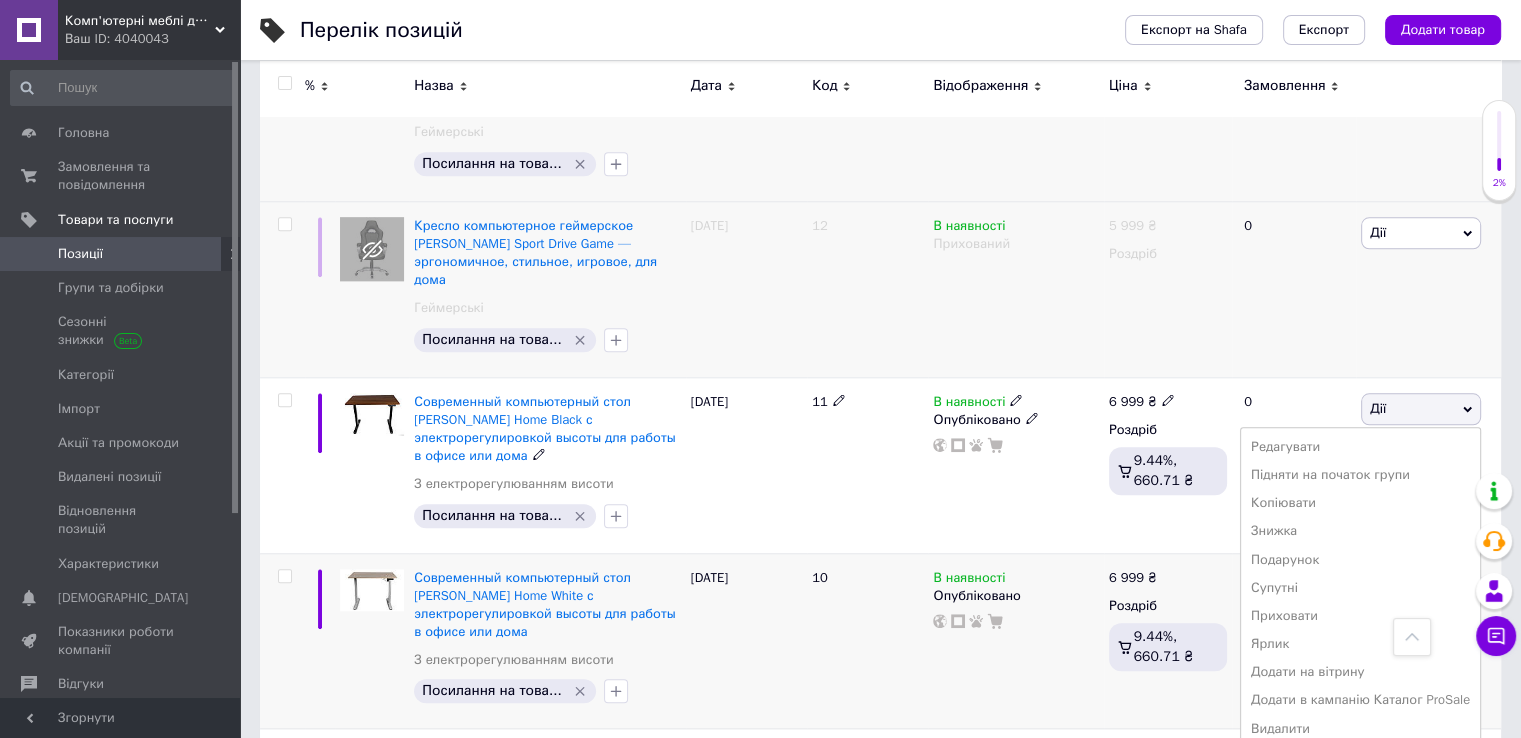 click on "Приховати" at bounding box center [1360, 616] 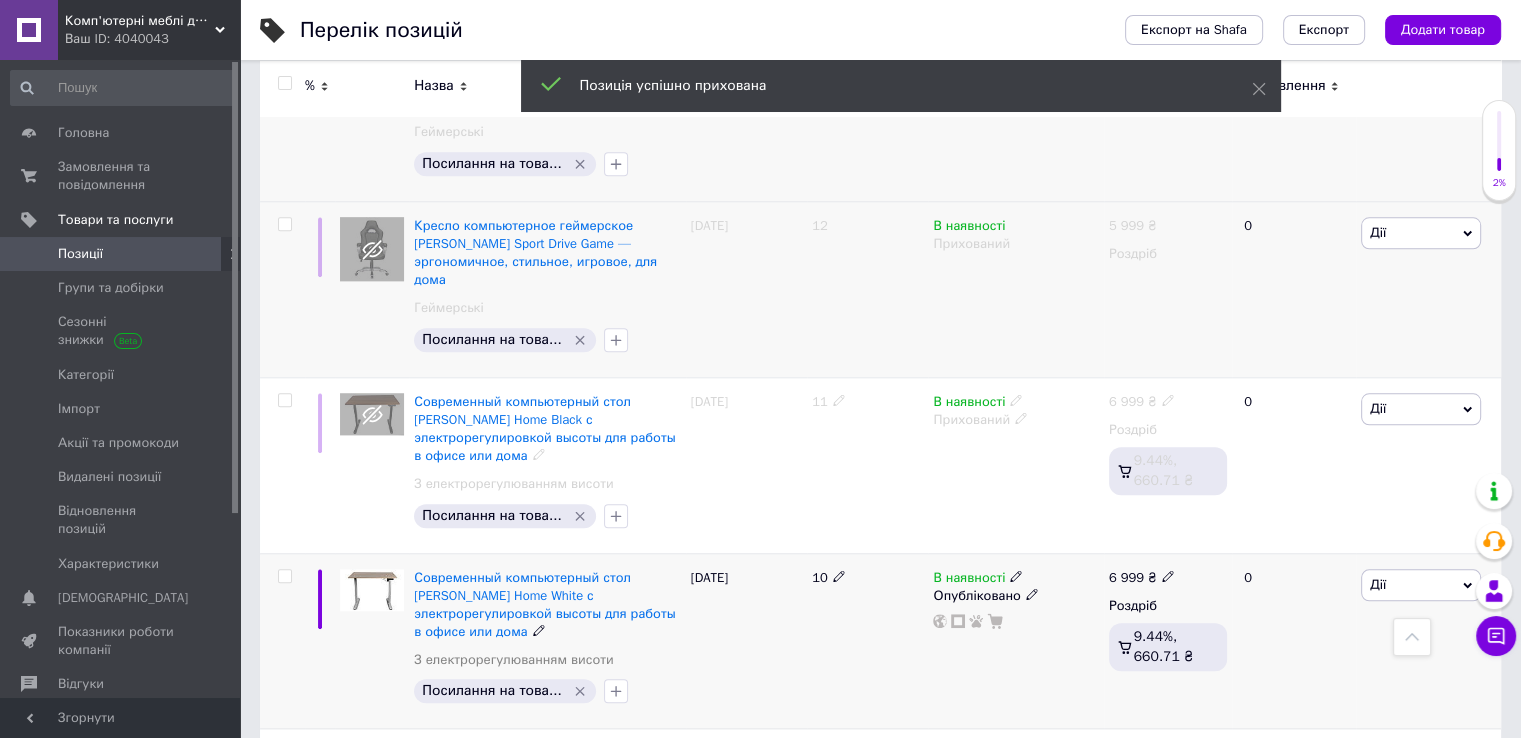 click on "Дії" at bounding box center [1421, 585] 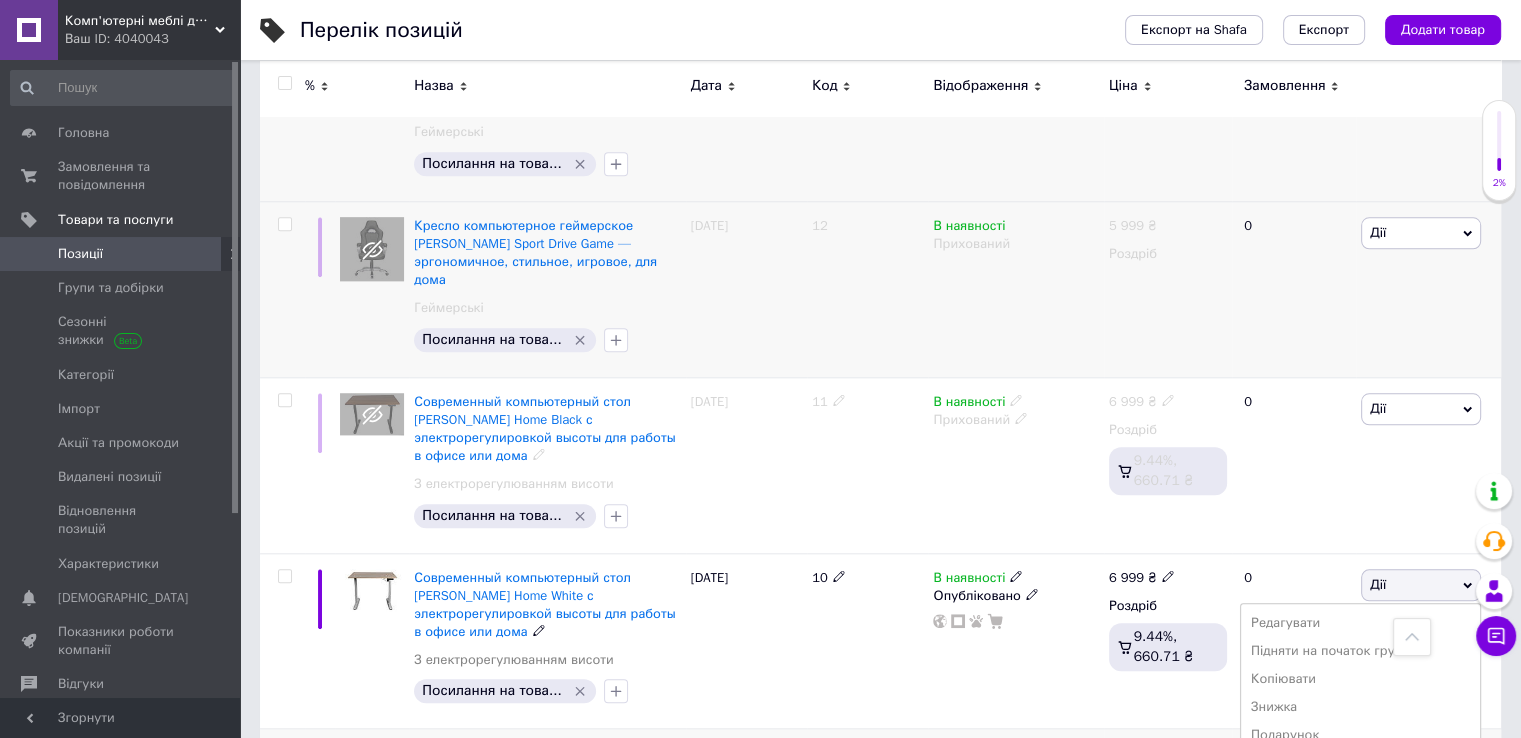 click on "Приховати" at bounding box center [1360, 792] 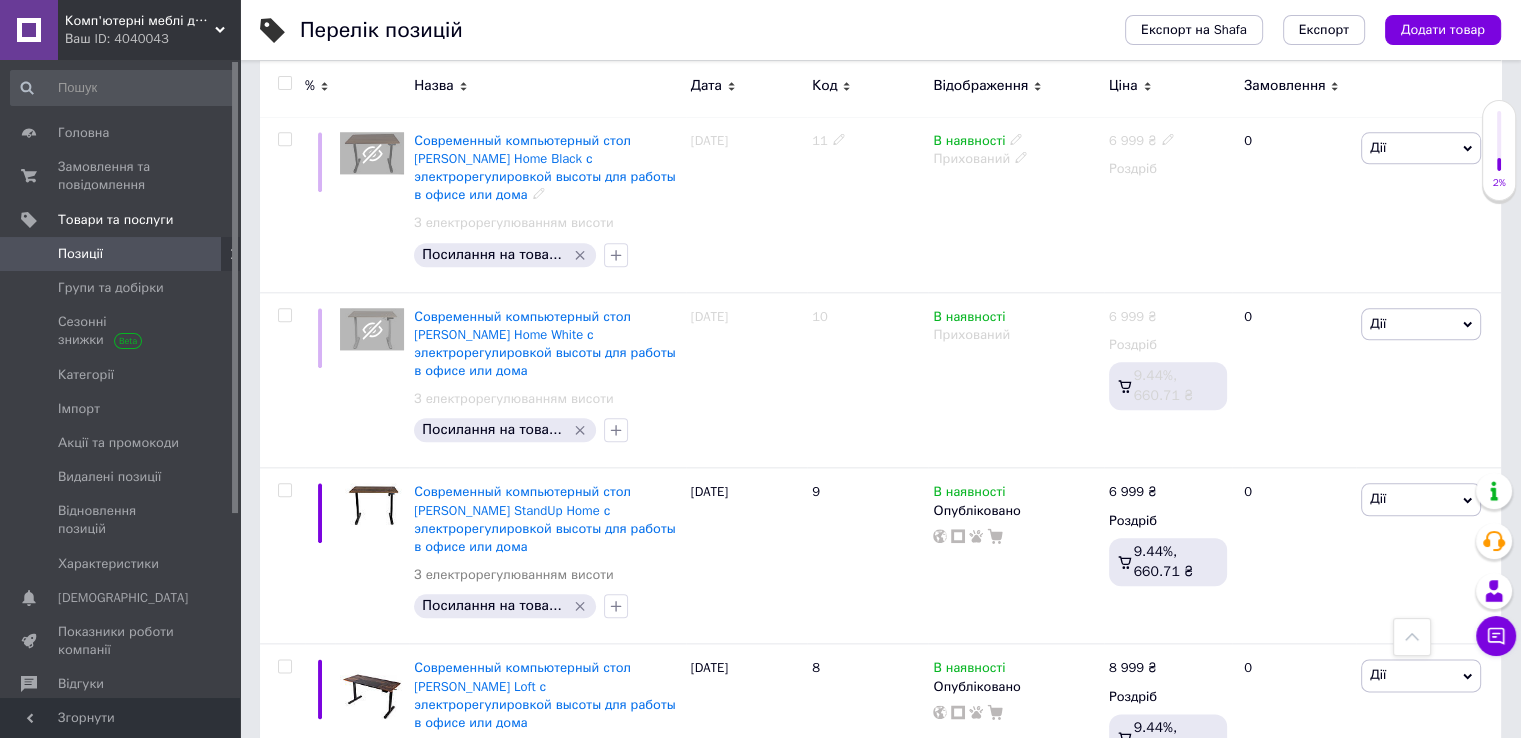scroll, scrollTop: 2181, scrollLeft: 0, axis: vertical 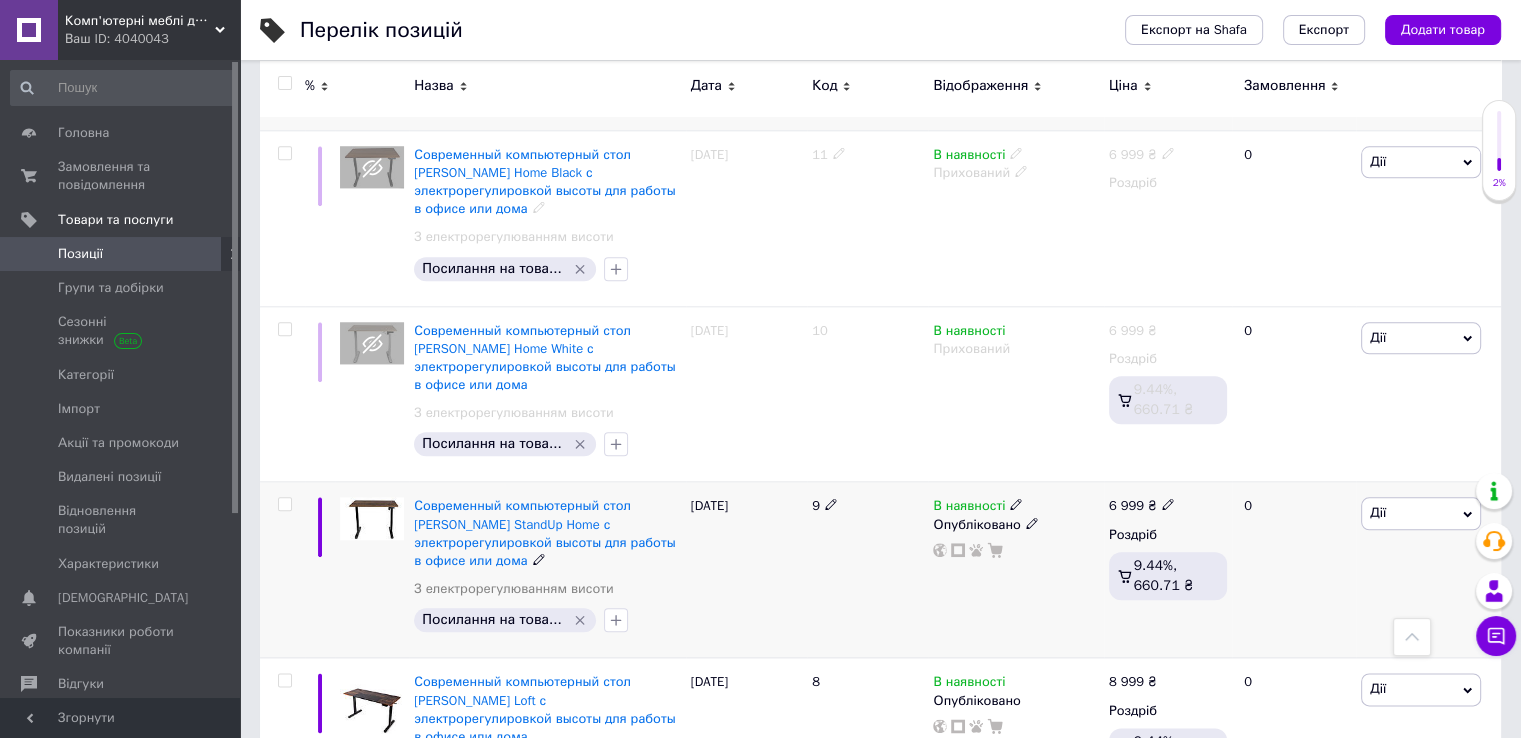 click 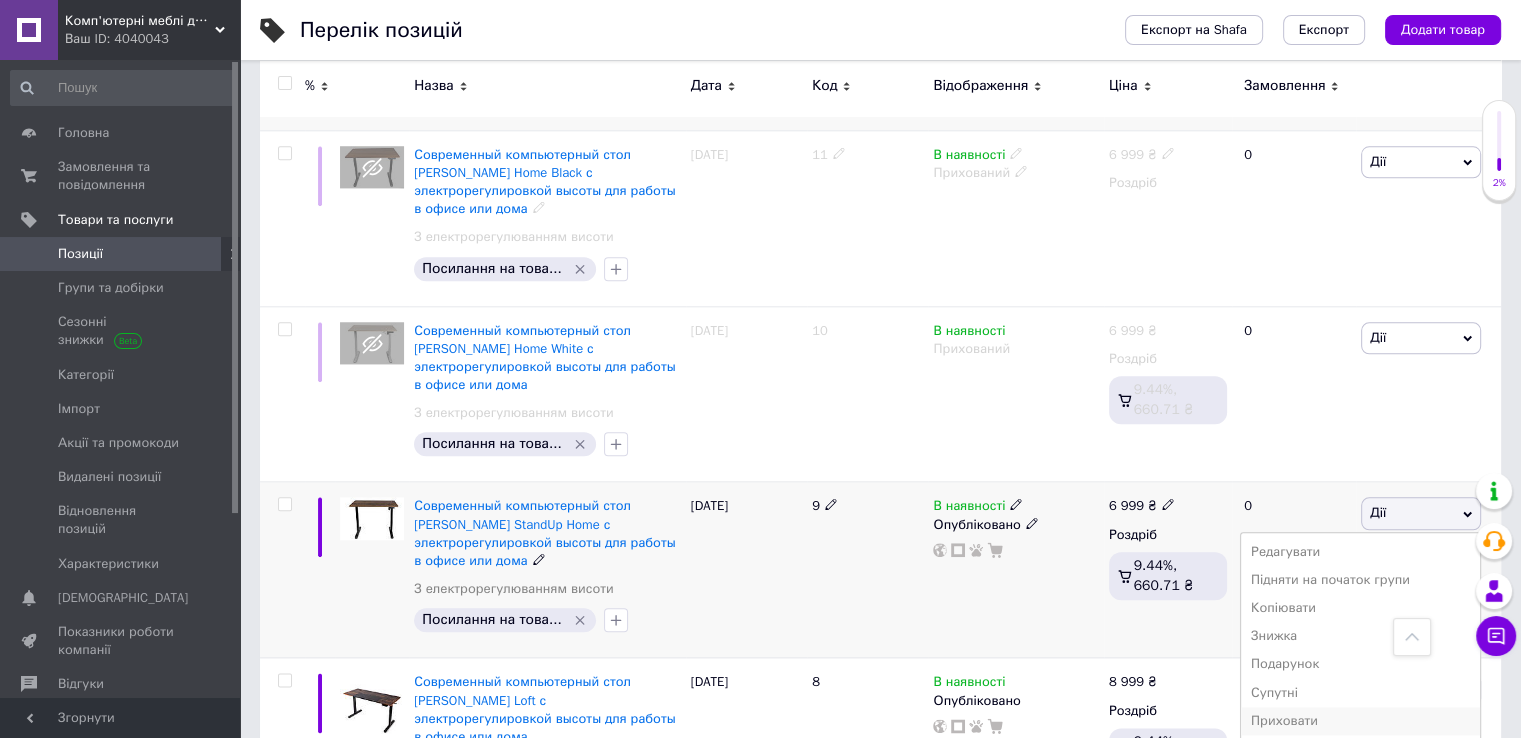 click on "Приховати" at bounding box center [1360, 721] 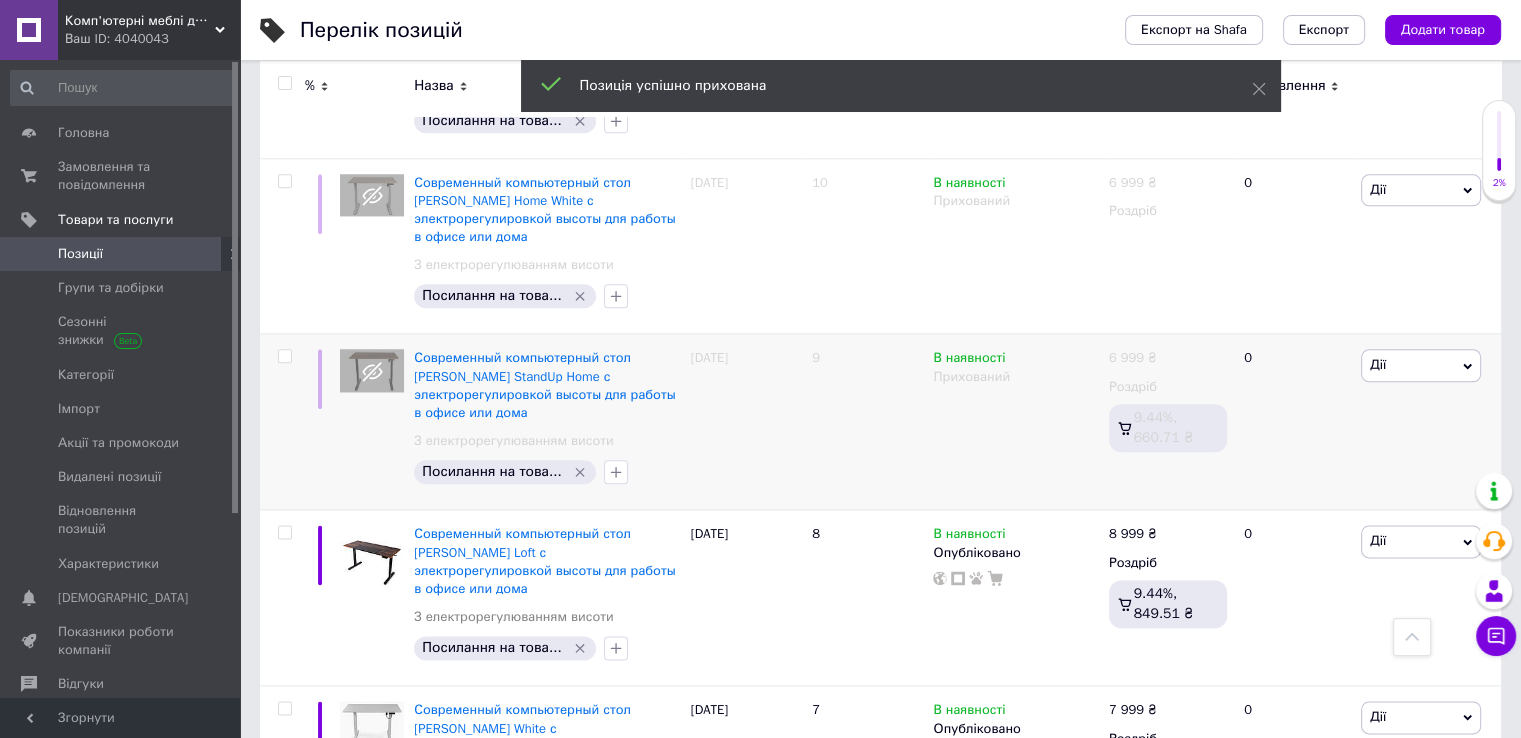 scroll, scrollTop: 2402, scrollLeft: 0, axis: vertical 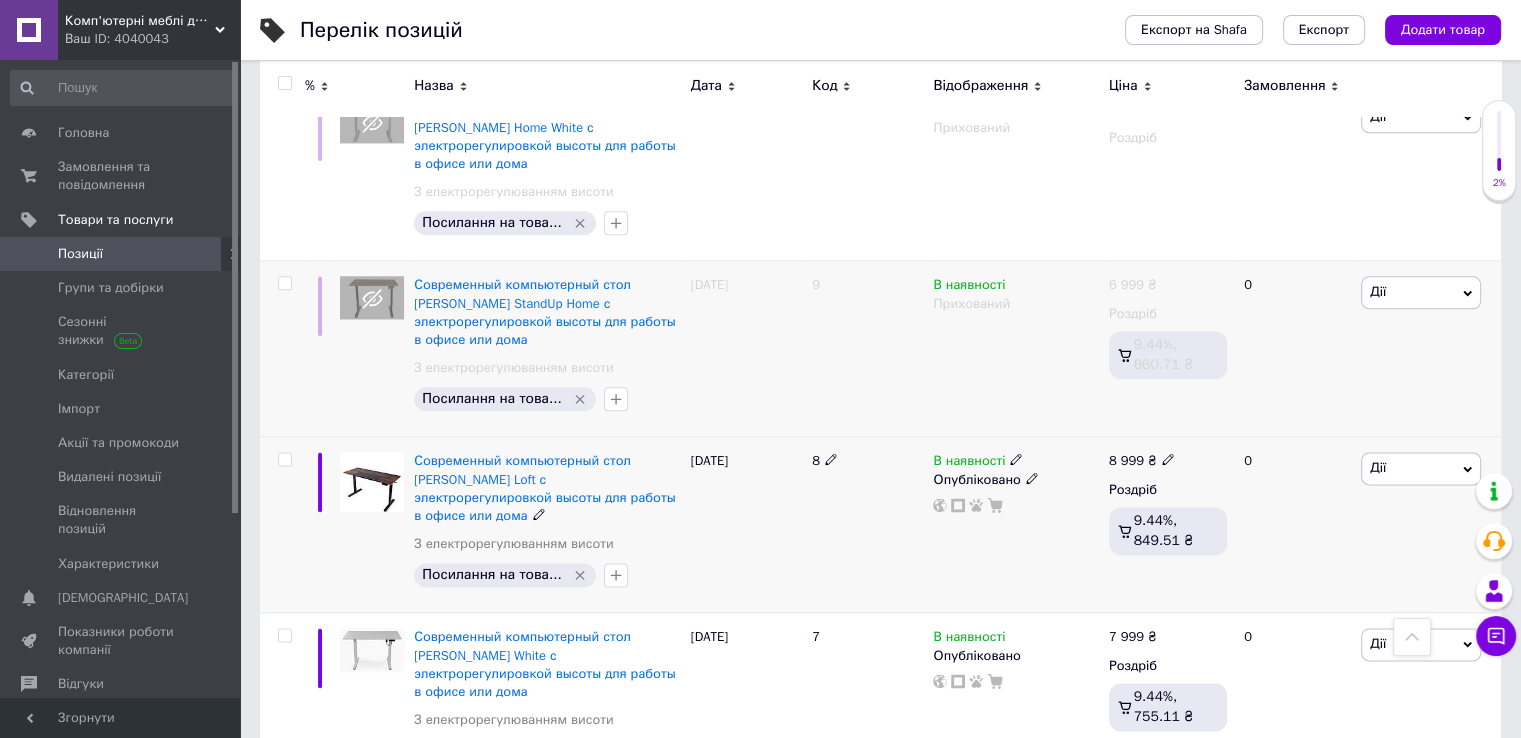 click 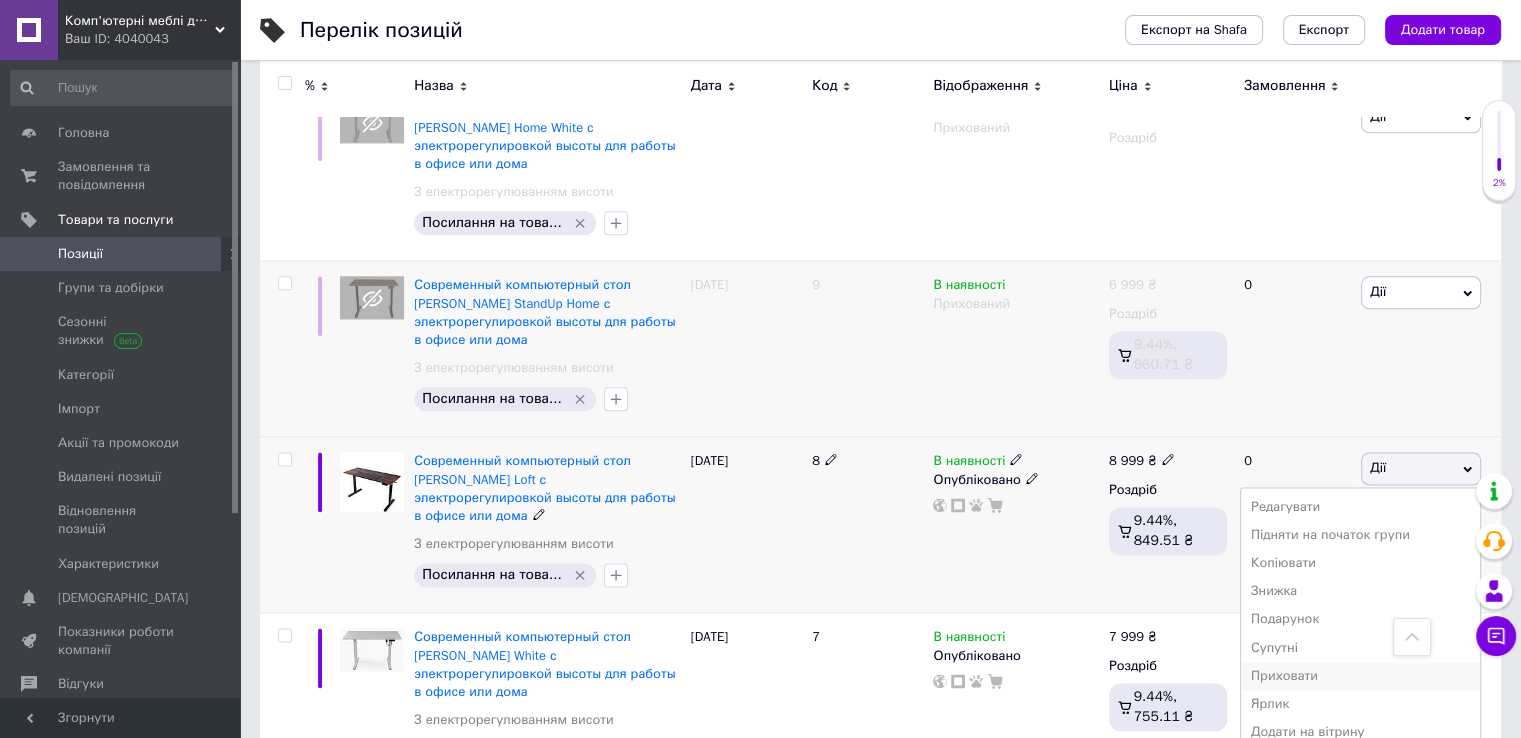 click on "Приховати" at bounding box center [1360, 676] 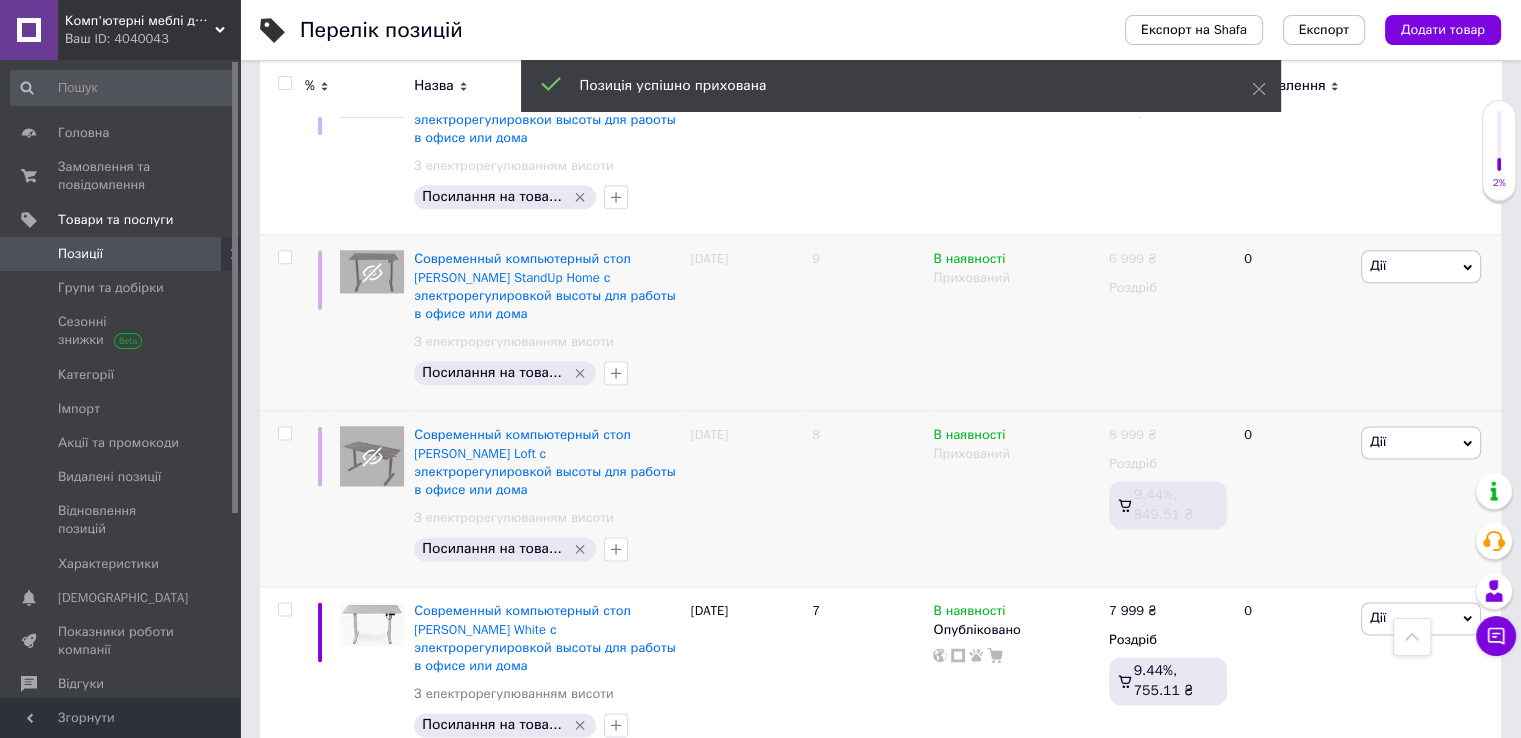 scroll, scrollTop: 2450, scrollLeft: 0, axis: vertical 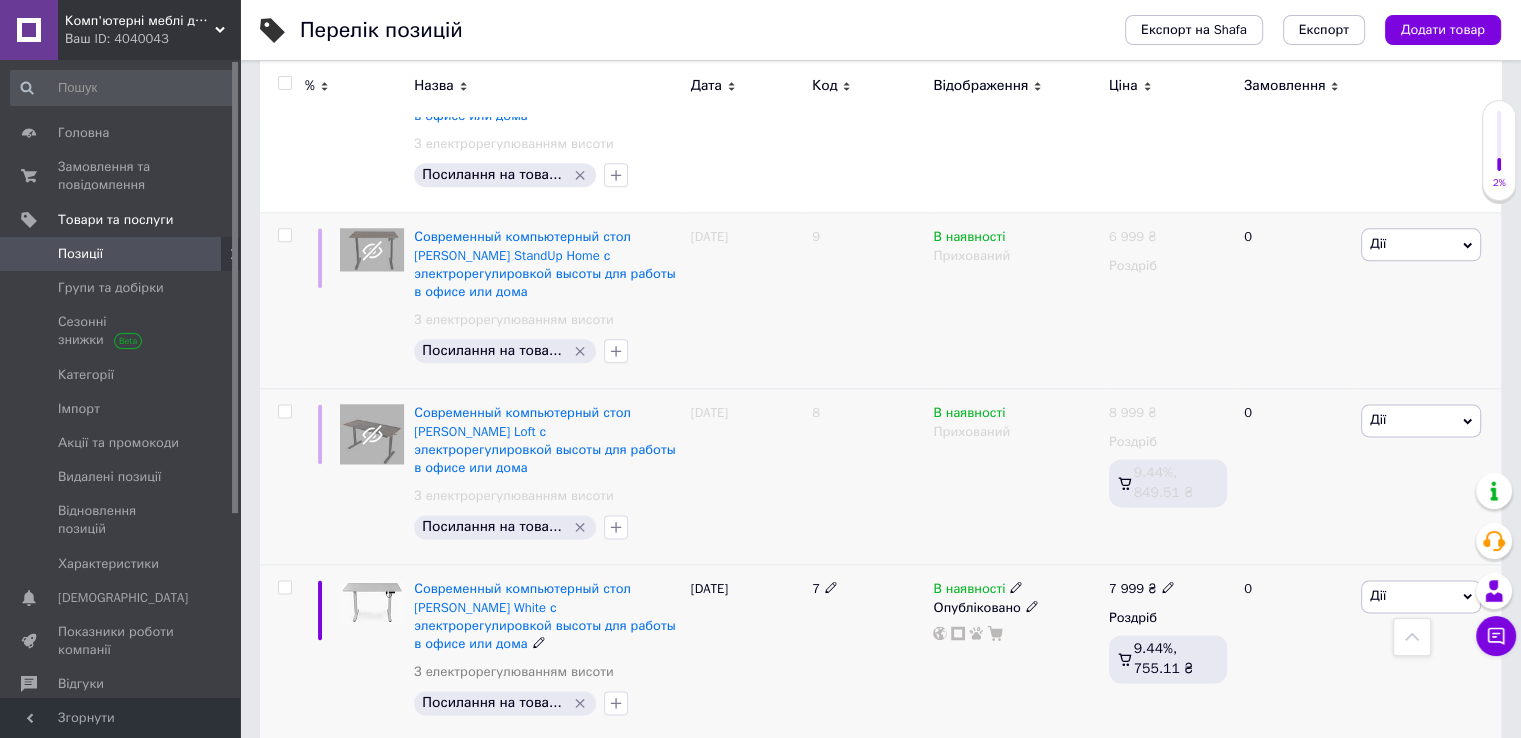 click 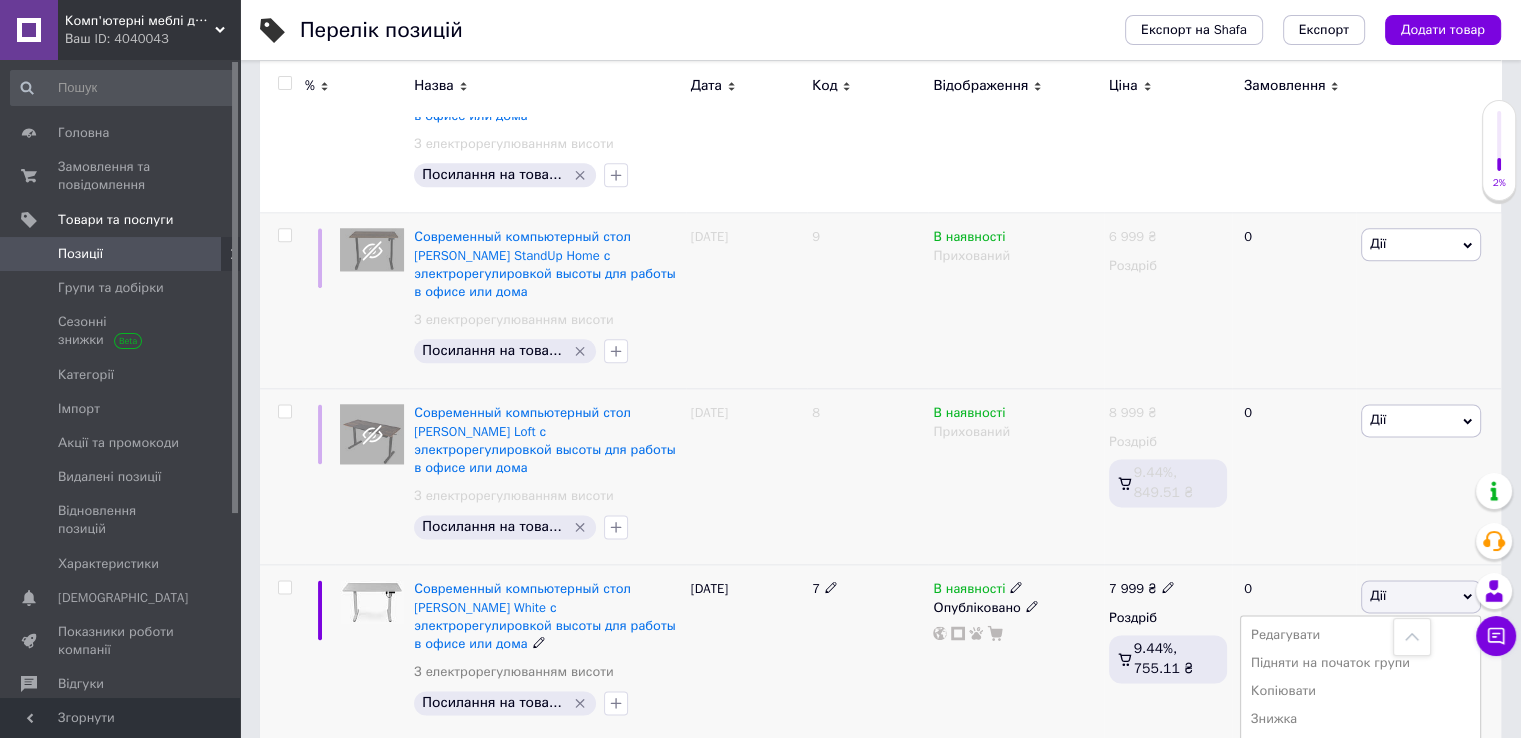 click on "Приховати" at bounding box center [1360, 804] 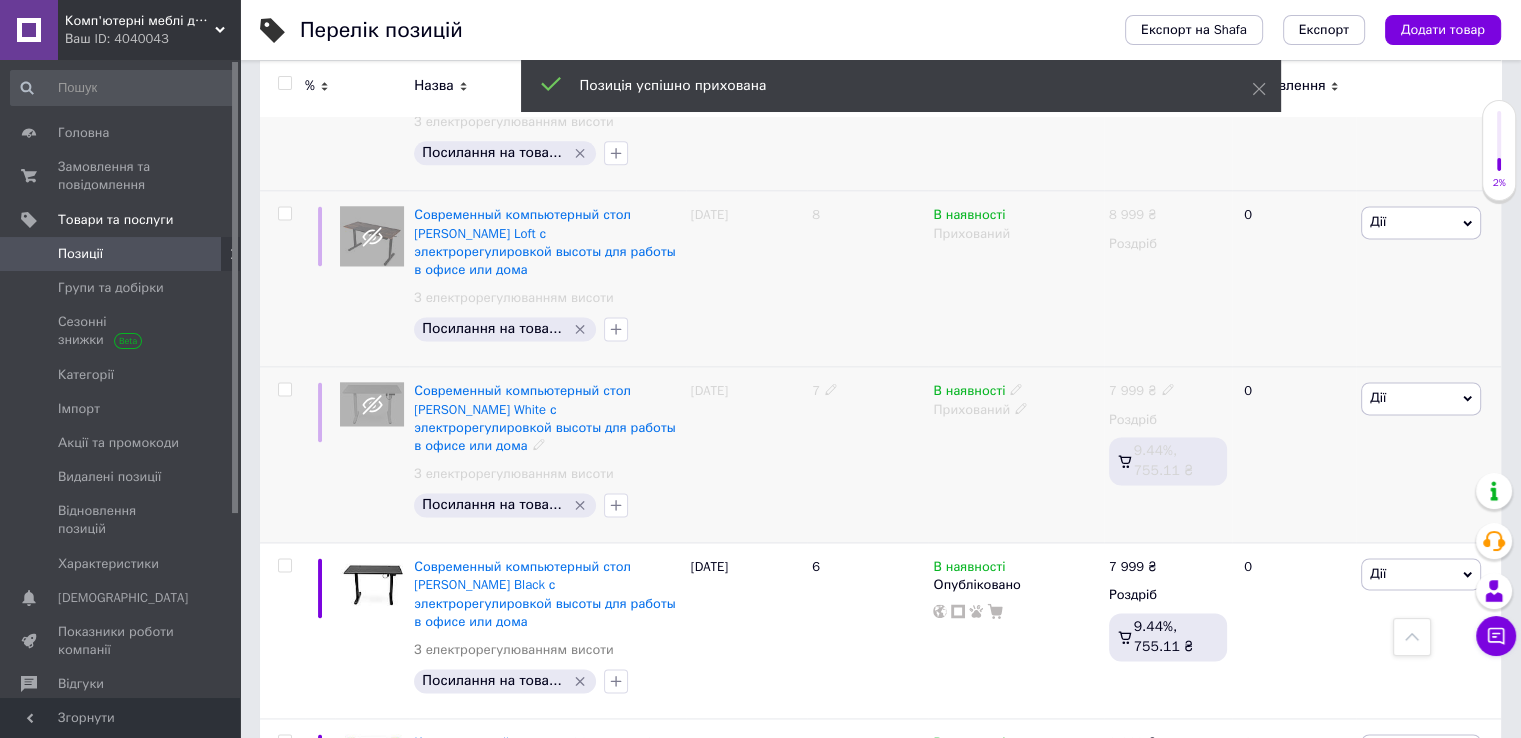 scroll, scrollTop: 2684, scrollLeft: 0, axis: vertical 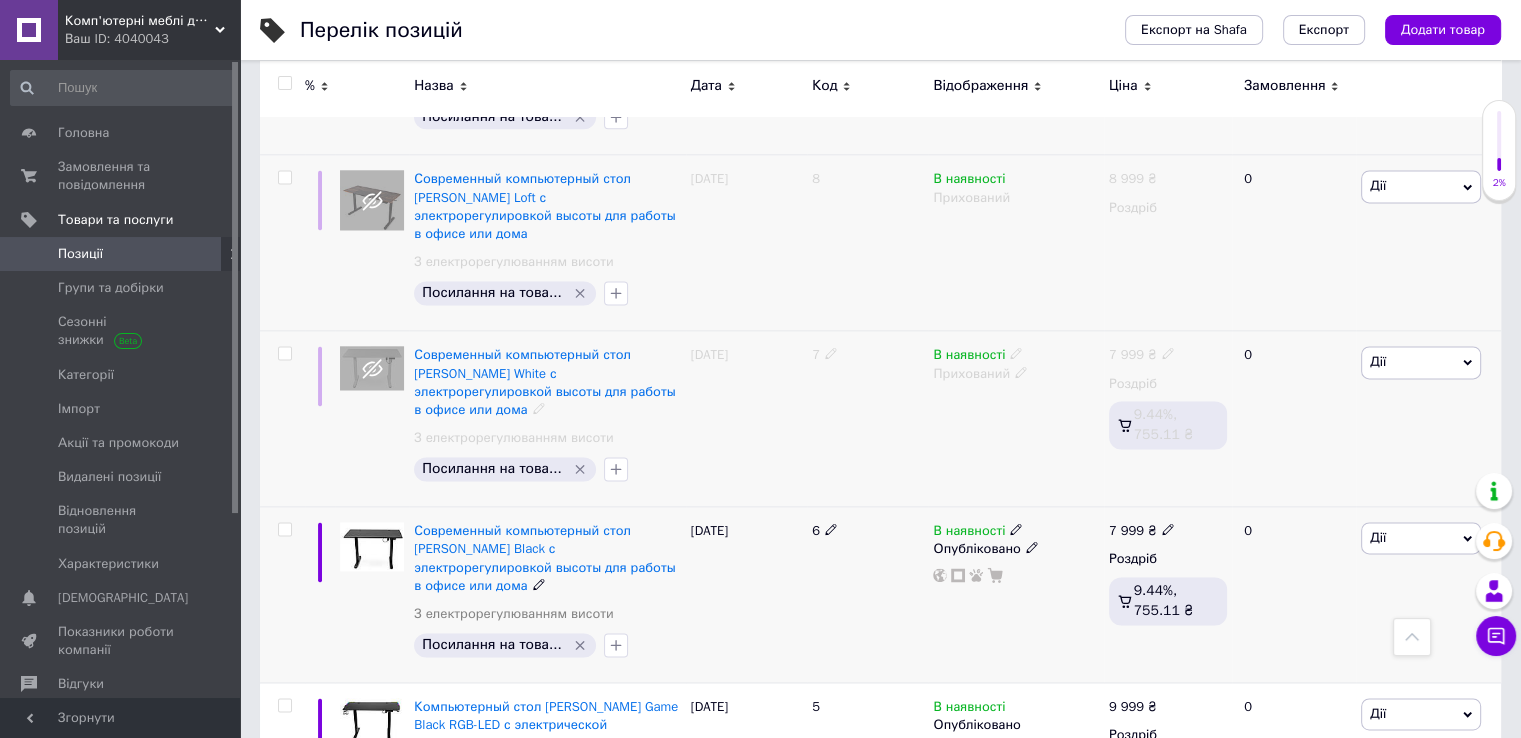 click 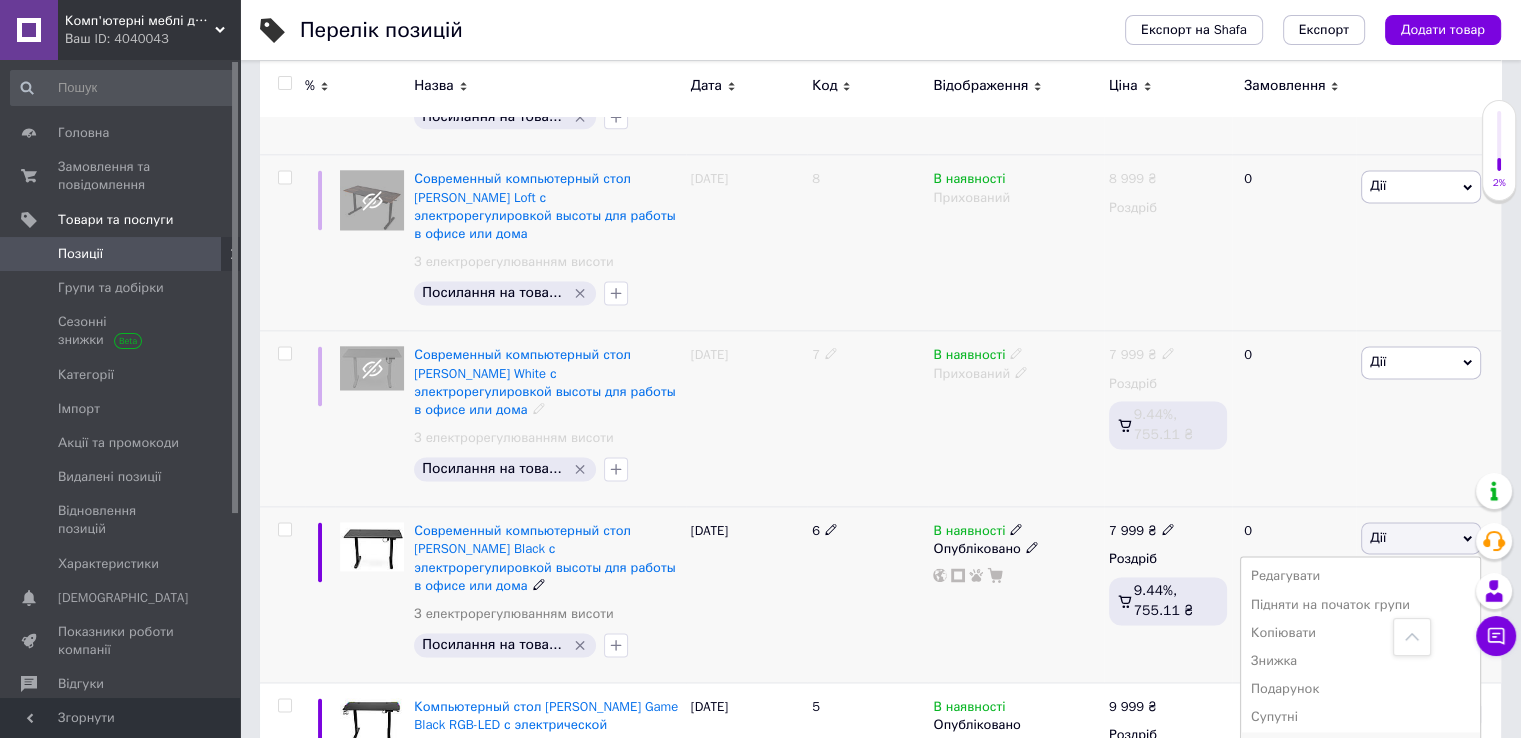 click on "Приховати" at bounding box center (1360, 746) 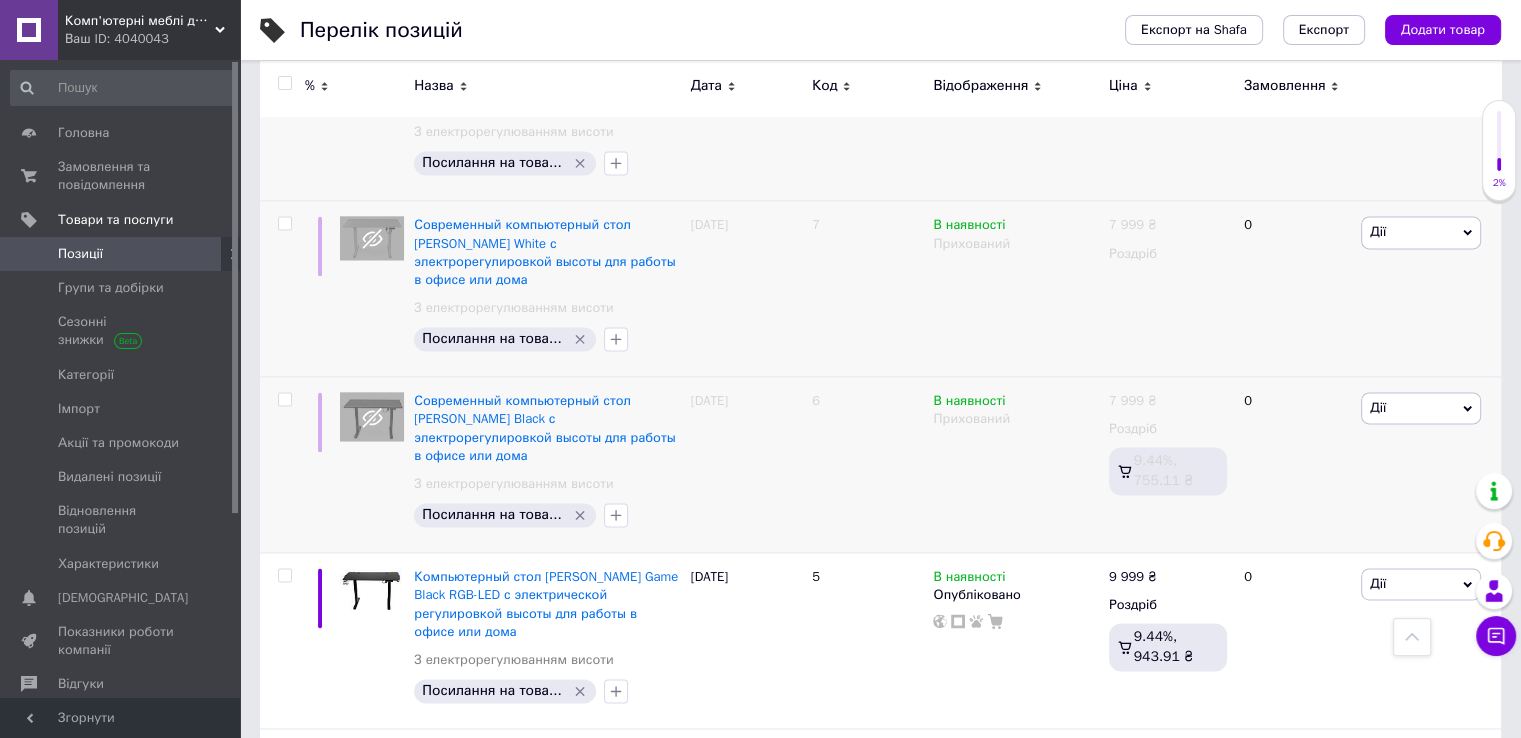 scroll, scrollTop: 2823, scrollLeft: 0, axis: vertical 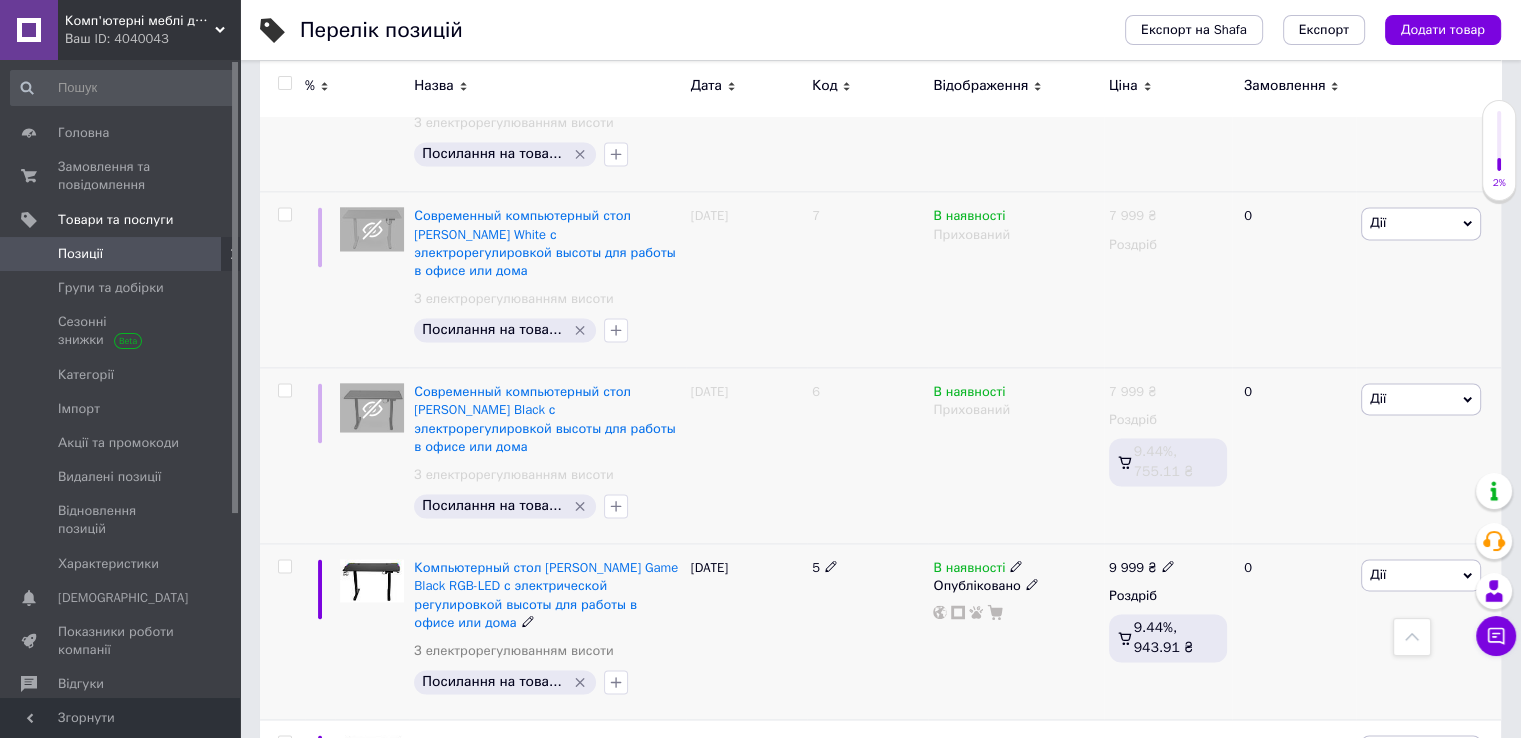 click 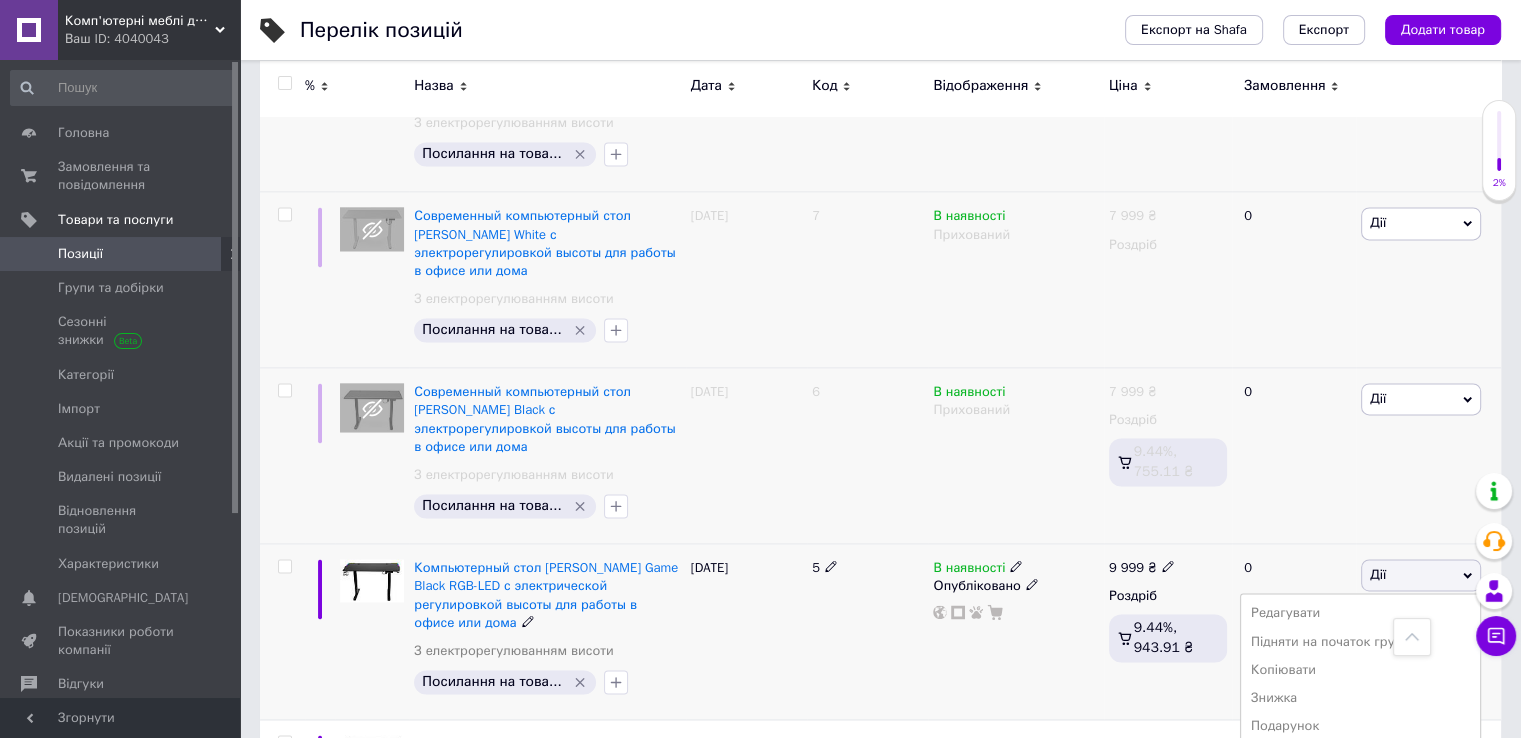 click on "Приховати" at bounding box center [1360, 783] 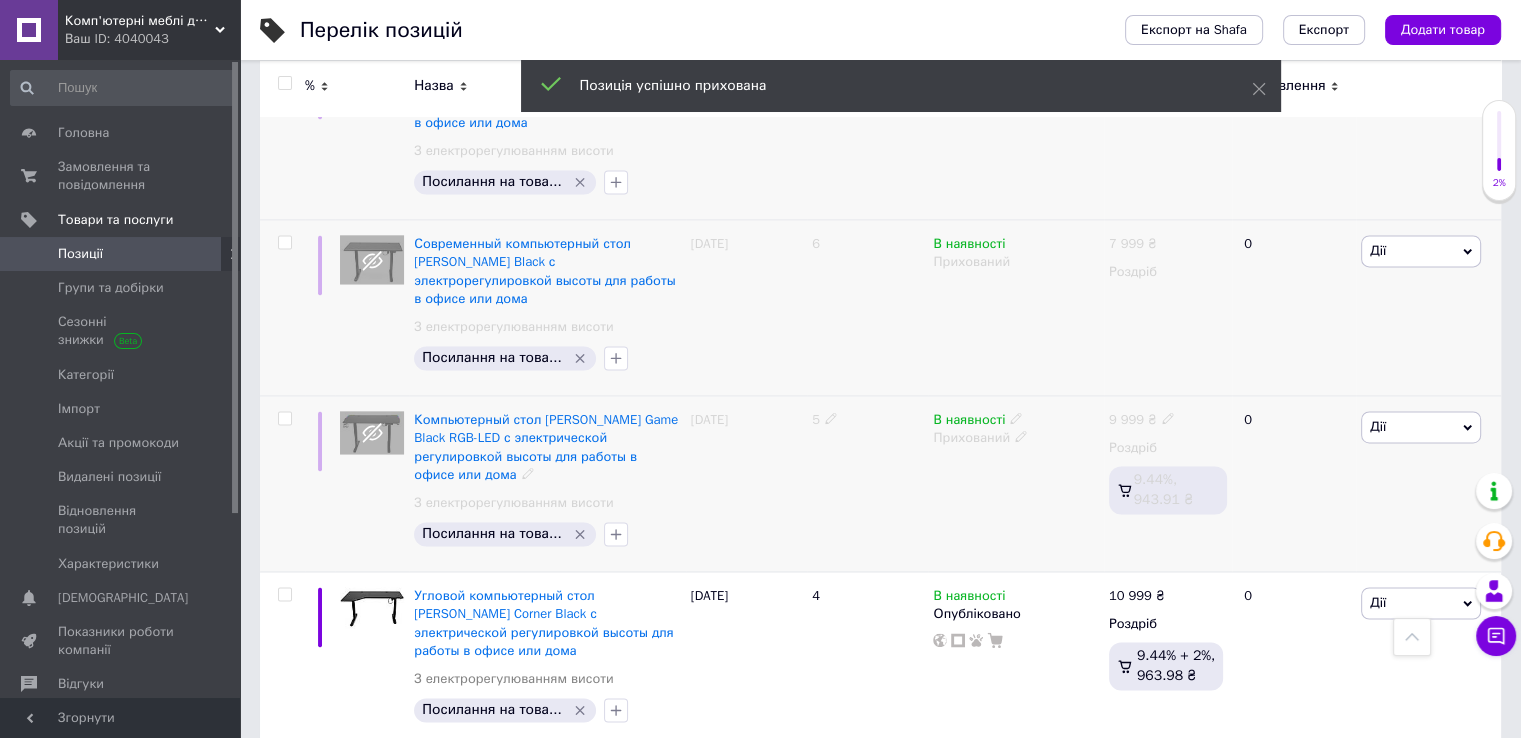 scroll, scrollTop: 2984, scrollLeft: 0, axis: vertical 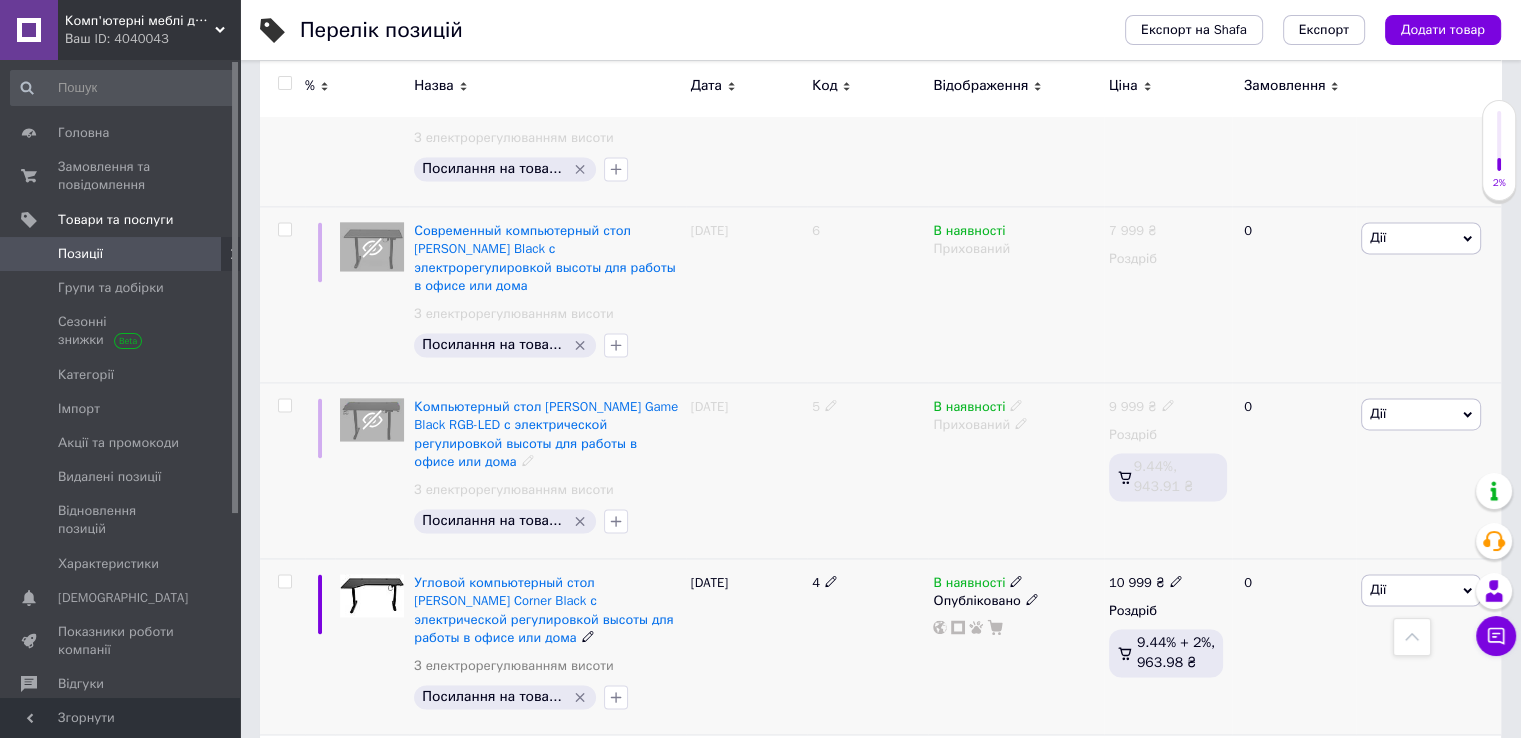 click on "[PERSON_NAME] Підняти на початок групи Копіювати Знижка Подарунок Супутні Приховати Ярлик Додати на вітрину Додати в кампанію Каталог ProSale Видалити" at bounding box center (1421, 590) 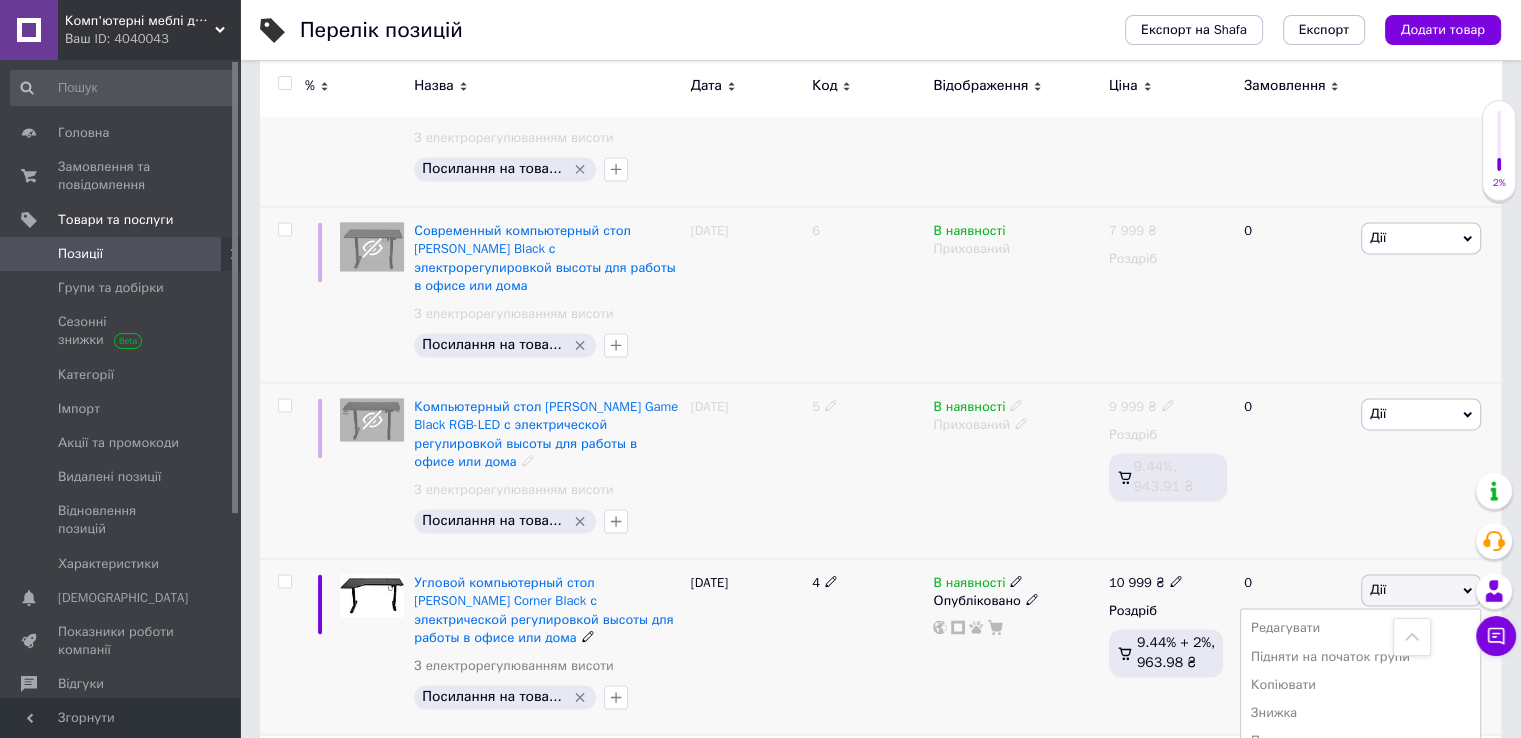 click on "Приховати" at bounding box center [1360, 797] 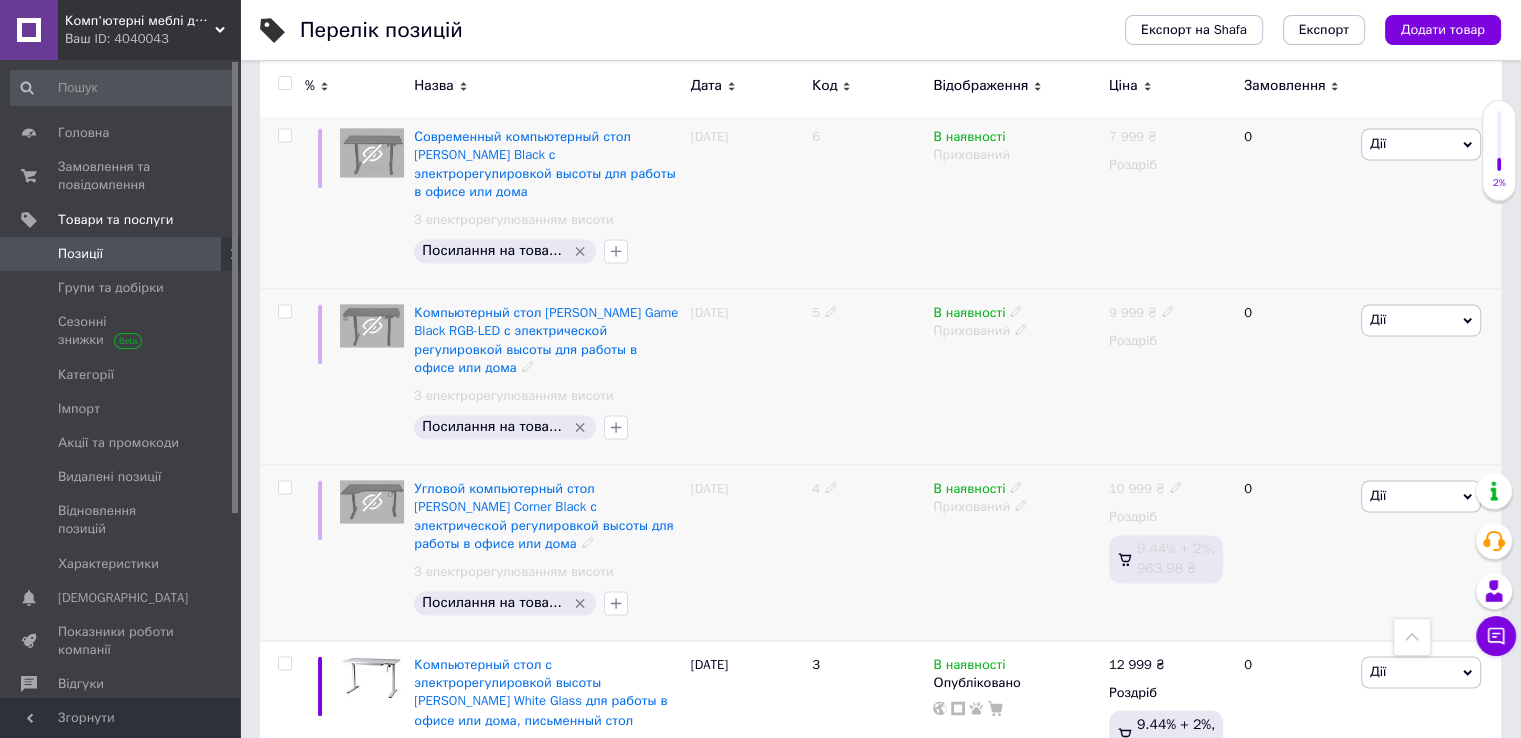 scroll, scrollTop: 3182, scrollLeft: 0, axis: vertical 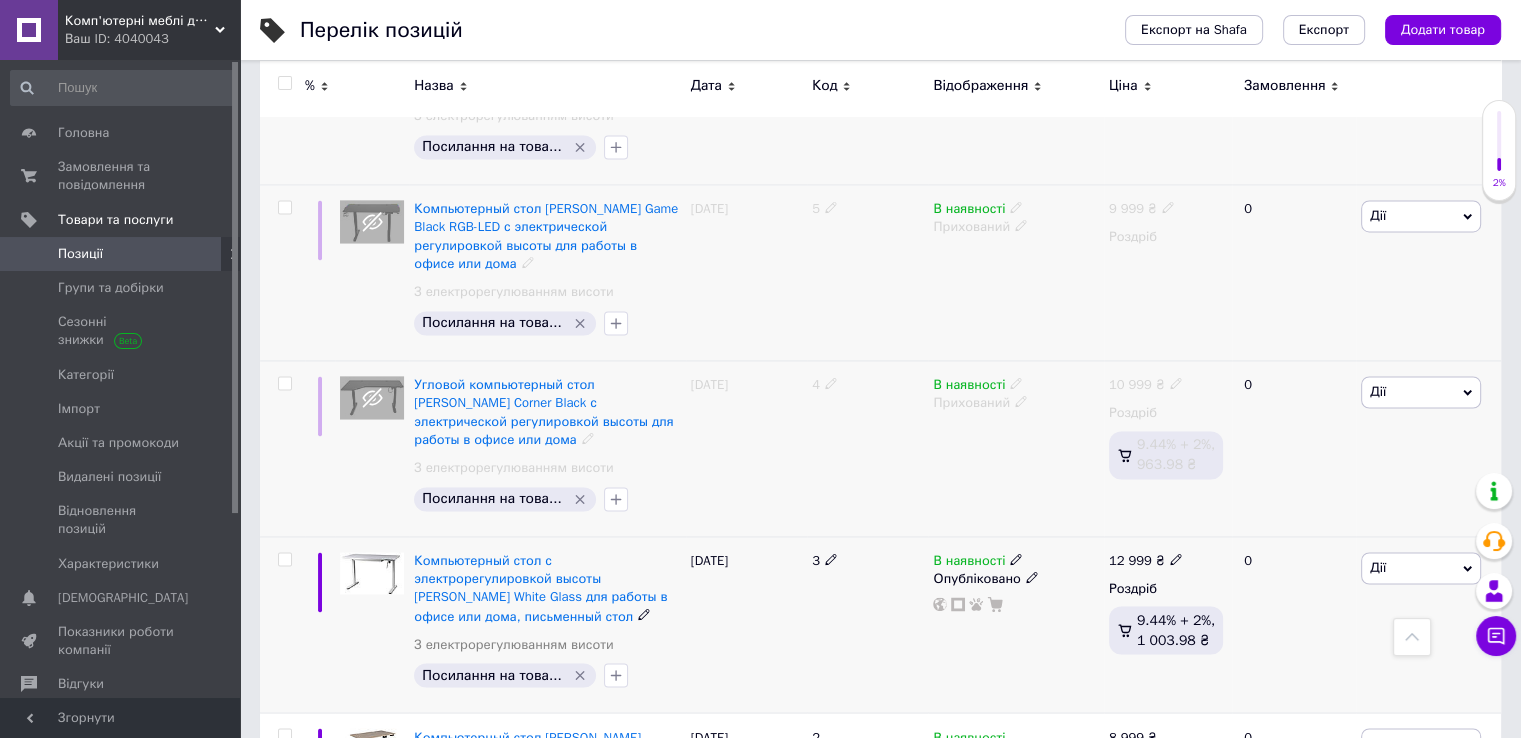 click 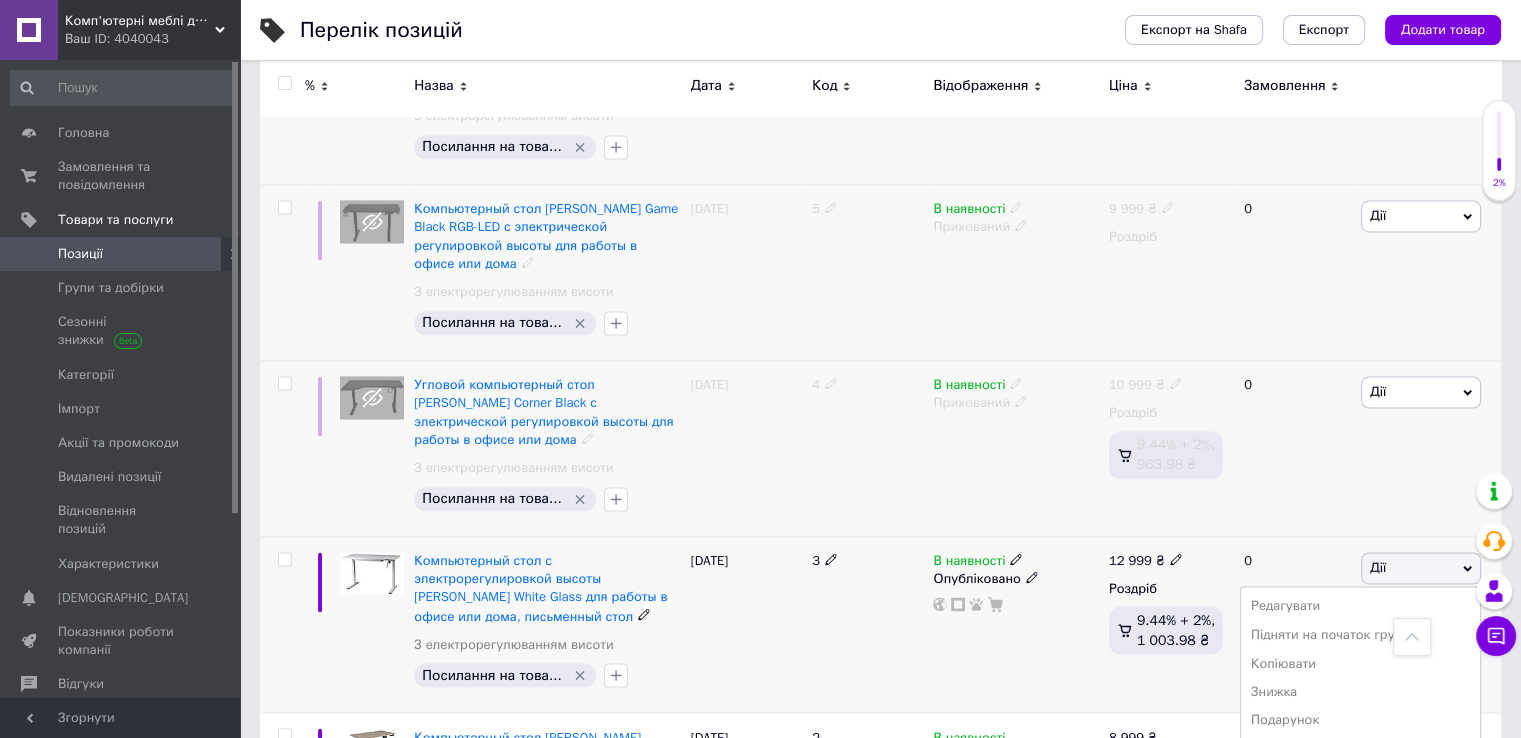 click on "Приховати" at bounding box center [1360, 775] 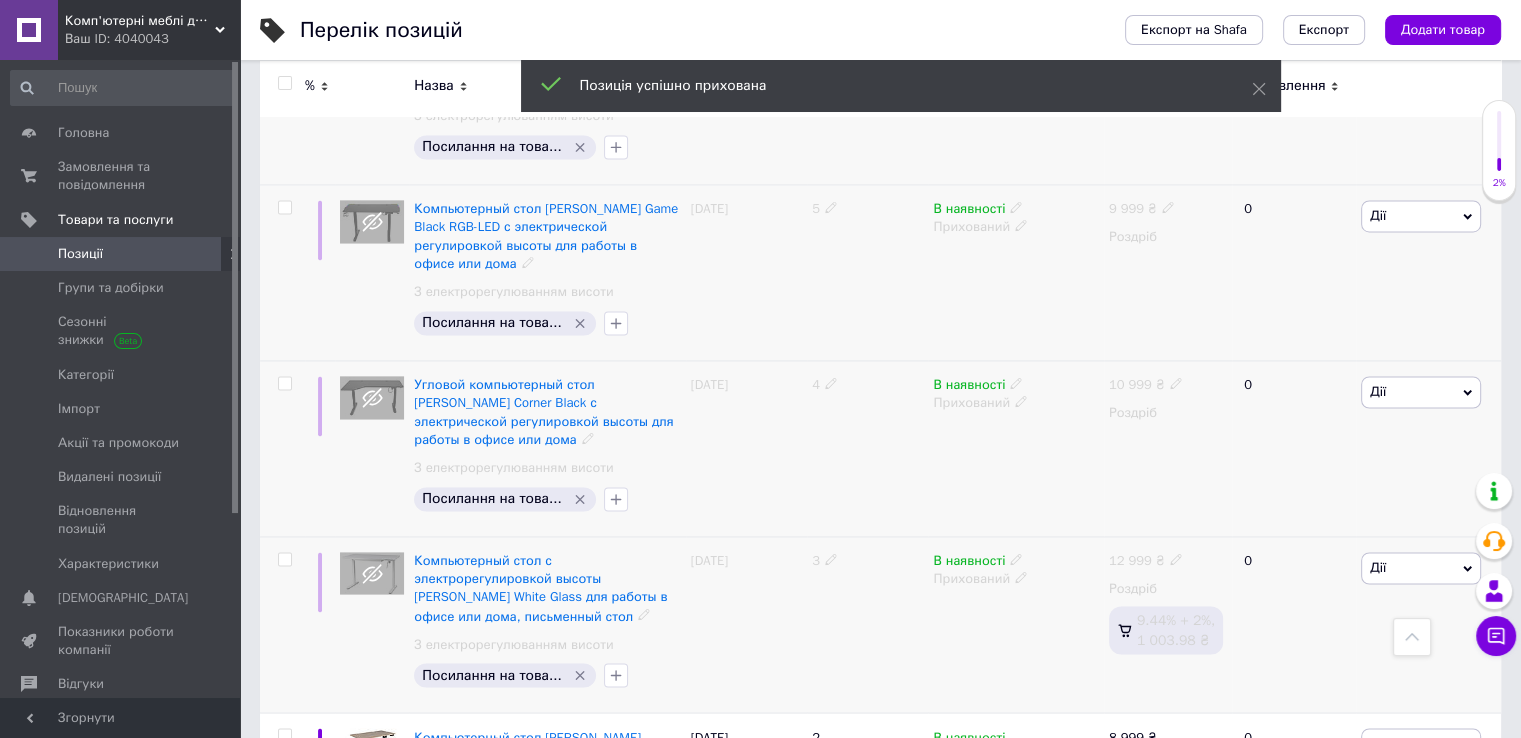 scroll, scrollTop: 3220, scrollLeft: 0, axis: vertical 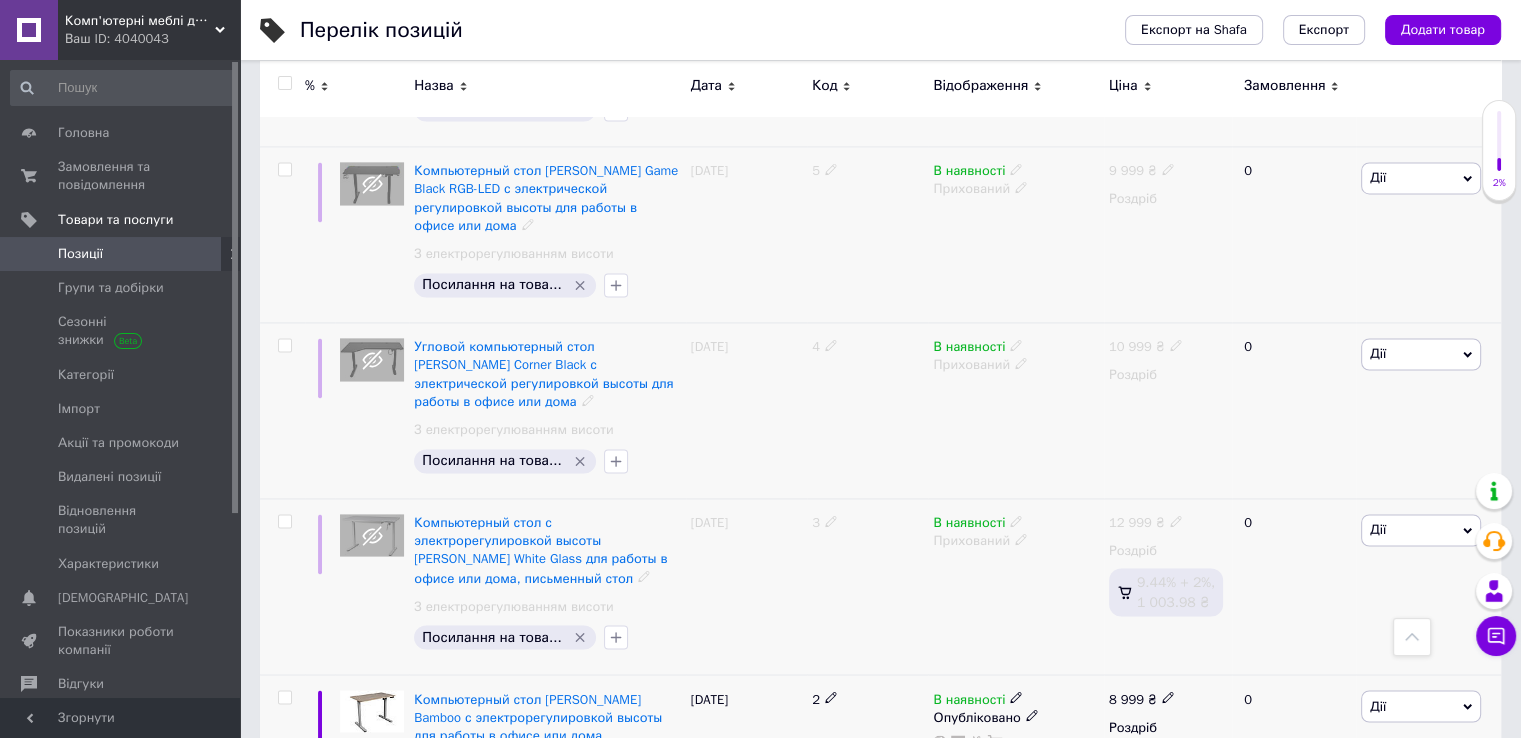 click 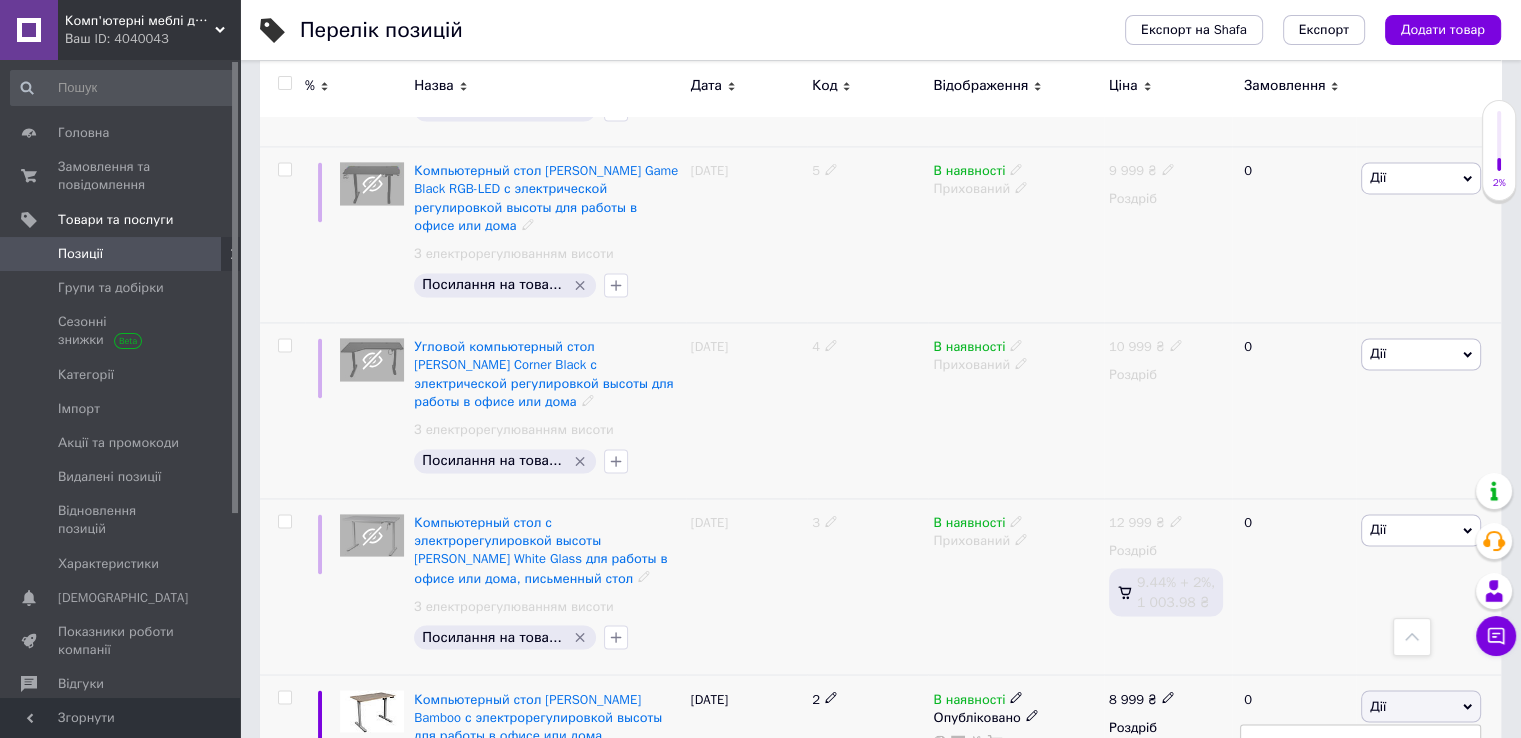 click on "Приховати" at bounding box center (1360, 913) 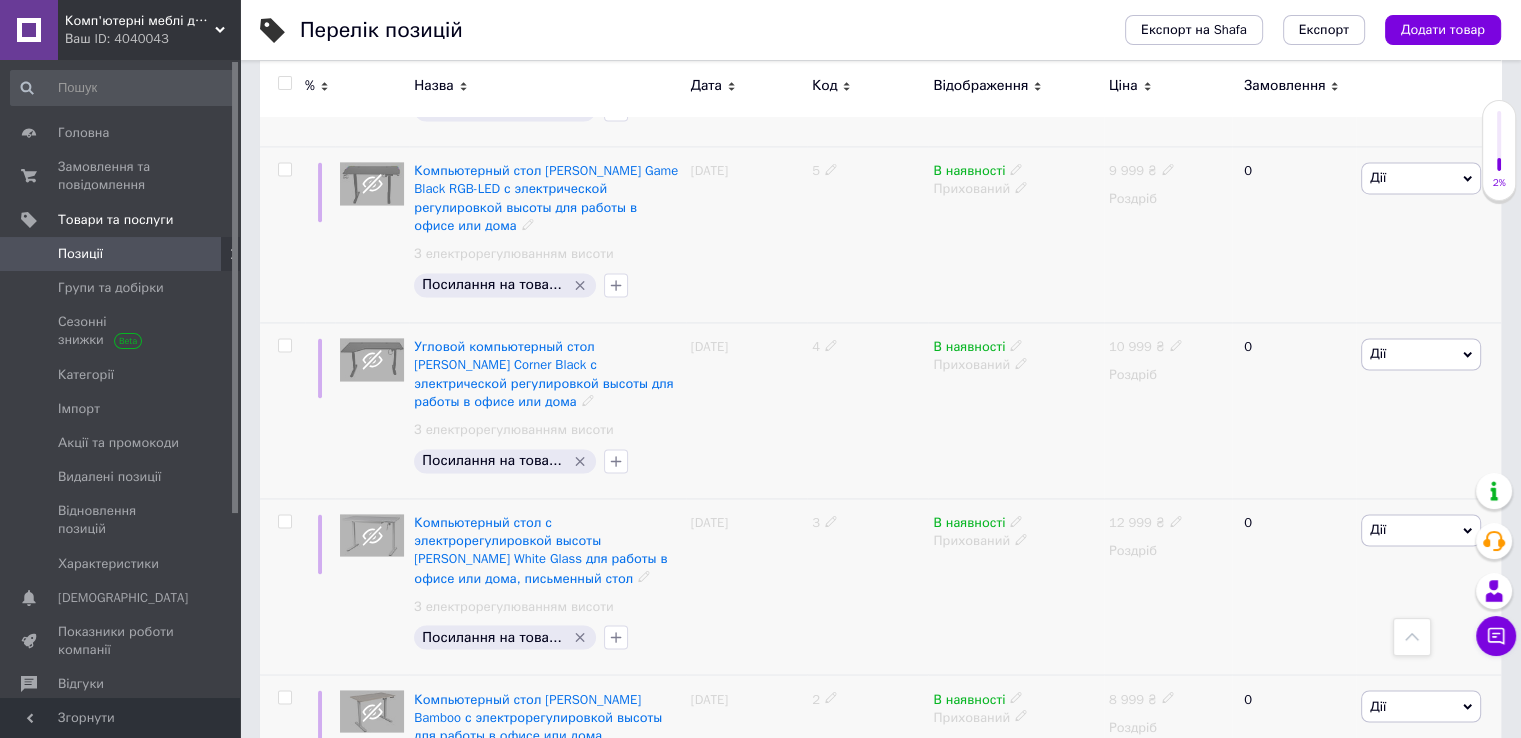 click 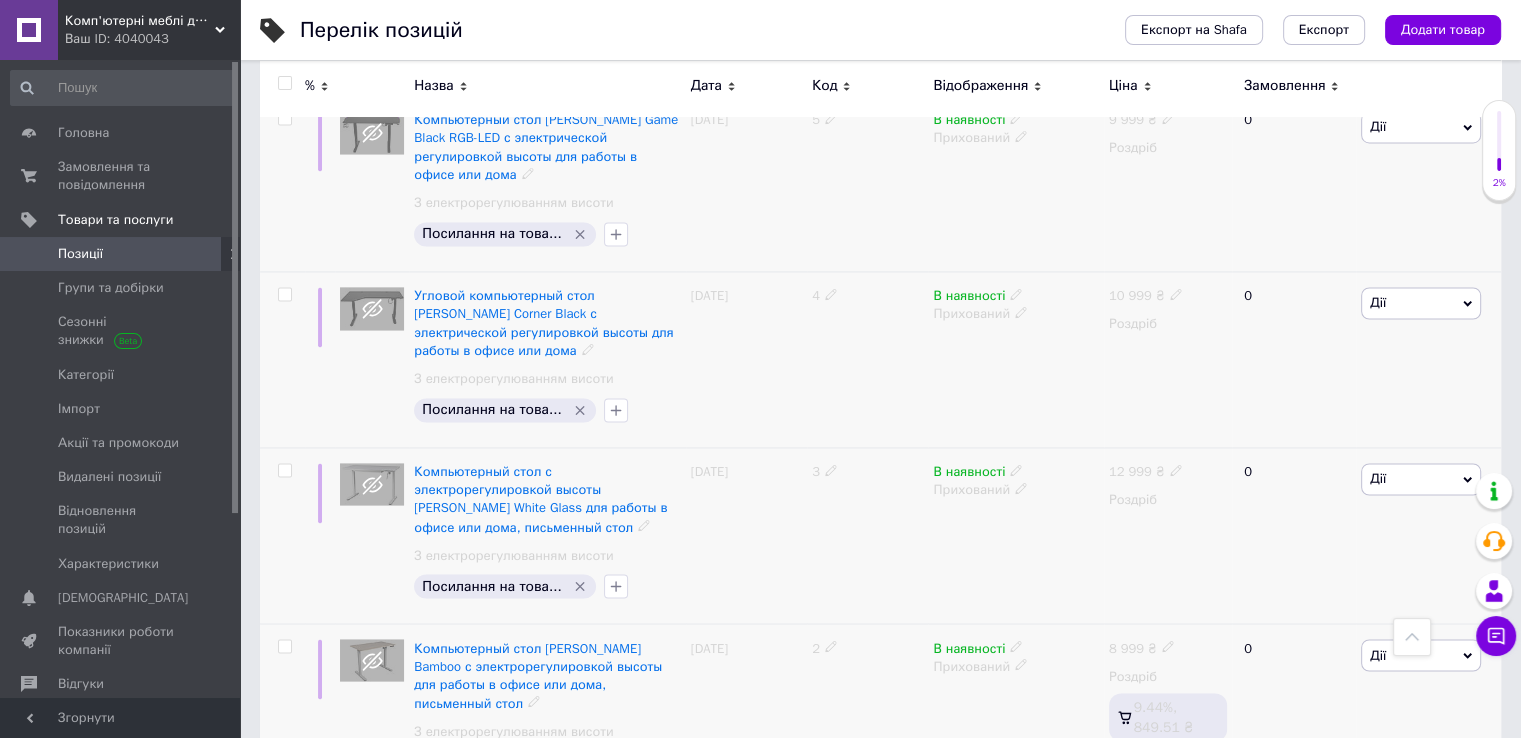 scroll, scrollTop: 3354, scrollLeft: 0, axis: vertical 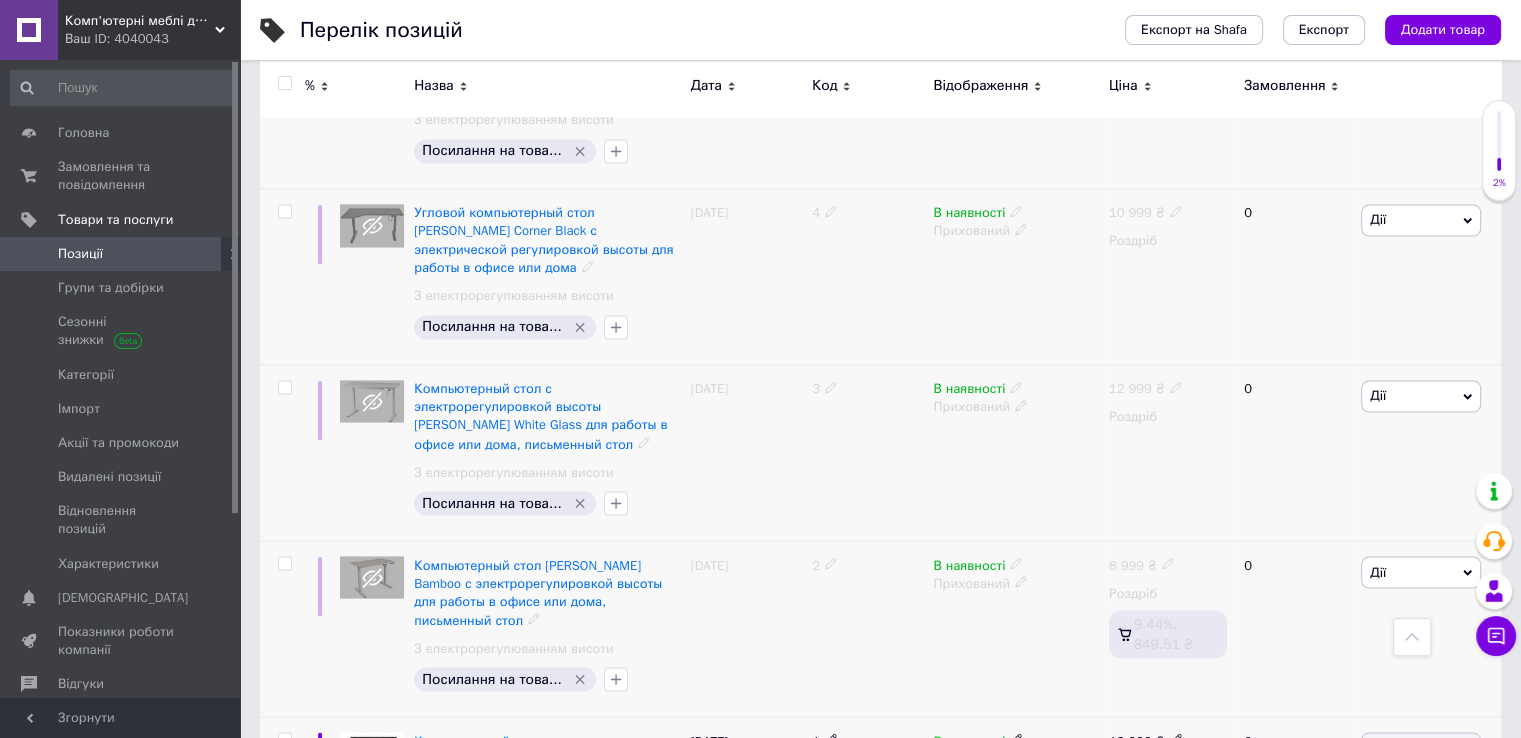 click on "Приховати" at bounding box center (1360, 955) 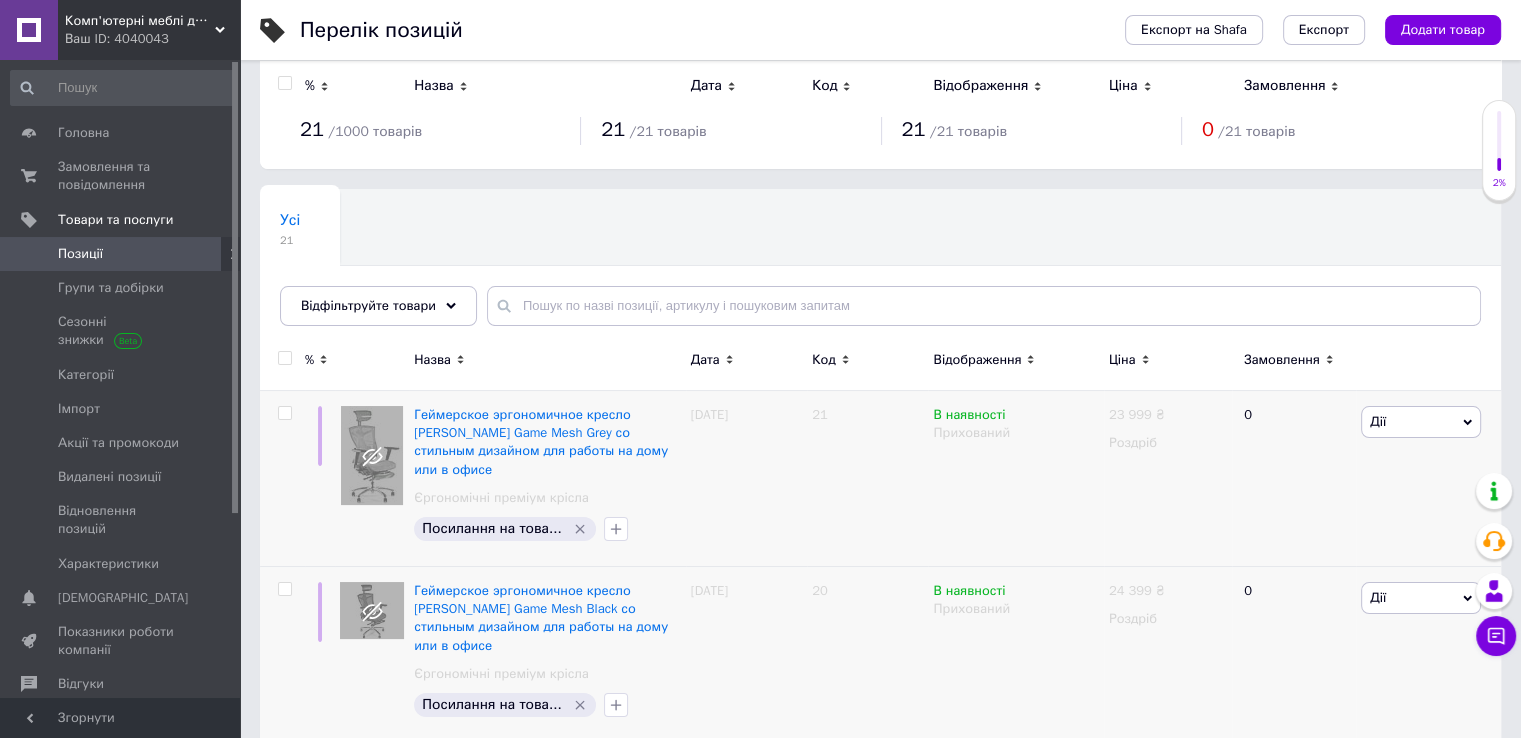 scroll, scrollTop: 0, scrollLeft: 0, axis: both 